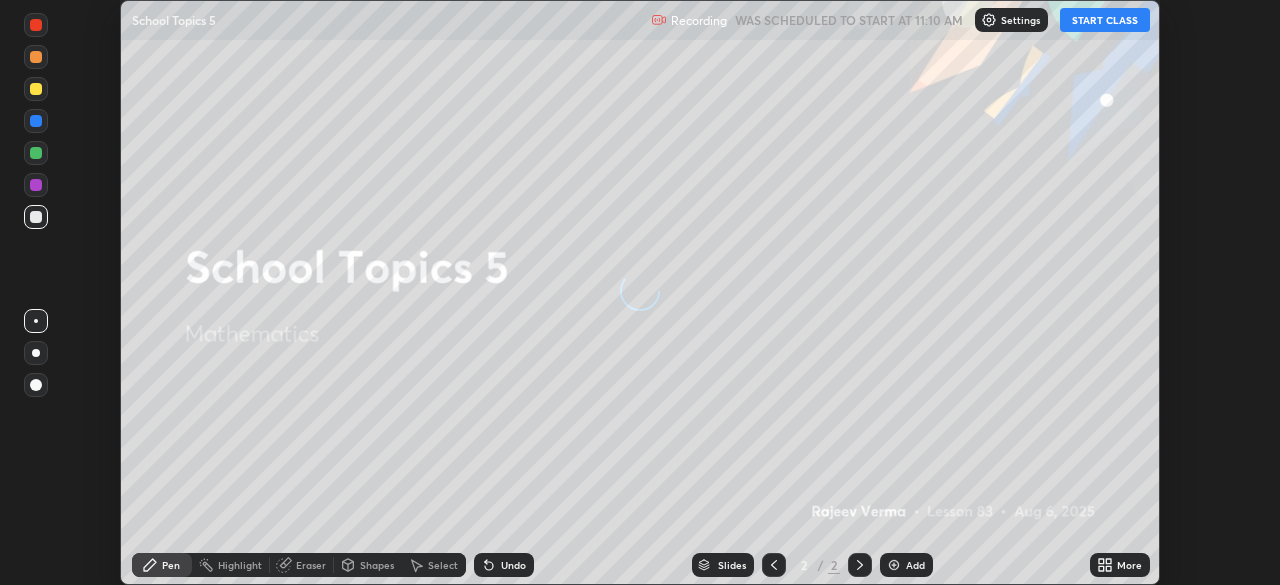 scroll, scrollTop: 0, scrollLeft: 0, axis: both 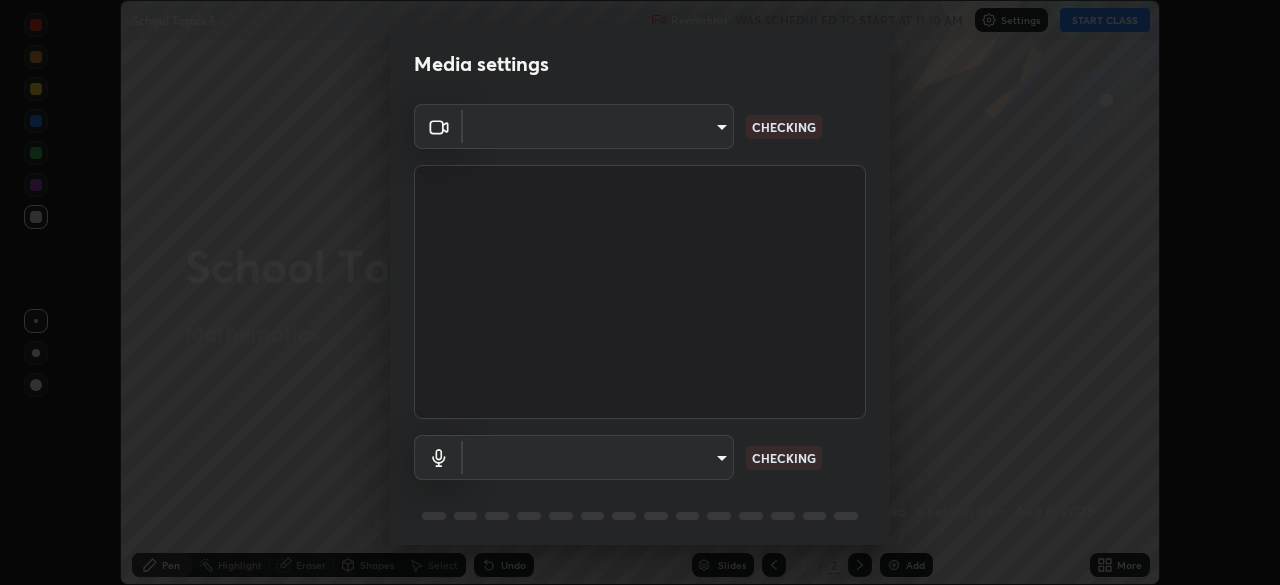 type on "[HASH]" 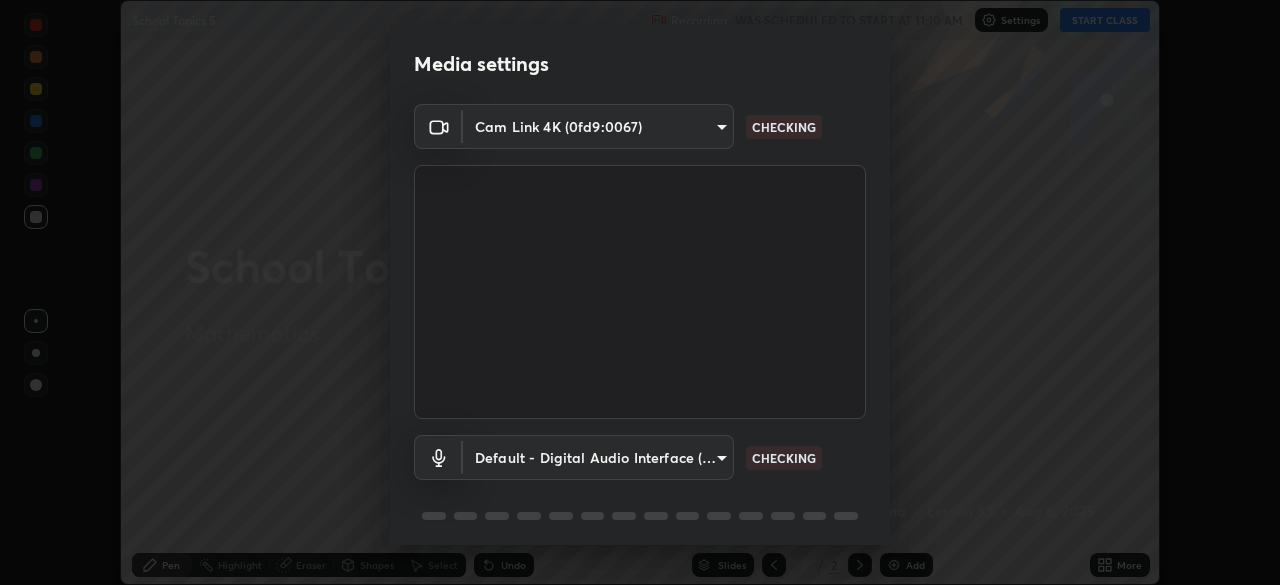 scroll, scrollTop: 71, scrollLeft: 0, axis: vertical 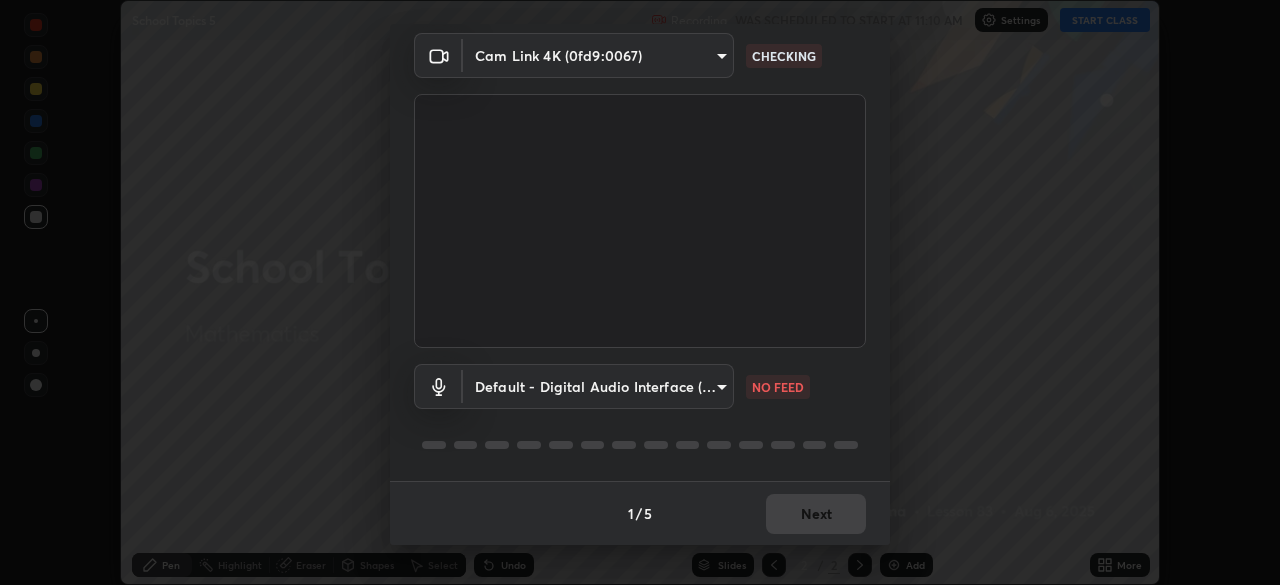 click on "Erase all School Topics 5 Recording WAS SCHEDULED TO START AT  11:10 AM Settings START CLASS Setting up your live class School Topics 5 • L83 of Mathematics [FIRST] [LAST] Pen Highlight Eraser Shapes Select Undo Slides 2 / 2 Add More No doubts shared Encourage your learners to ask a doubt for better clarity Report an issue Reason for reporting Buffering Chat not working Audio - Video sync issue Educator video quality low ​ Attach an image Report Media settings Cam Link 4K (0fd9:0067) [HASH] CHECKING Default - Digital Audio Interface (Cam Link 4K) default NO FEED 1 / 5 Next" at bounding box center (640, 292) 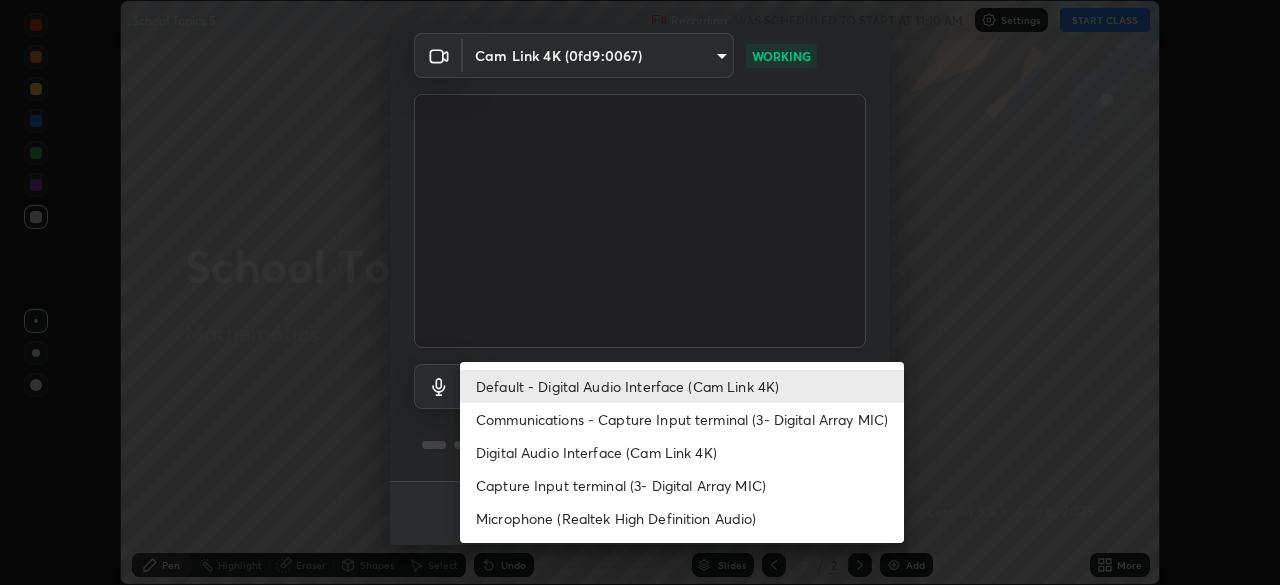 click on "Capture Input terminal (3- Digital Array MIC)" at bounding box center (682, 485) 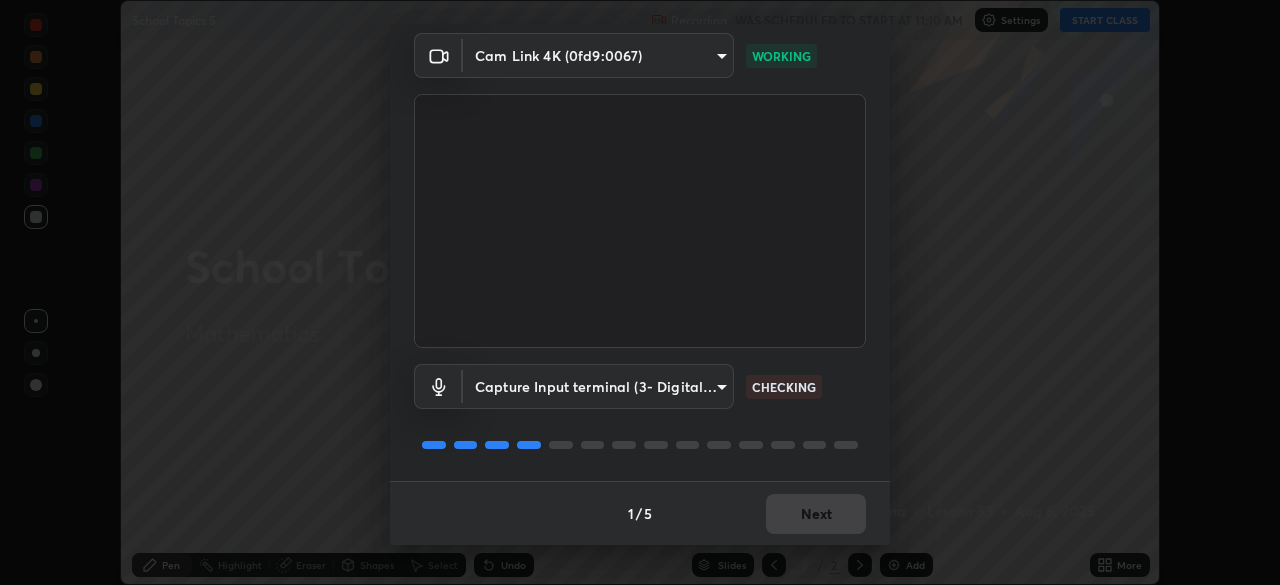 click on "Erase all School Topics 5 Recording WAS SCHEDULED TO START AT  11:10 AM Settings START CLASS Setting up your live class School Topics 5 • L83 of Mathematics [FIRST] [LAST] Pen Highlight Eraser Shapes Select Undo Slides 2 / 2 Add More No doubts shared Encourage your learners to ask a doubt for better clarity Report an issue Reason for reporting Buffering Chat not working Audio - Video sync issue Educator video quality low ​ Attach an image Report Media settings Cam Link 4K (0fd9:0067) [HASH] CHECKING 1 / 5 Next" at bounding box center (640, 292) 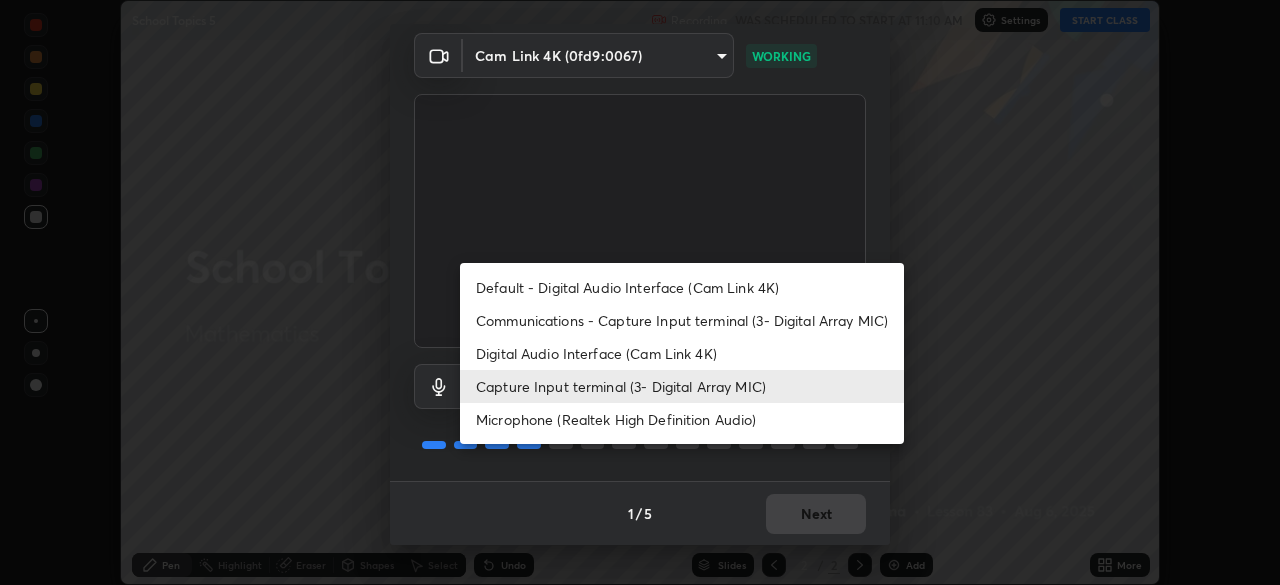 click on "Microphone (Realtek High Definition Audio)" at bounding box center [682, 419] 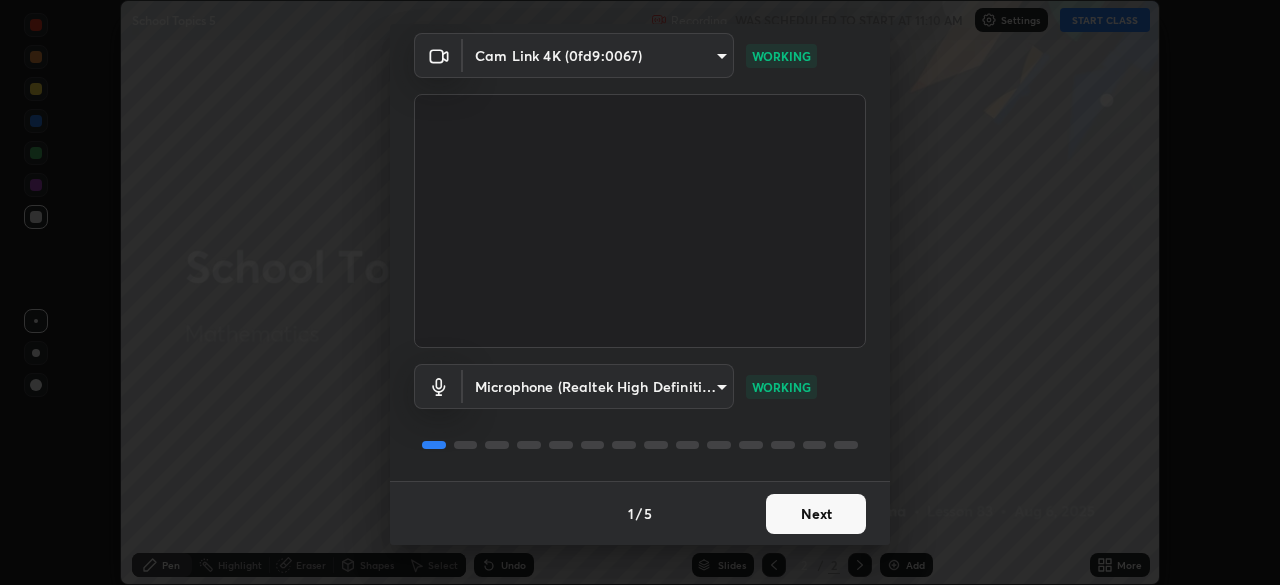 click on "Next" at bounding box center (816, 514) 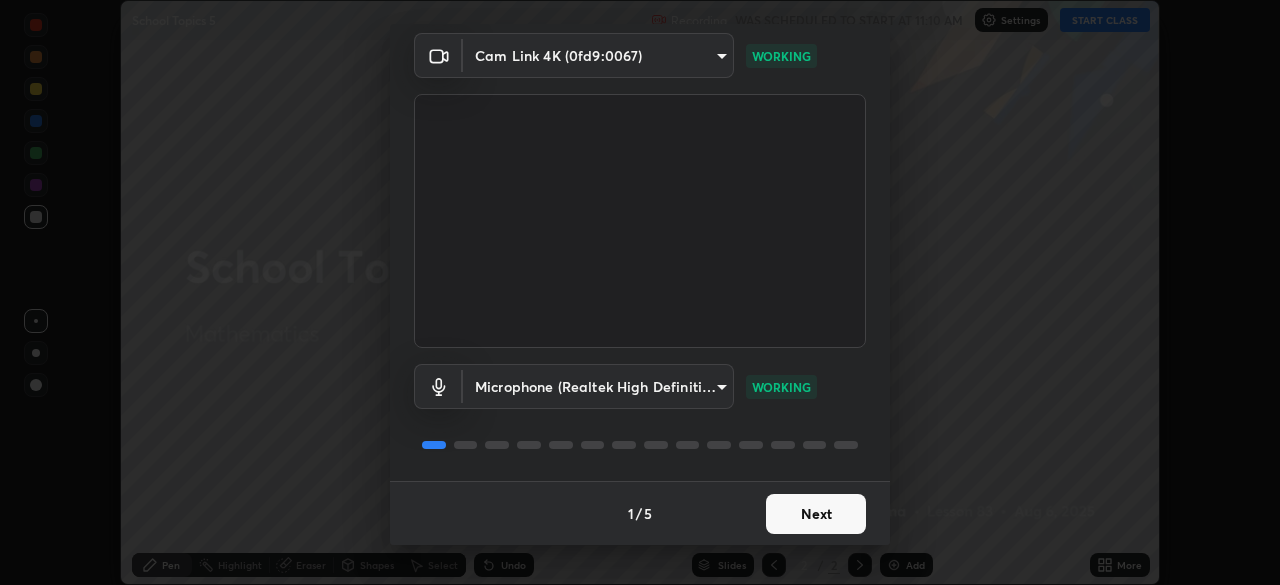 scroll, scrollTop: 0, scrollLeft: 0, axis: both 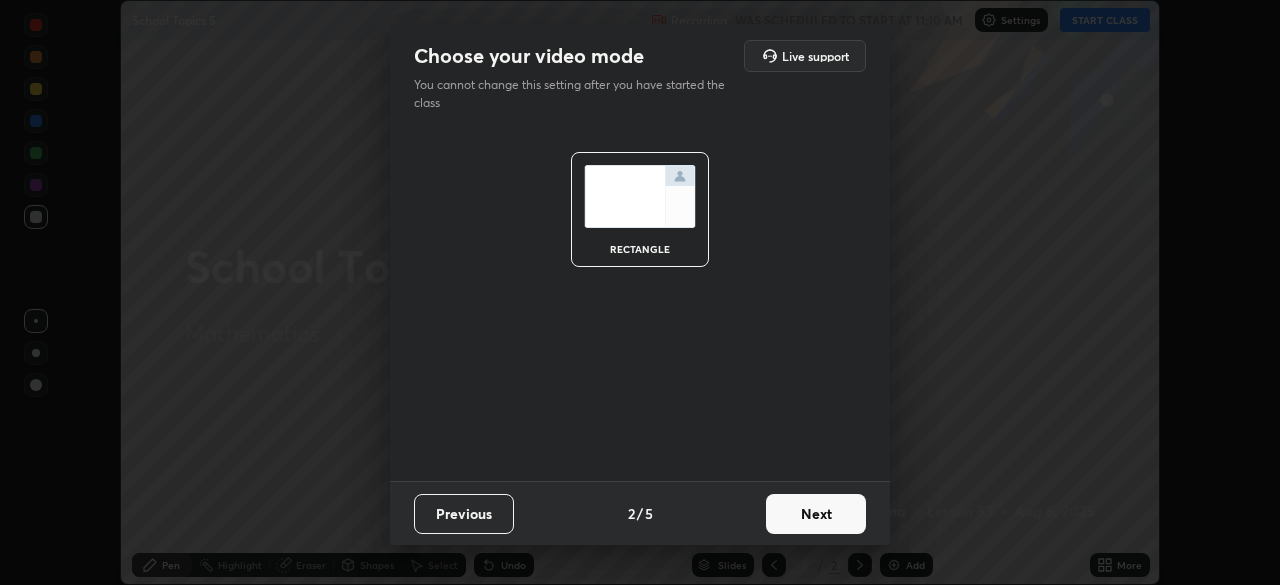 click on "Next" at bounding box center [816, 514] 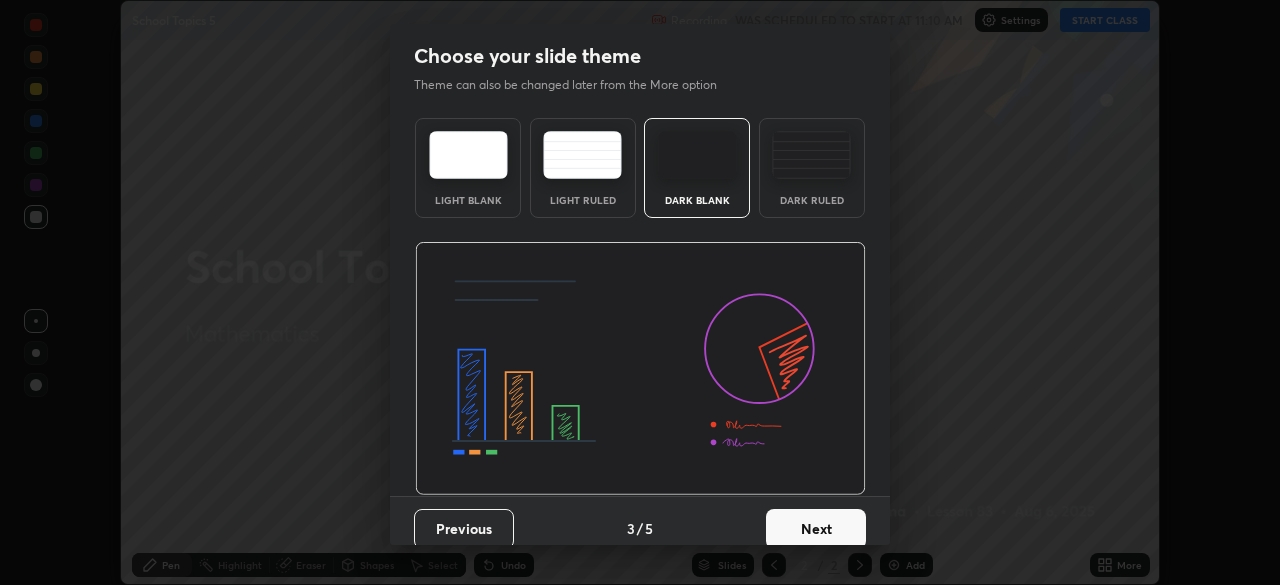click on "Next" at bounding box center (816, 529) 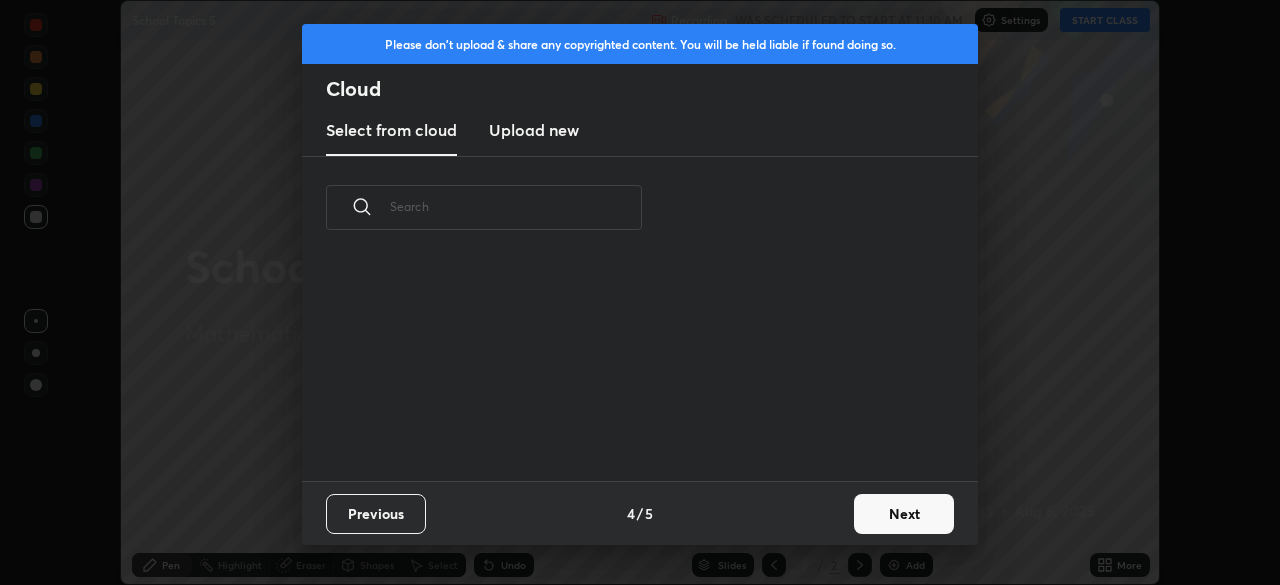 scroll, scrollTop: 7, scrollLeft: 11, axis: both 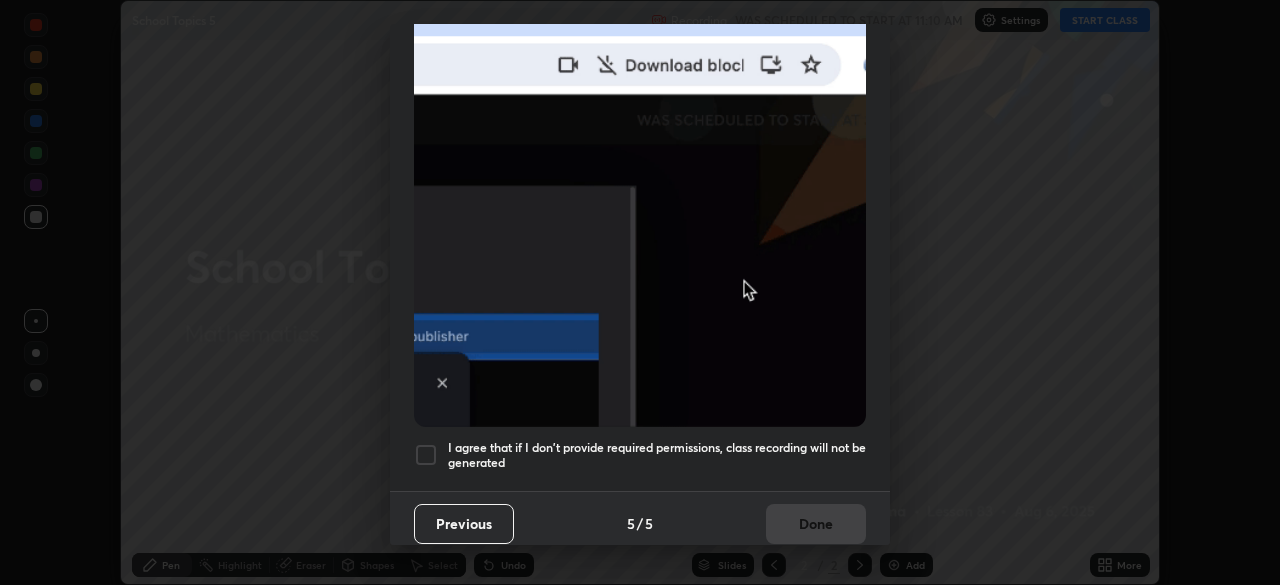 click at bounding box center [426, 455] 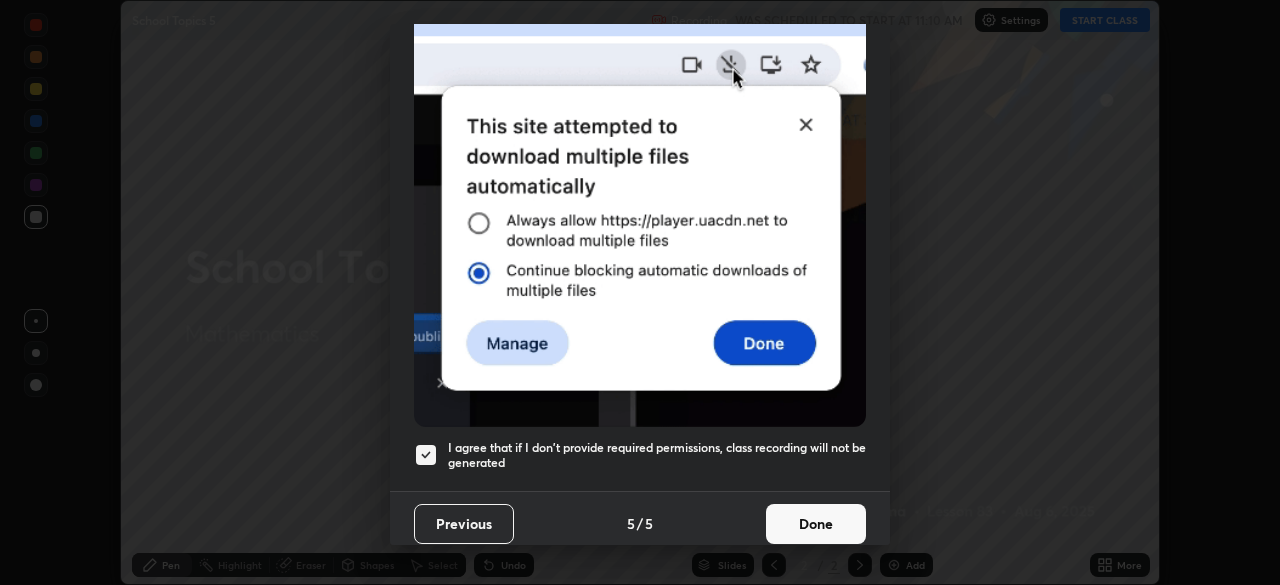 click on "Done" at bounding box center (816, 524) 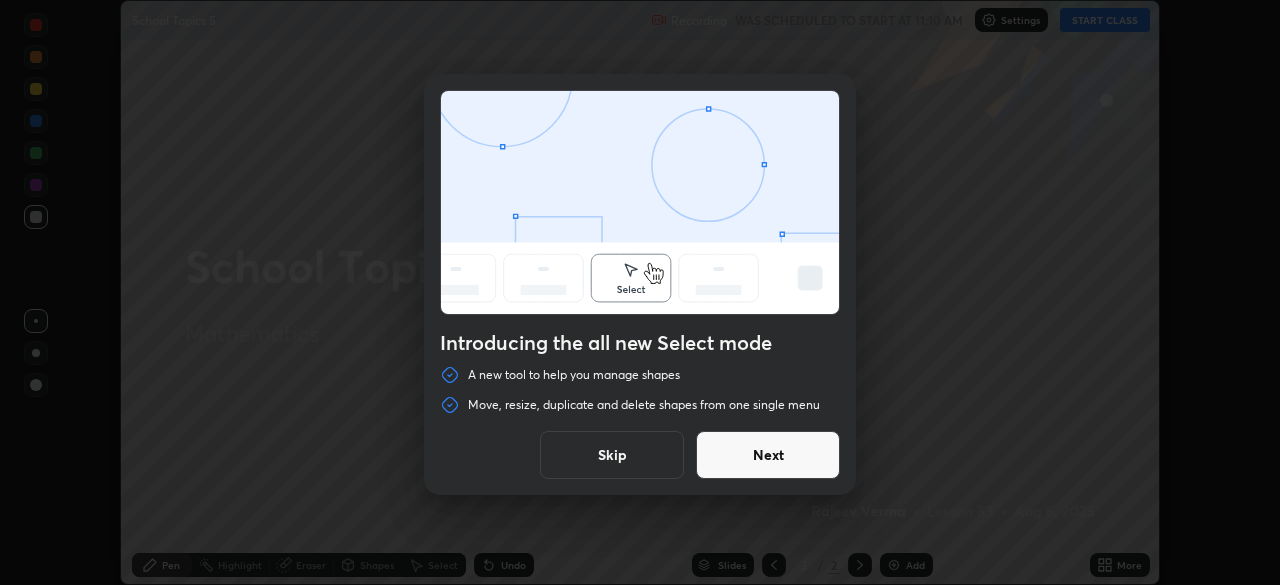 click on "Skip" at bounding box center (612, 455) 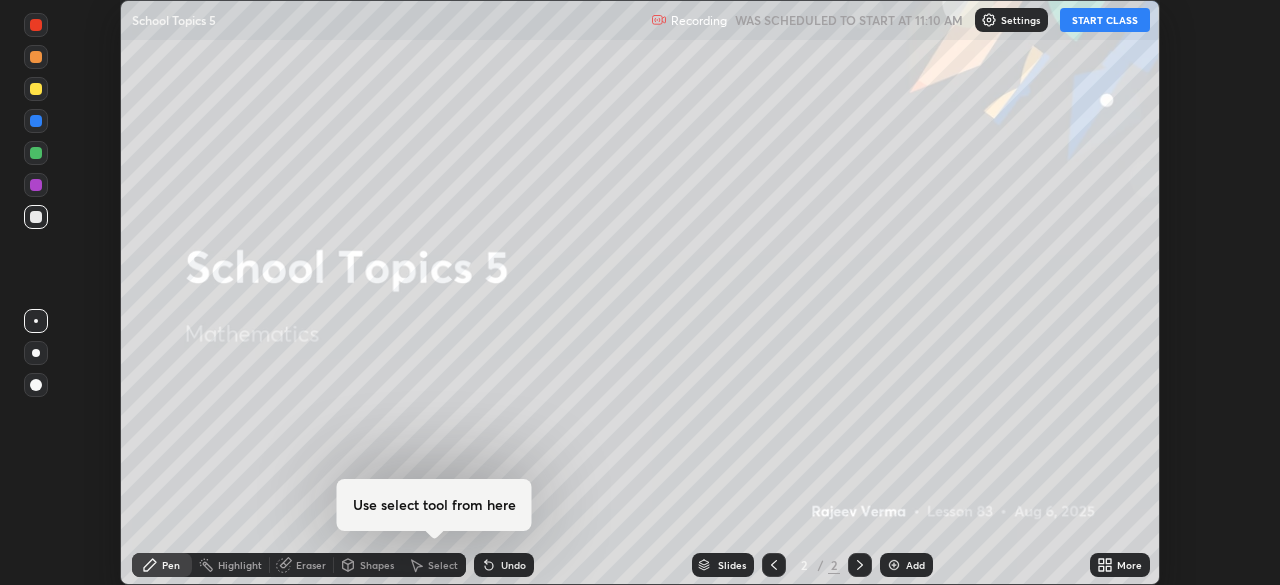 click on "START CLASS" at bounding box center [1105, 20] 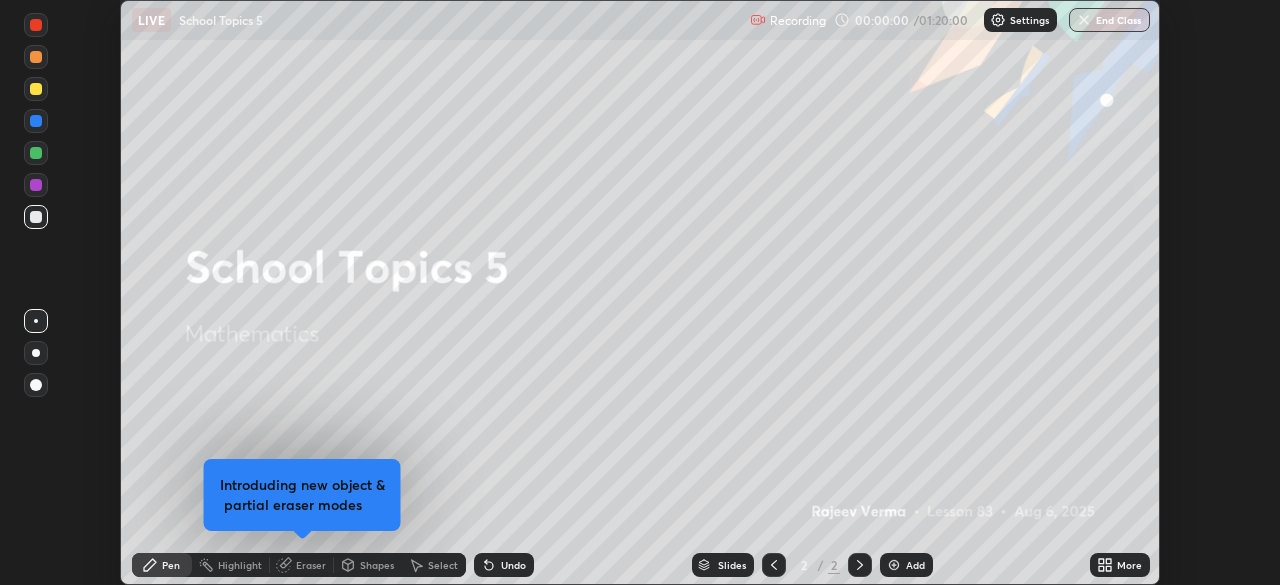 click 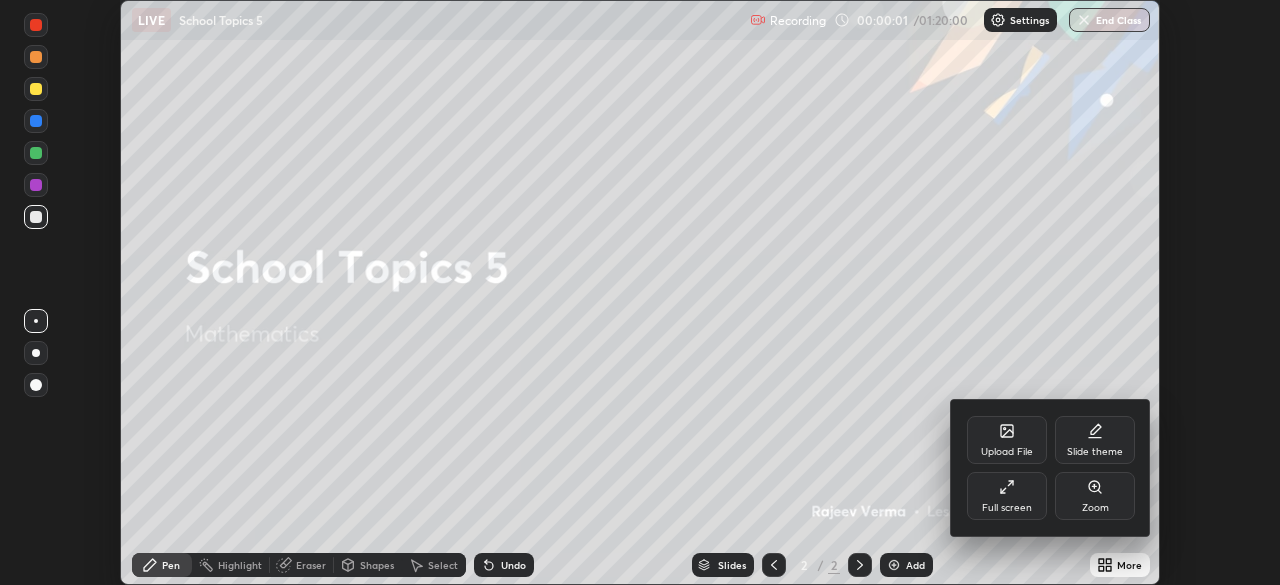 click on "Full screen" at bounding box center (1007, 496) 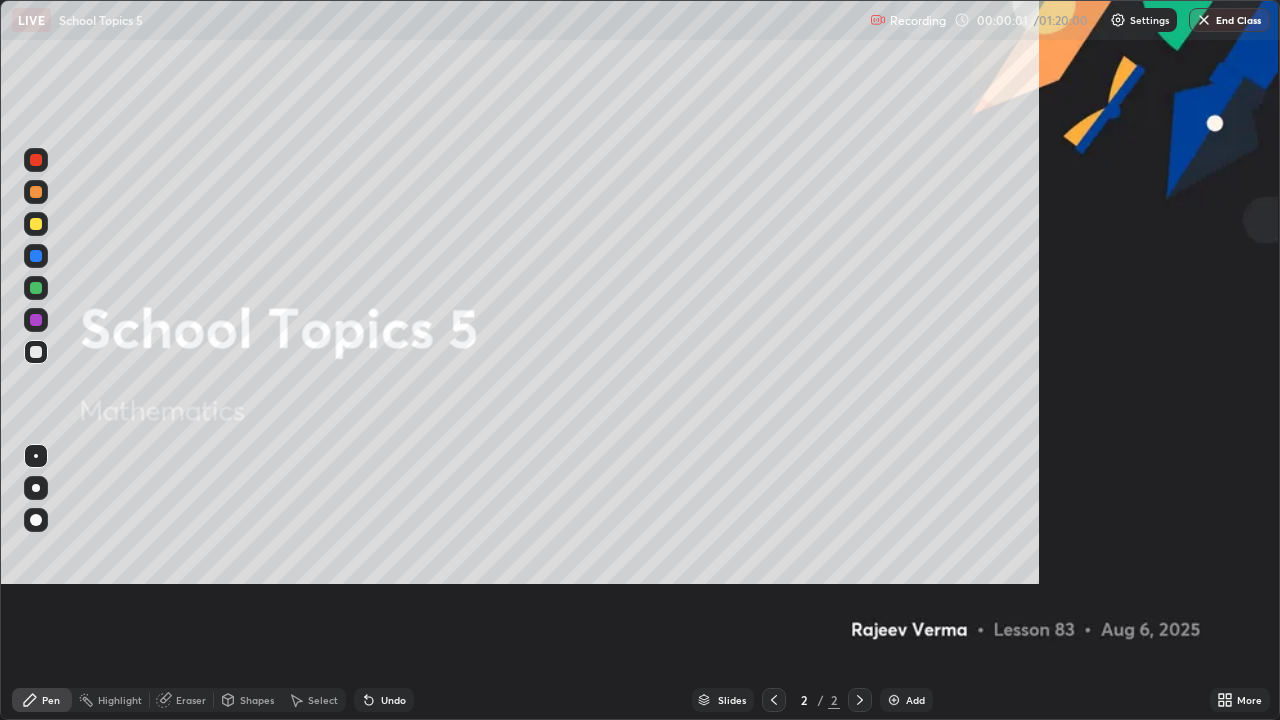 scroll, scrollTop: 99280, scrollLeft: 98720, axis: both 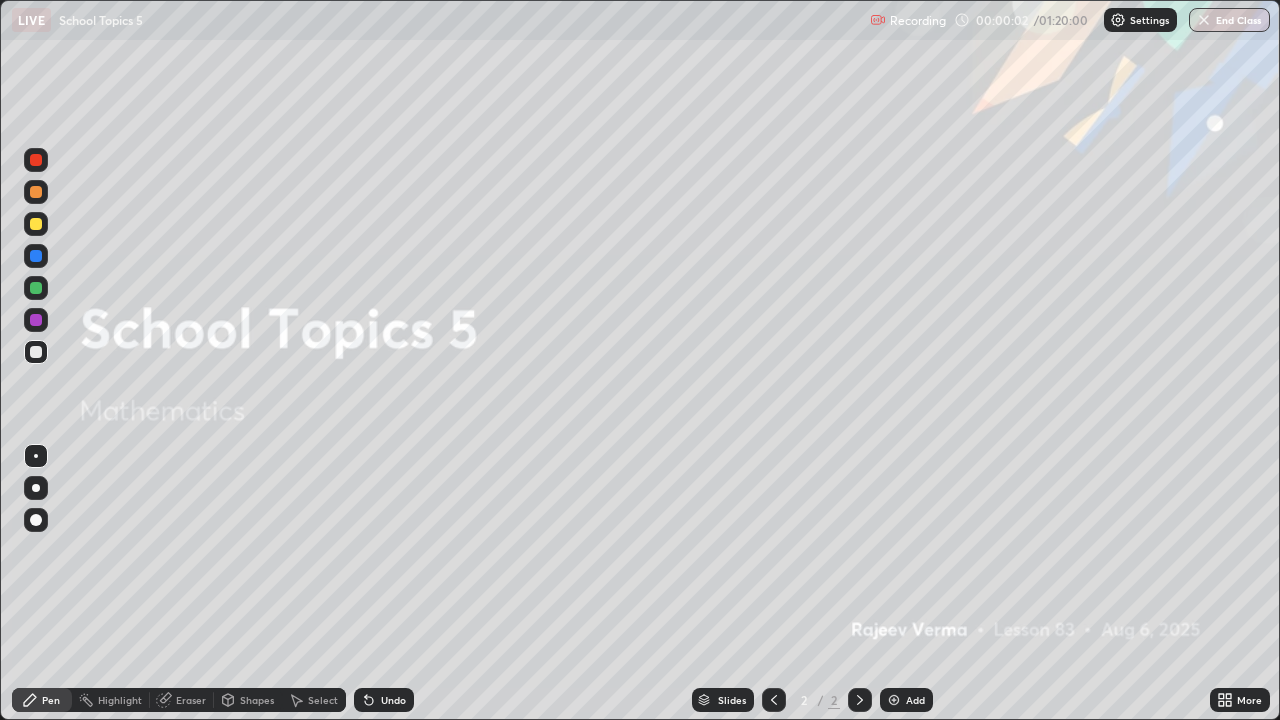 click at bounding box center [894, 700] 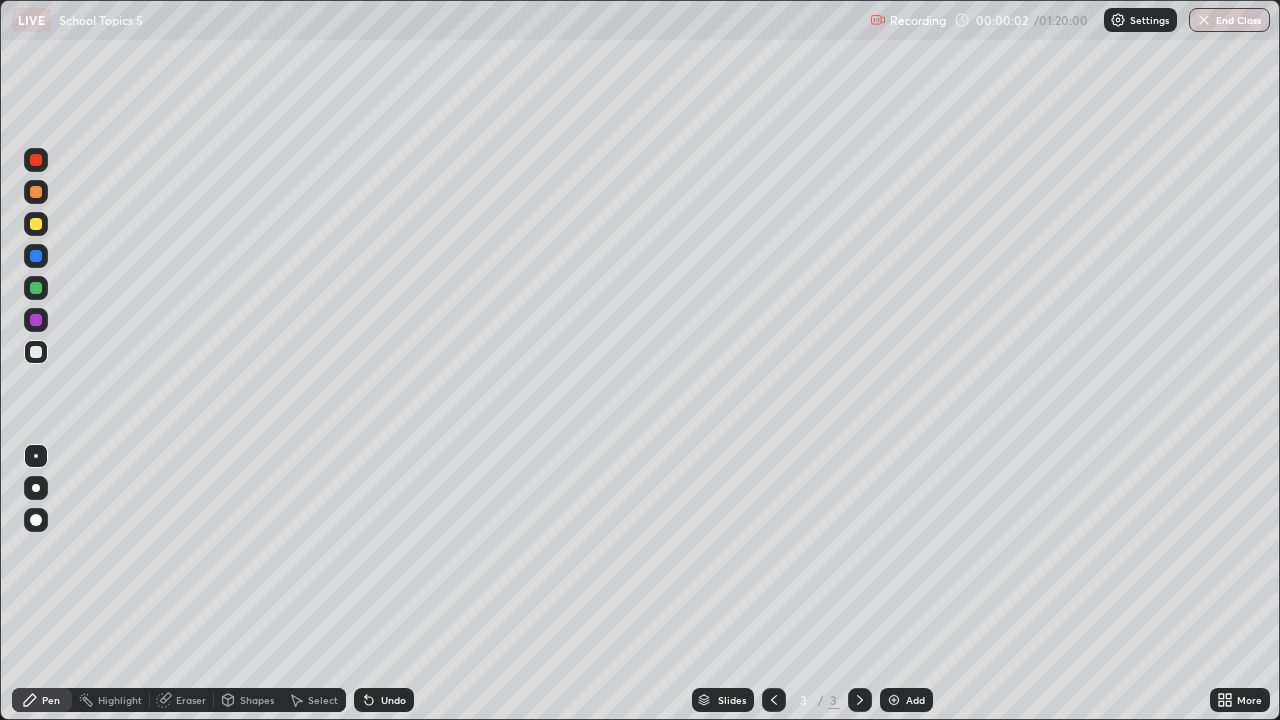 click at bounding box center (894, 700) 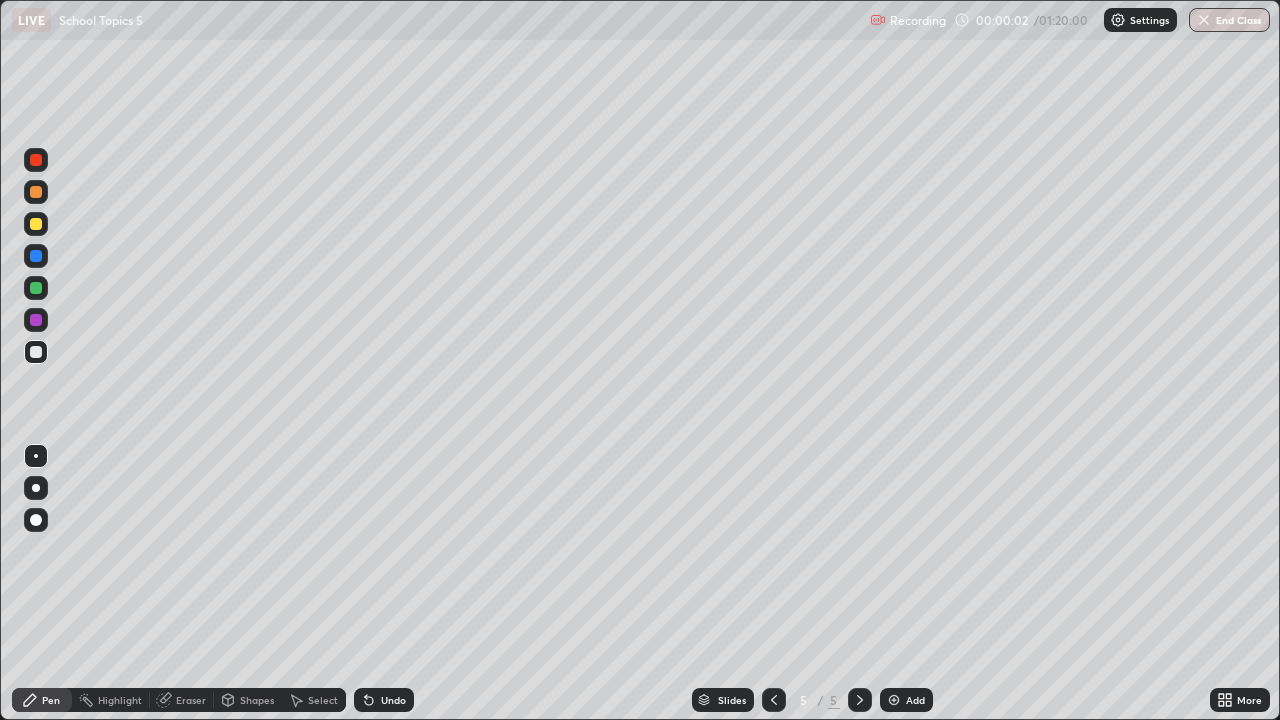 click at bounding box center (894, 700) 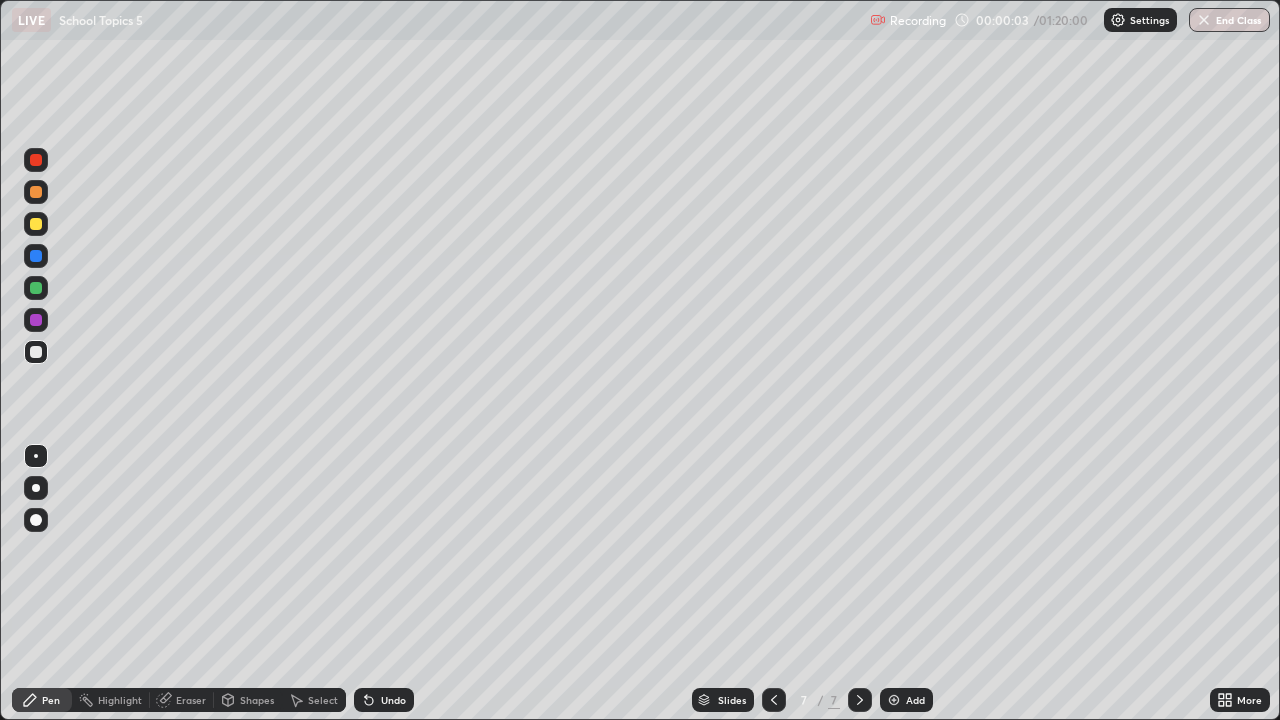 click at bounding box center (894, 700) 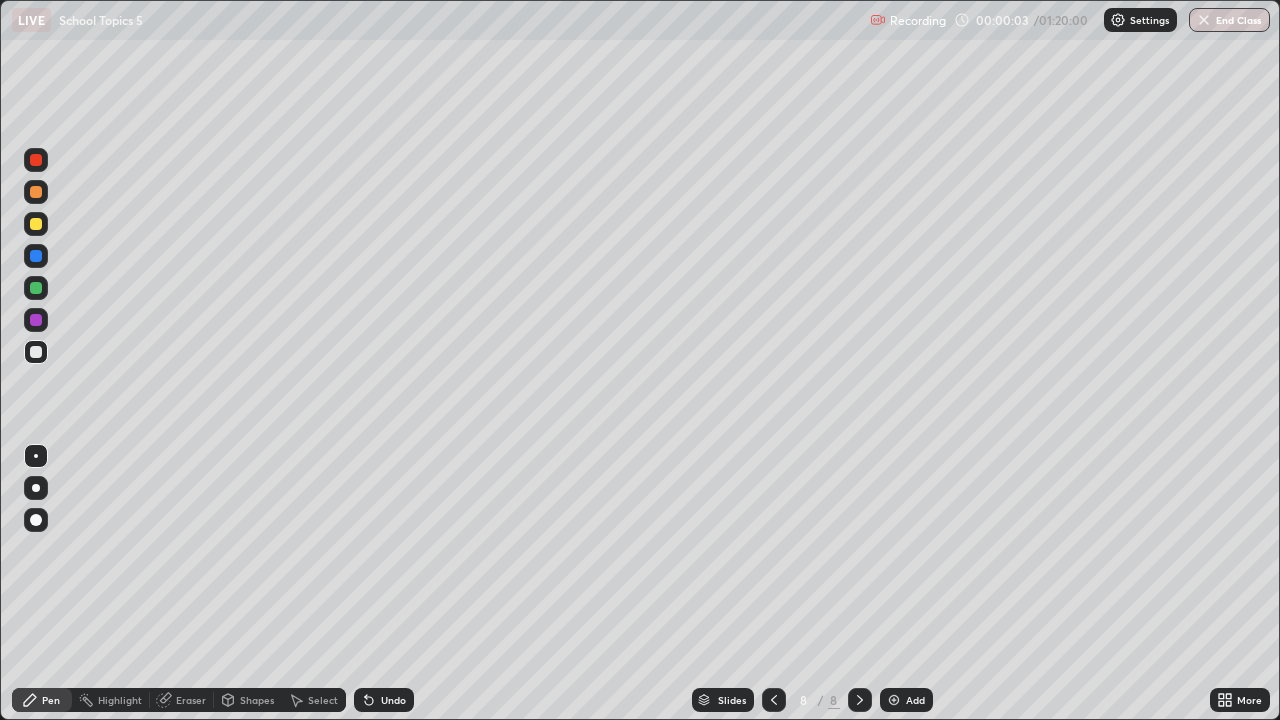 click at bounding box center [894, 700] 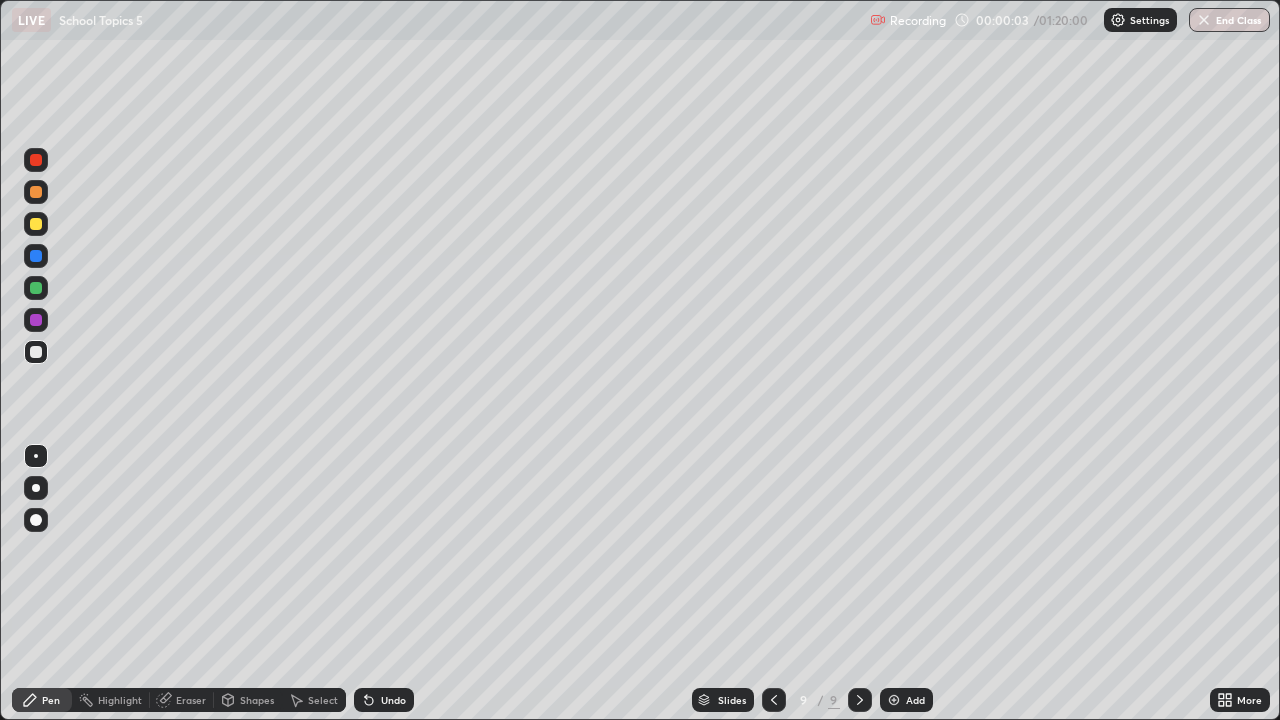 click at bounding box center (894, 700) 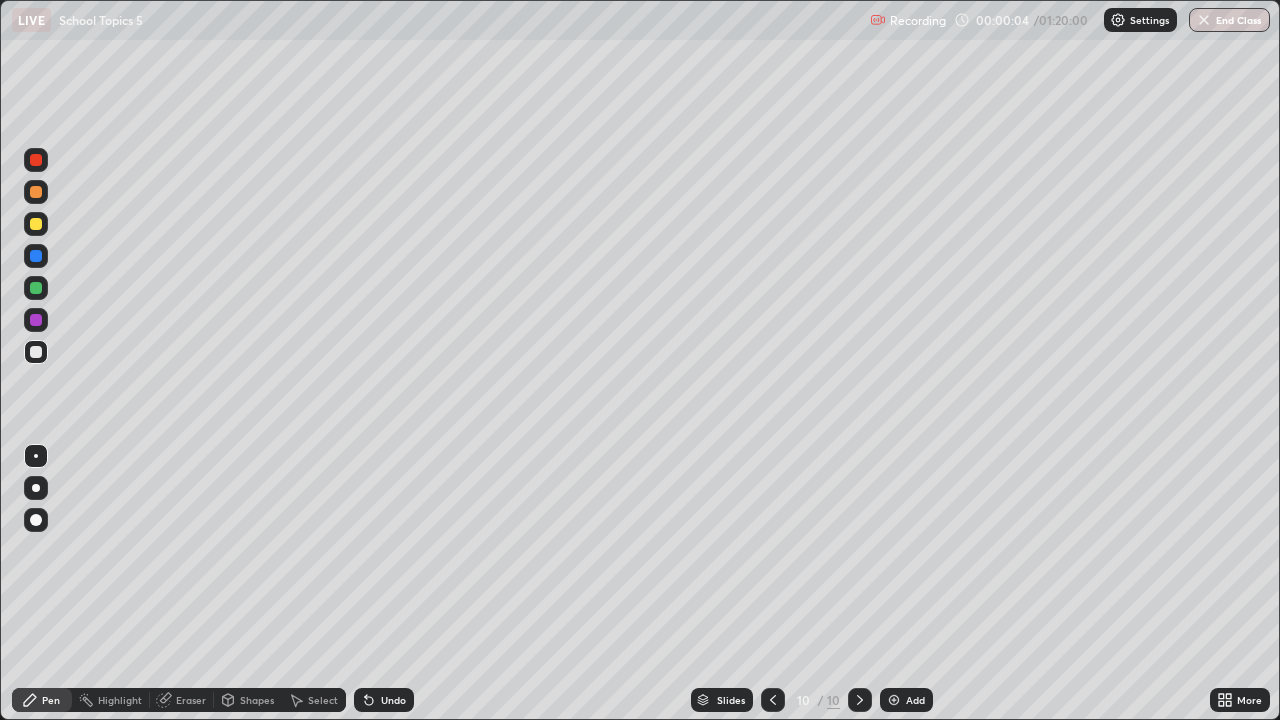 click 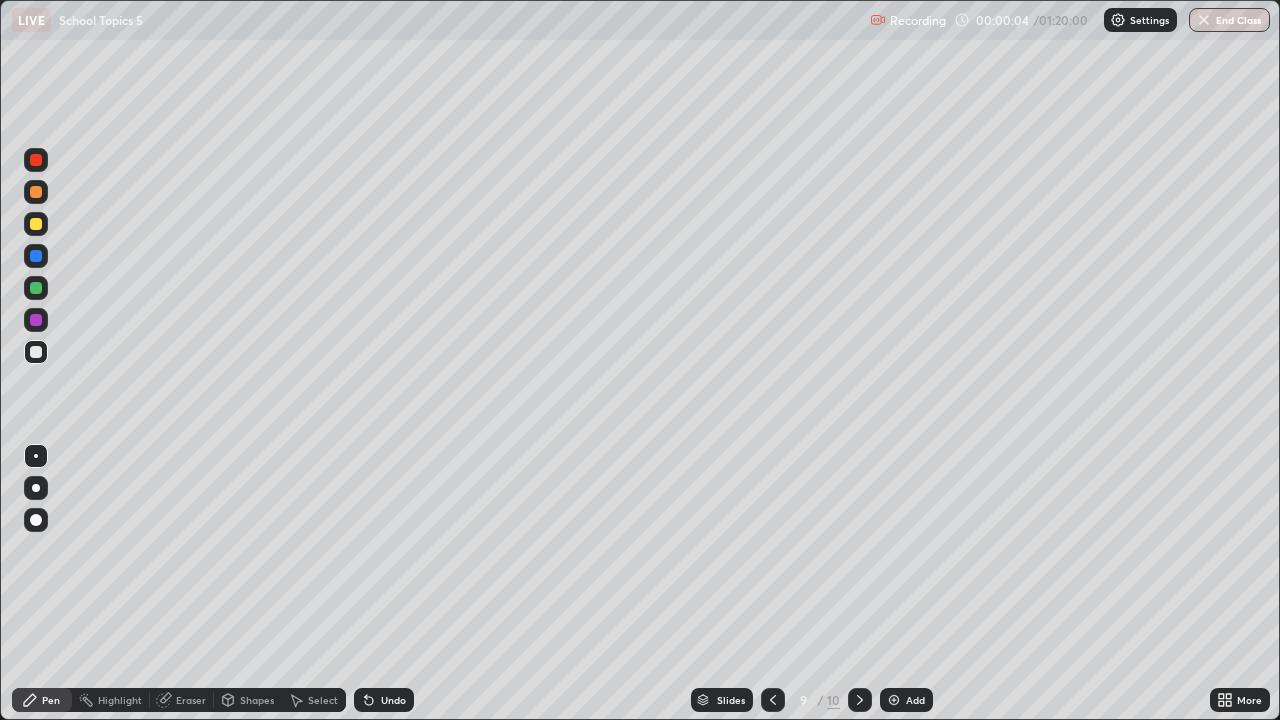 click 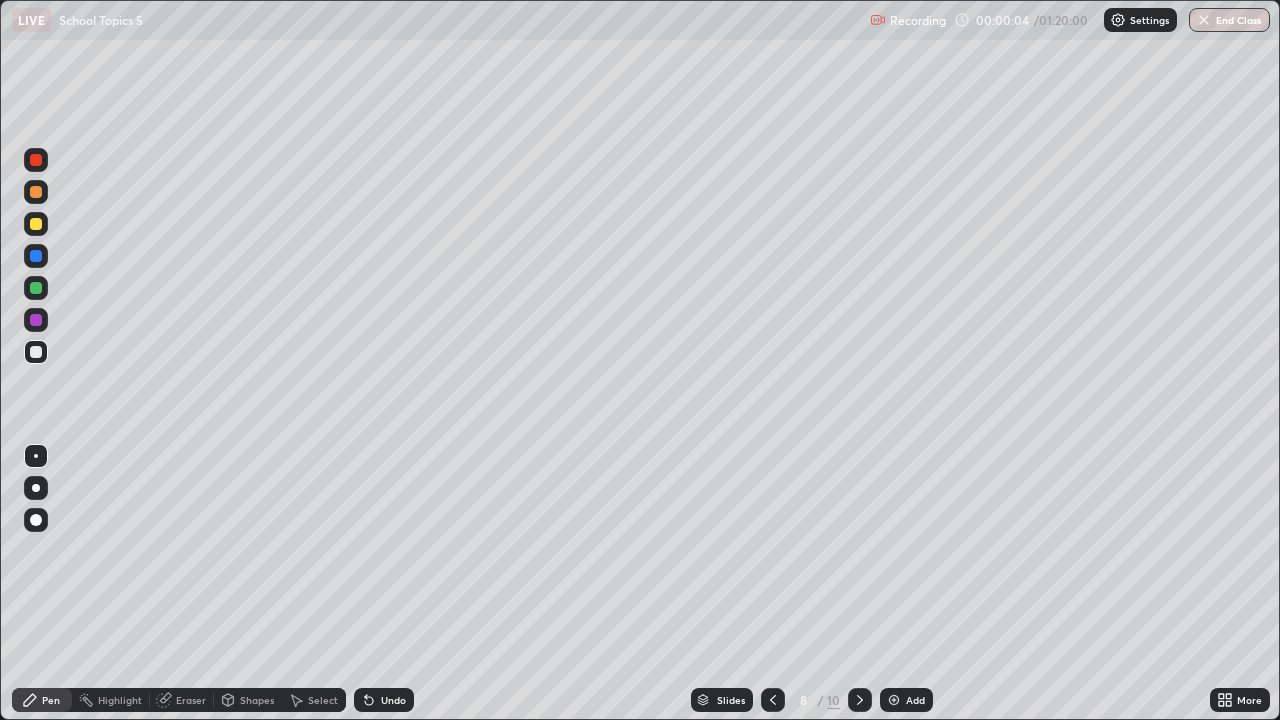 click 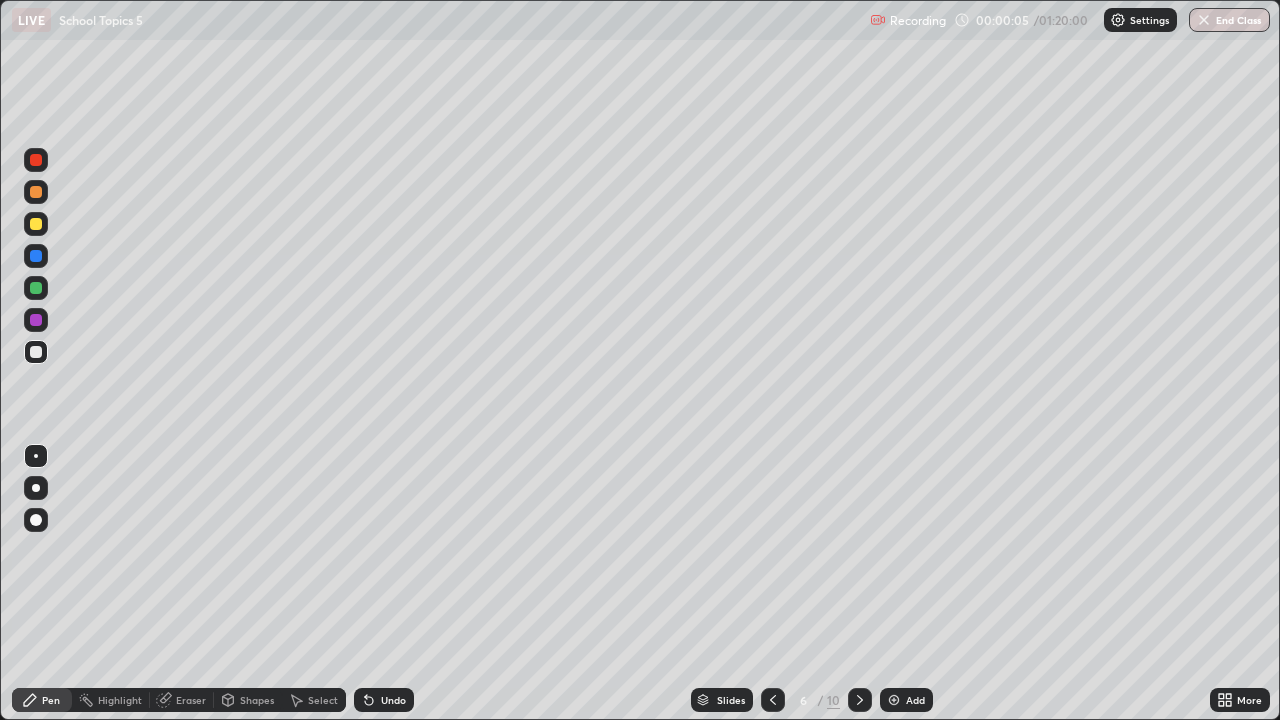 click 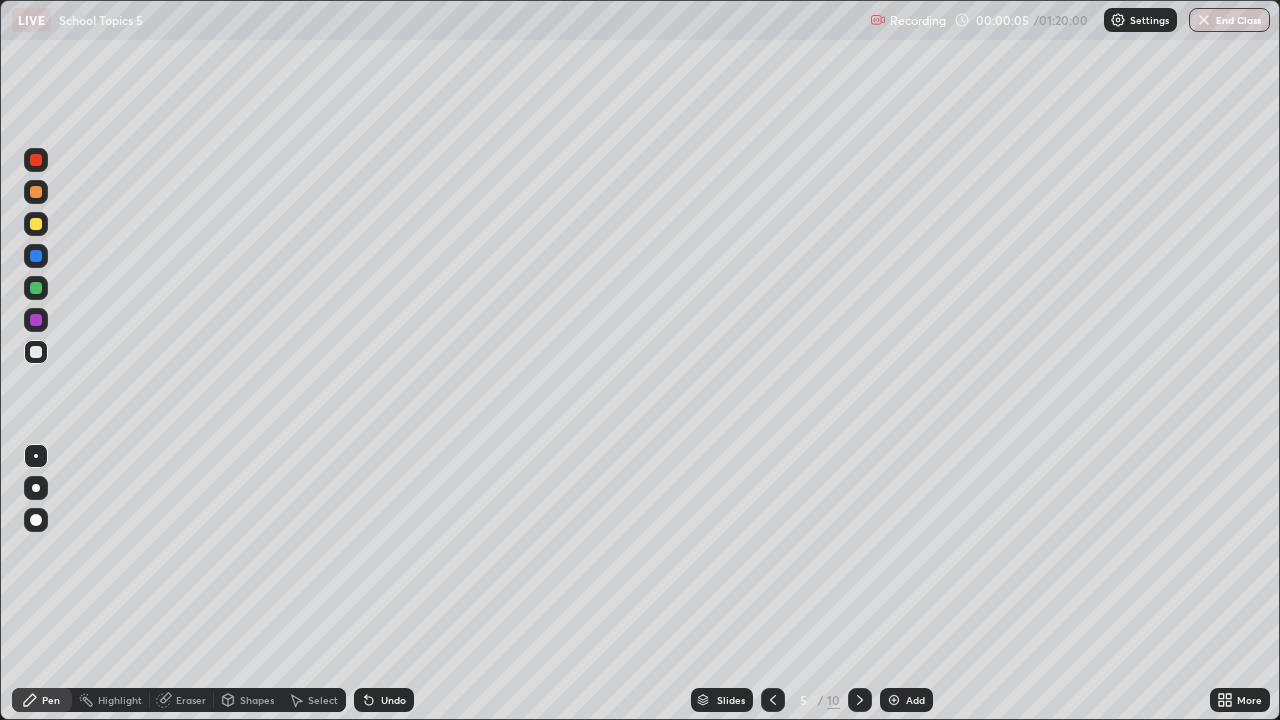 click 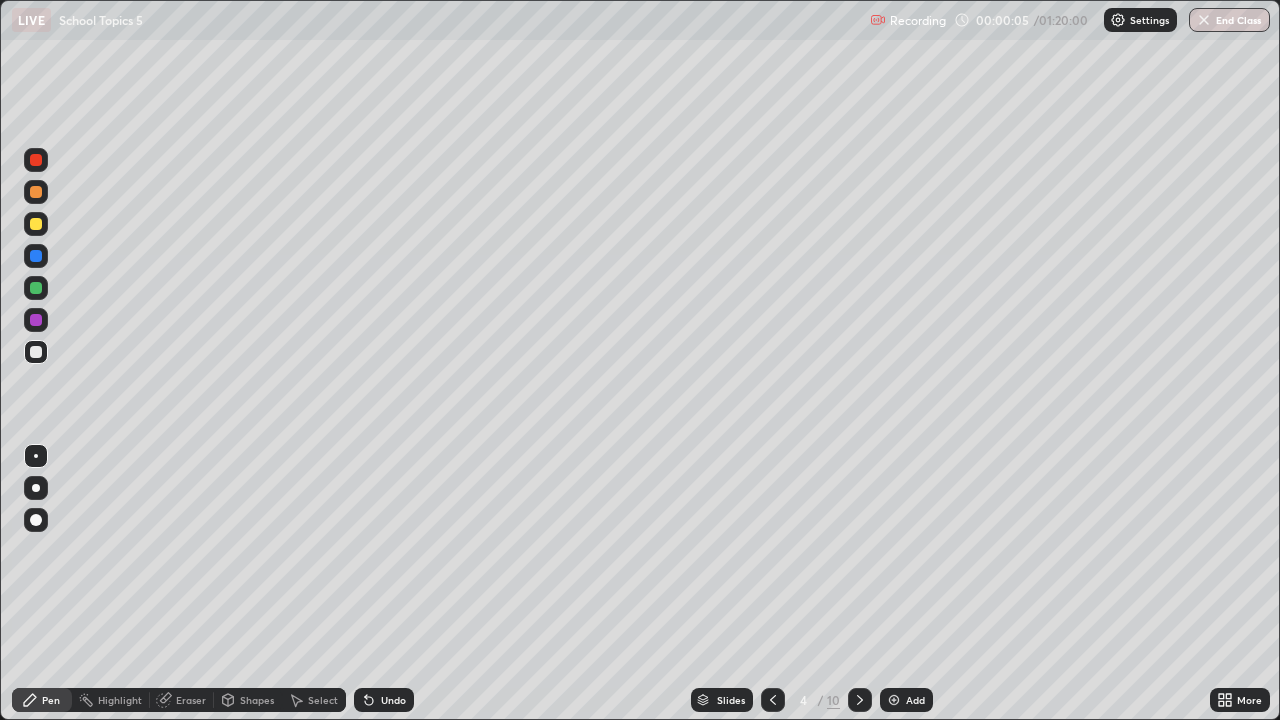 click 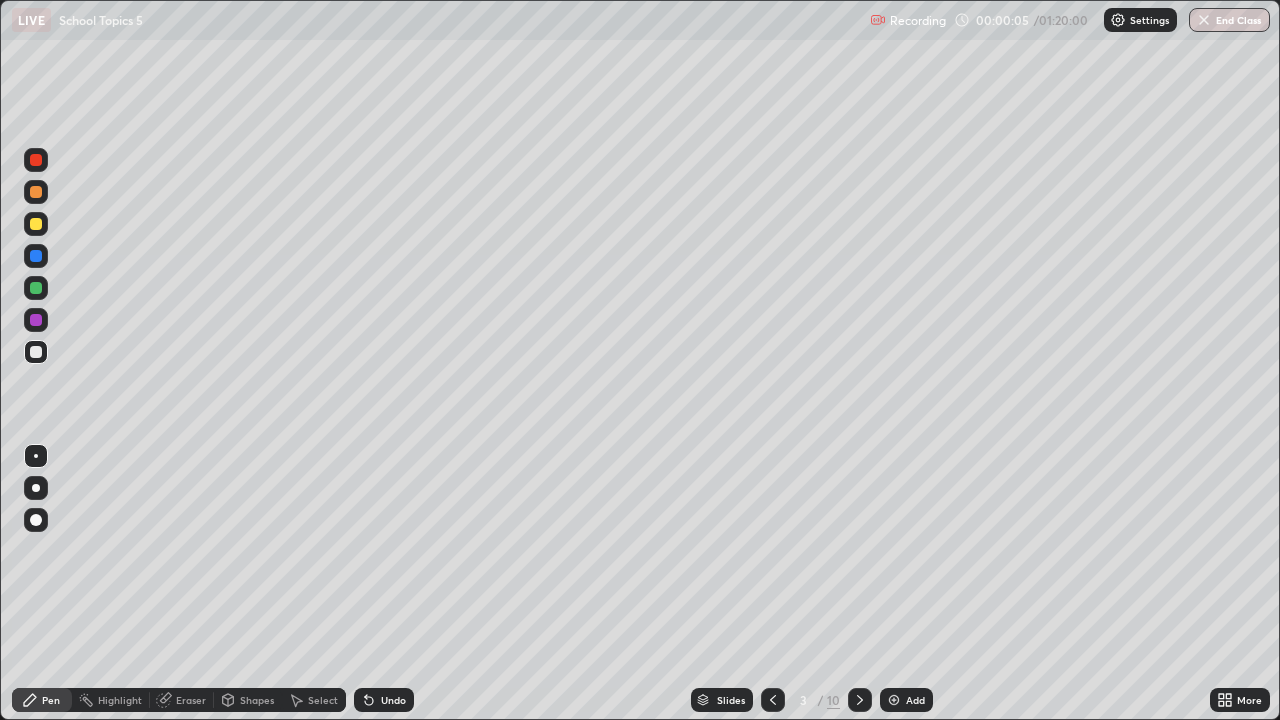 click 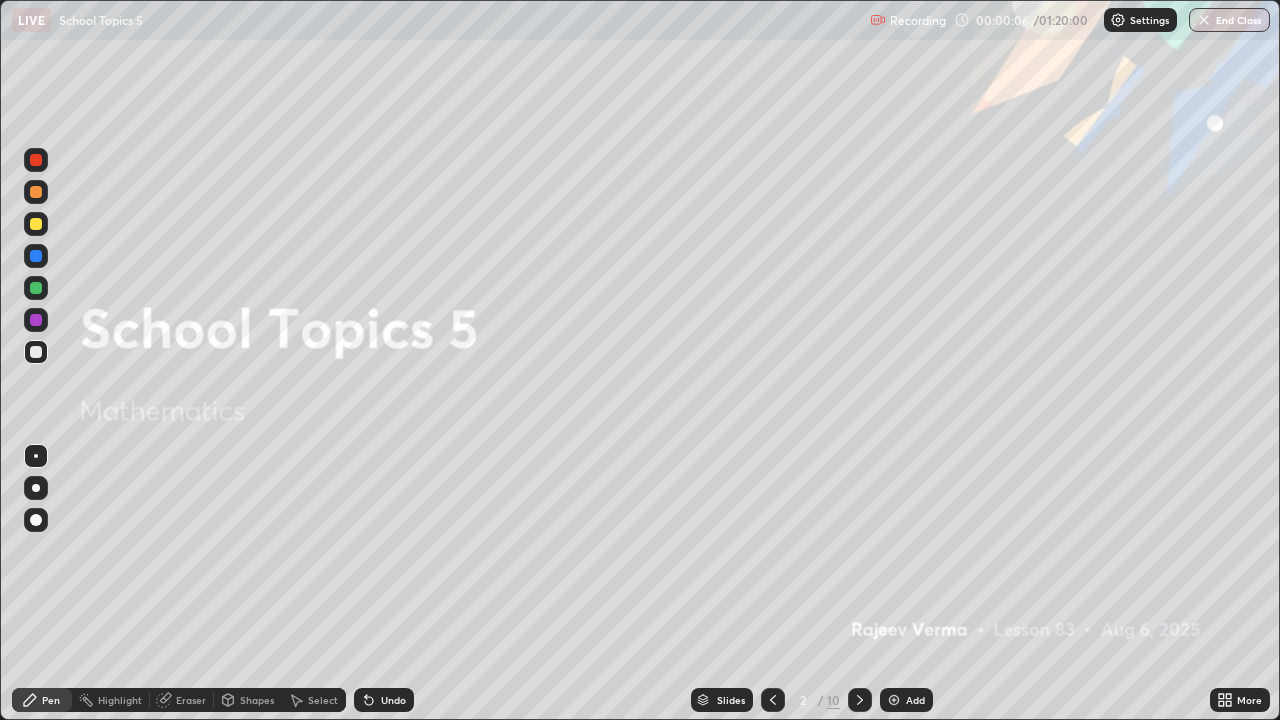 click 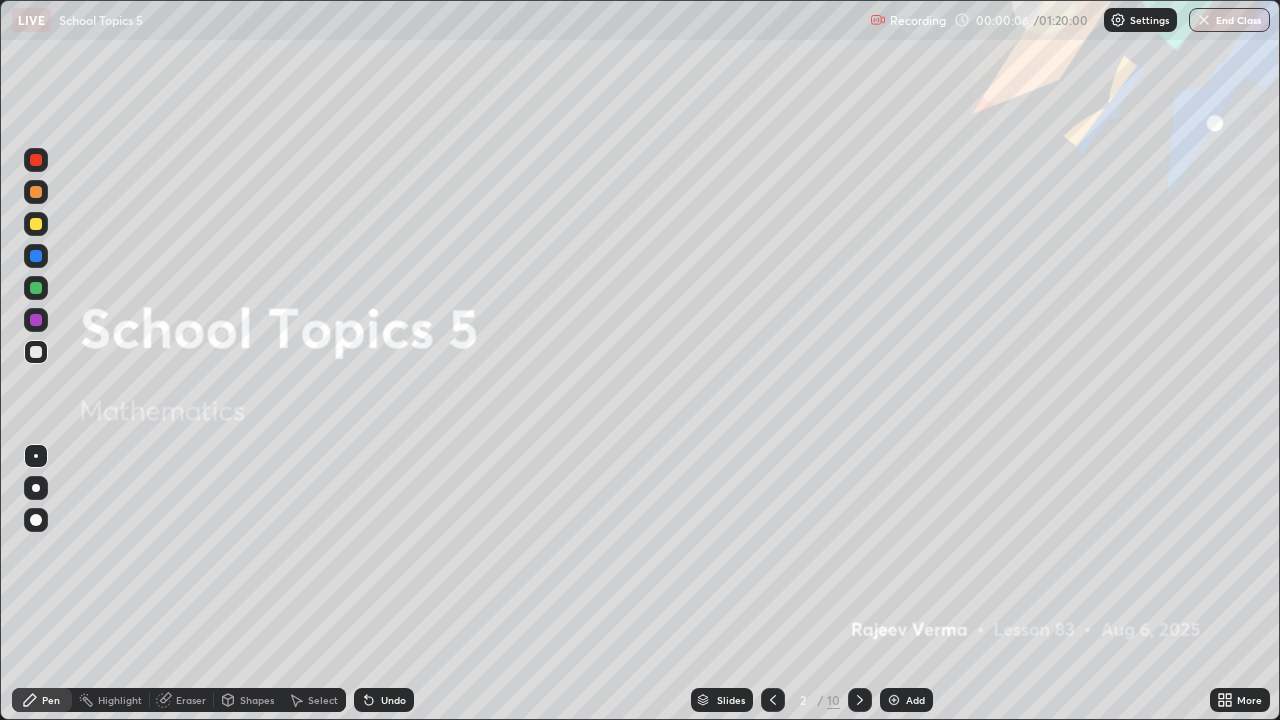 click 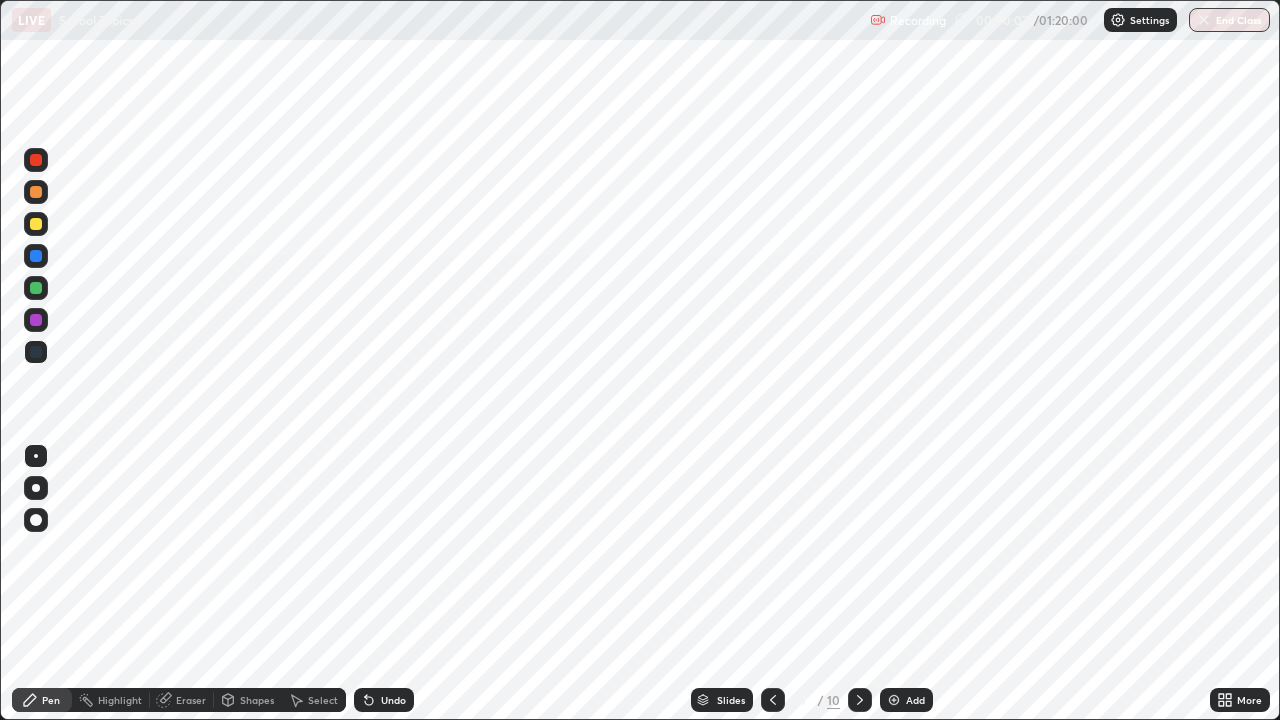 click 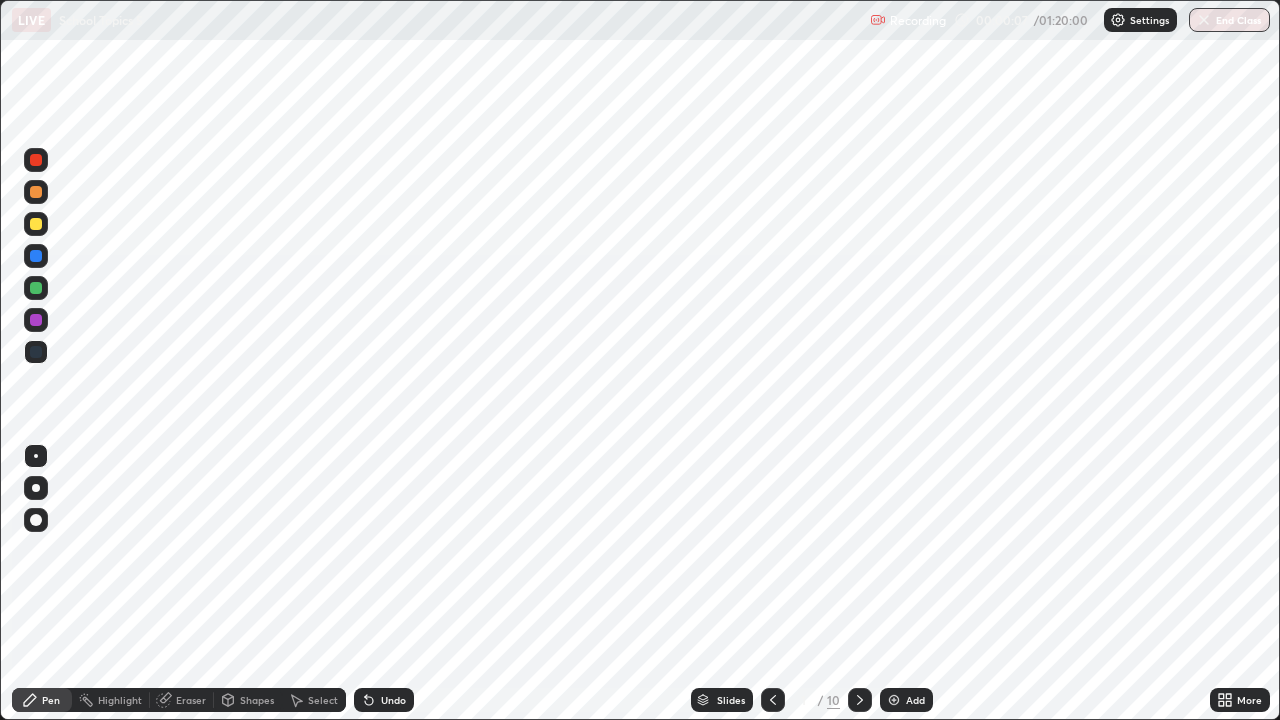 click 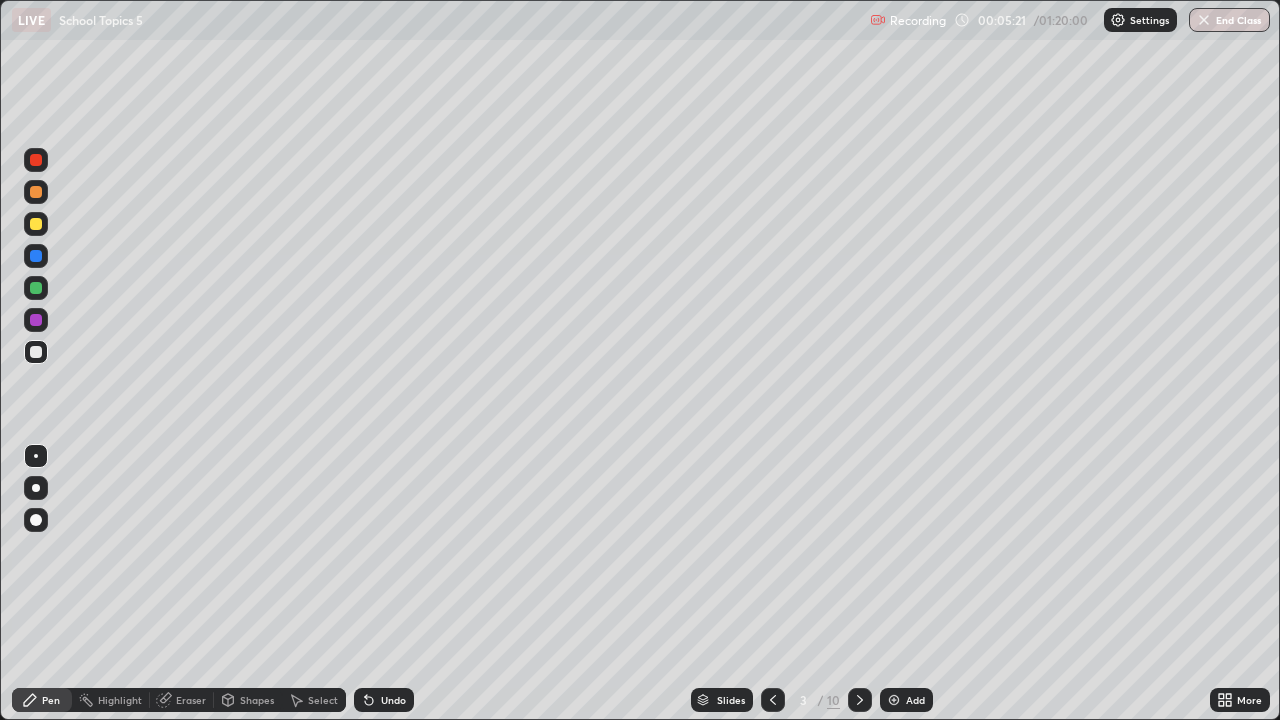 click on "Eraser" at bounding box center (191, 700) 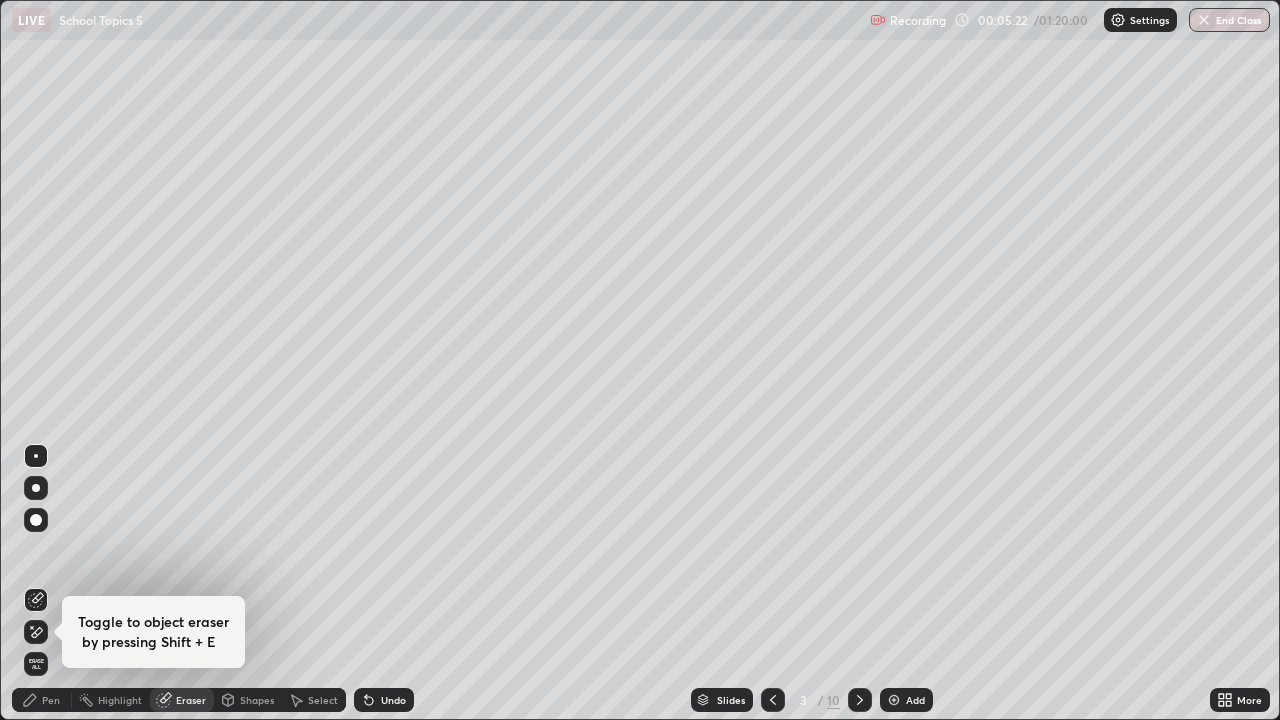 click 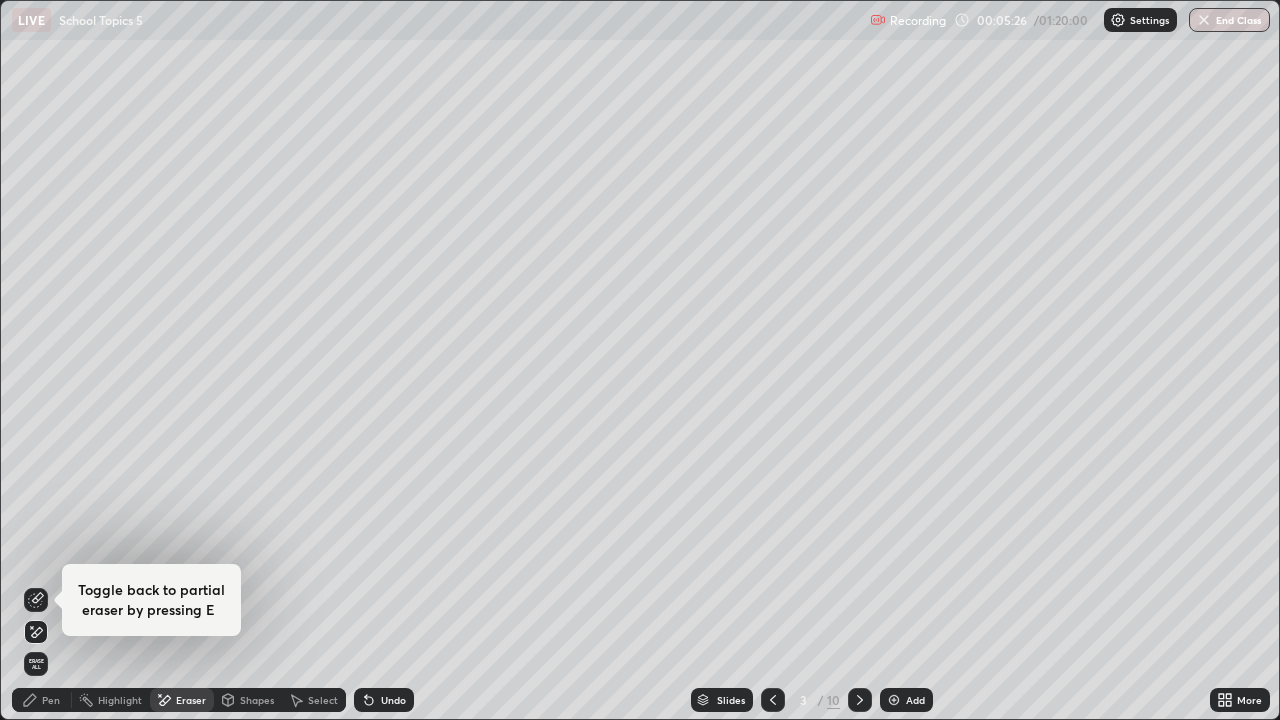 click 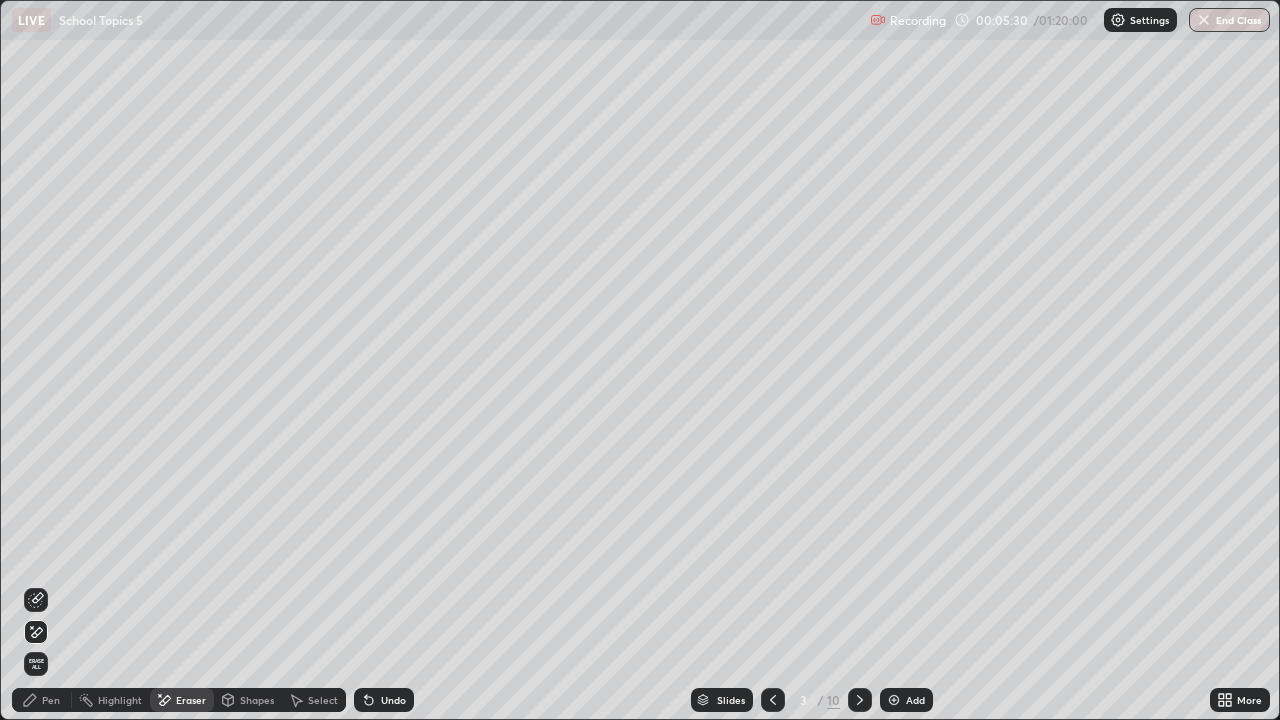 click on "Pen" at bounding box center [42, 700] 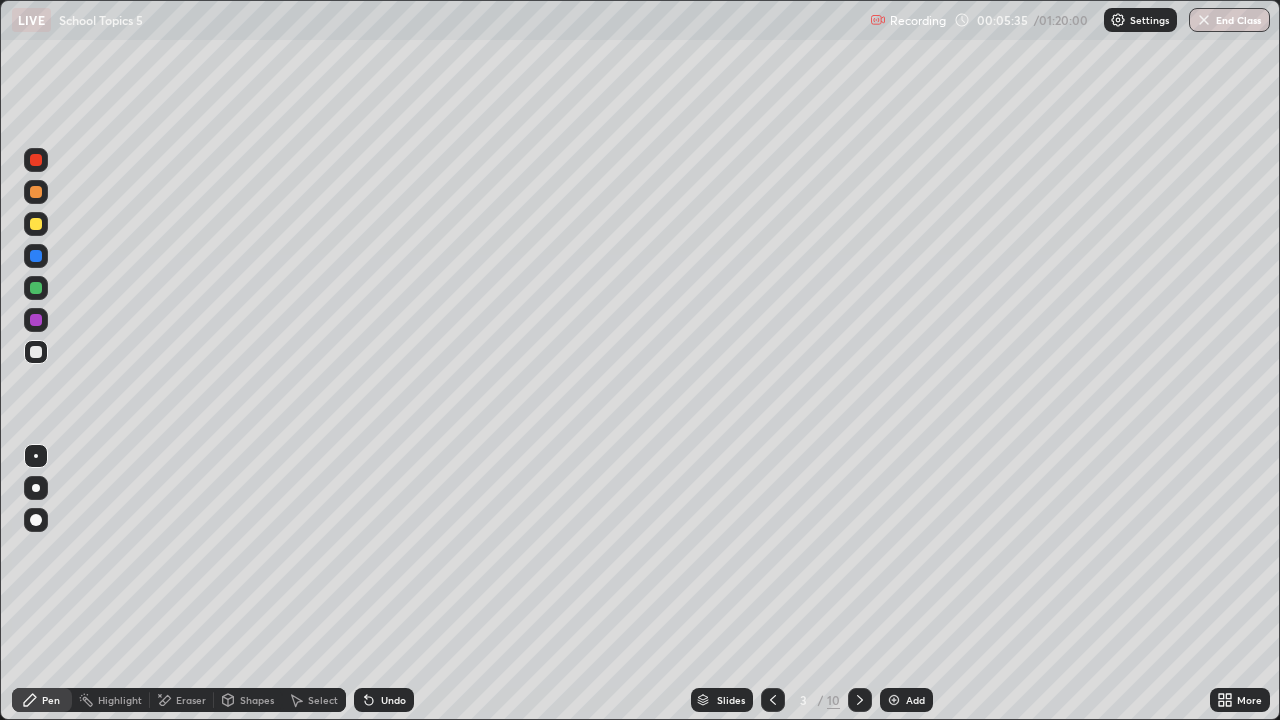 click on "Eraser" at bounding box center (191, 700) 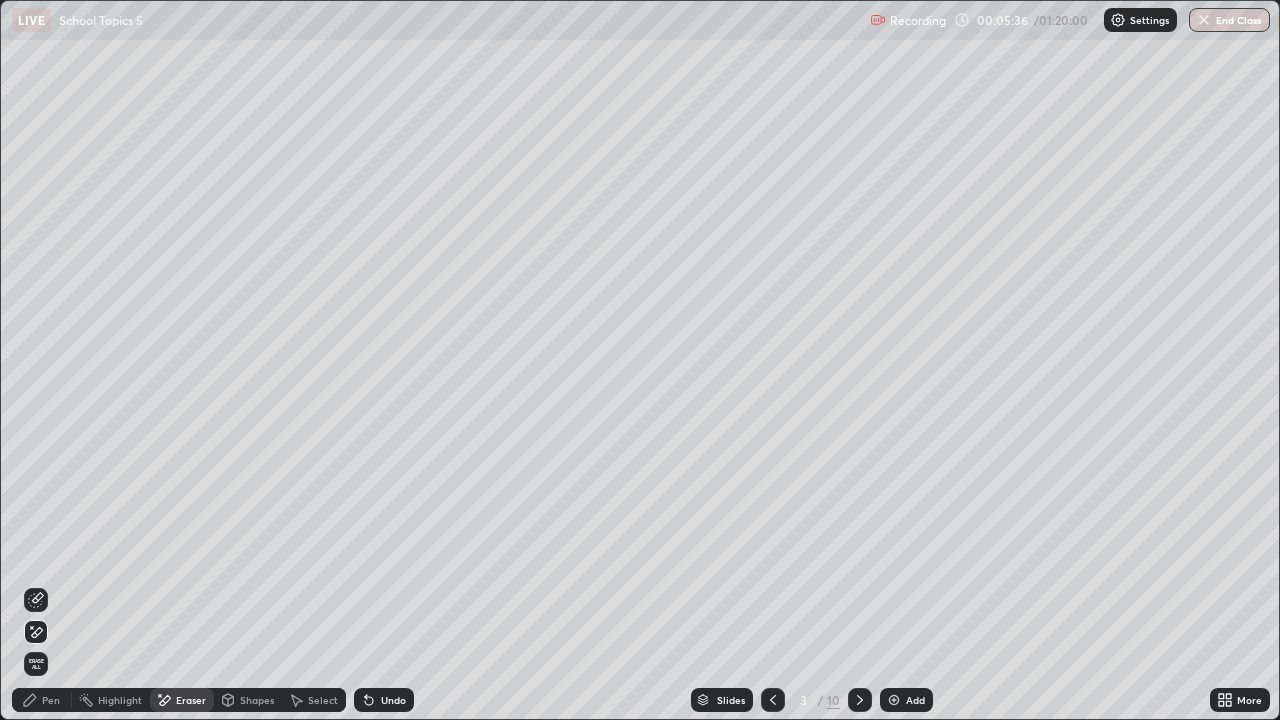 click 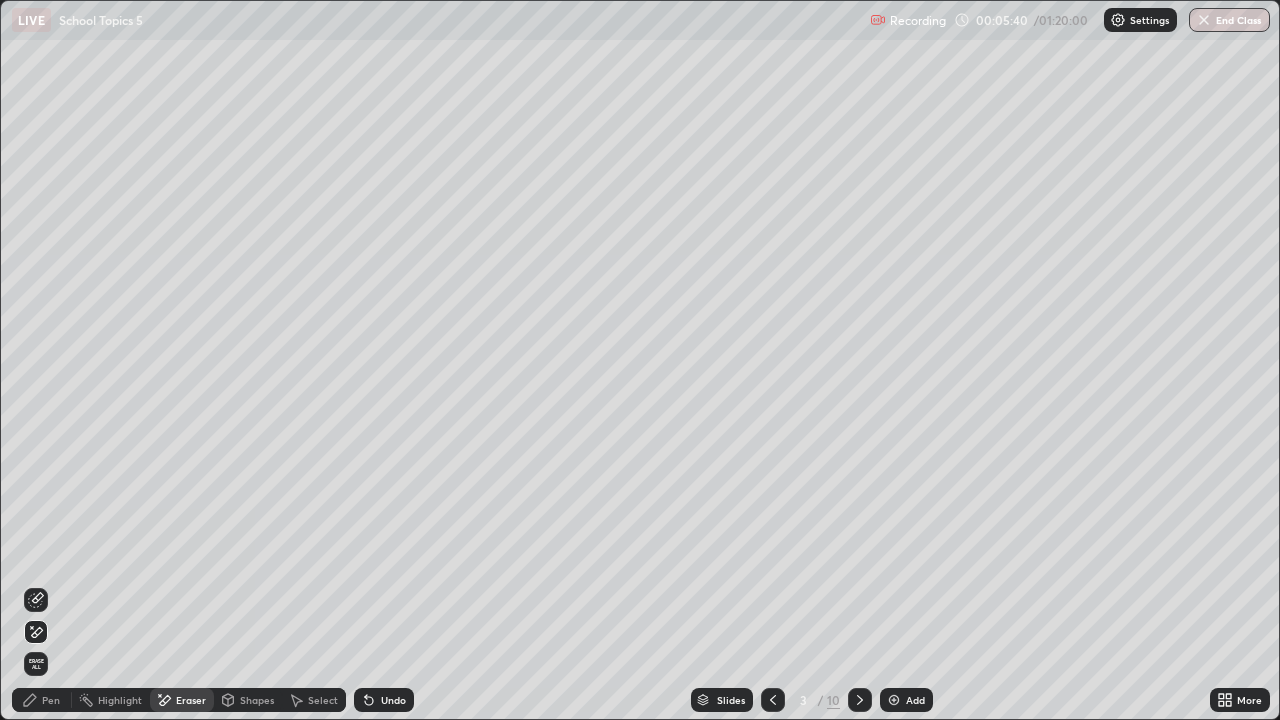 click on "Pen" at bounding box center (51, 700) 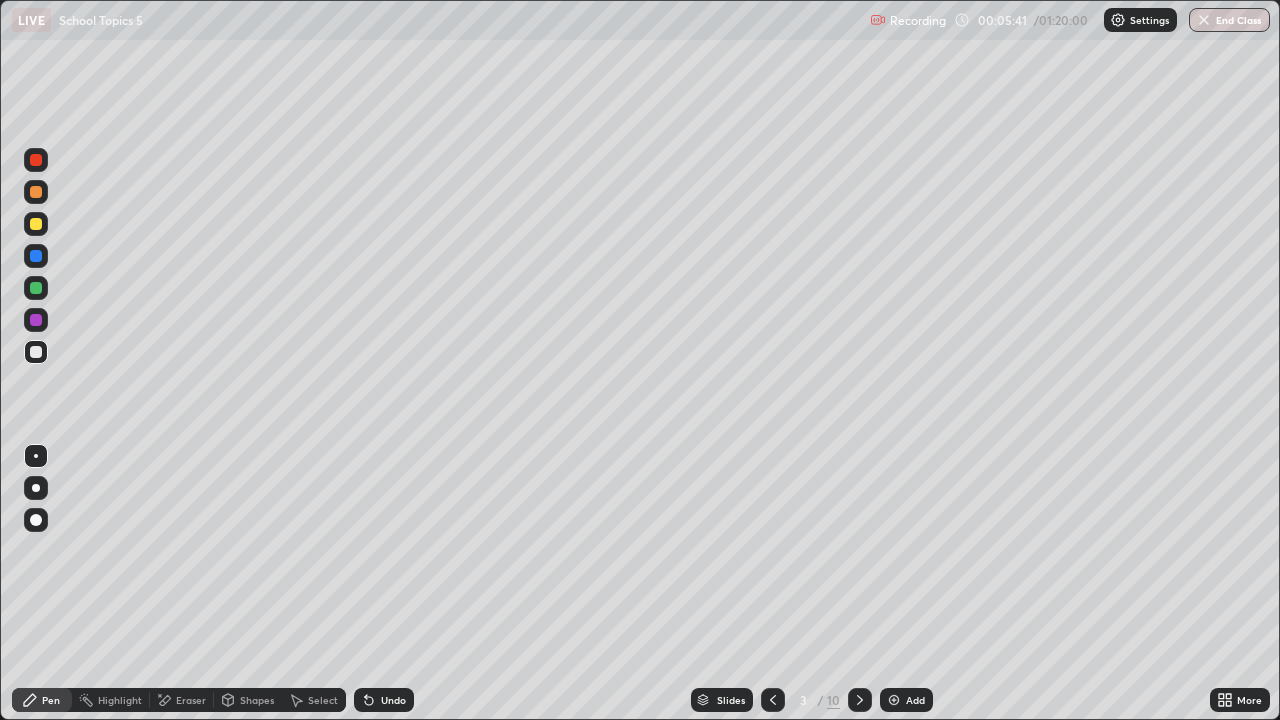 click on "Shapes" at bounding box center [257, 700] 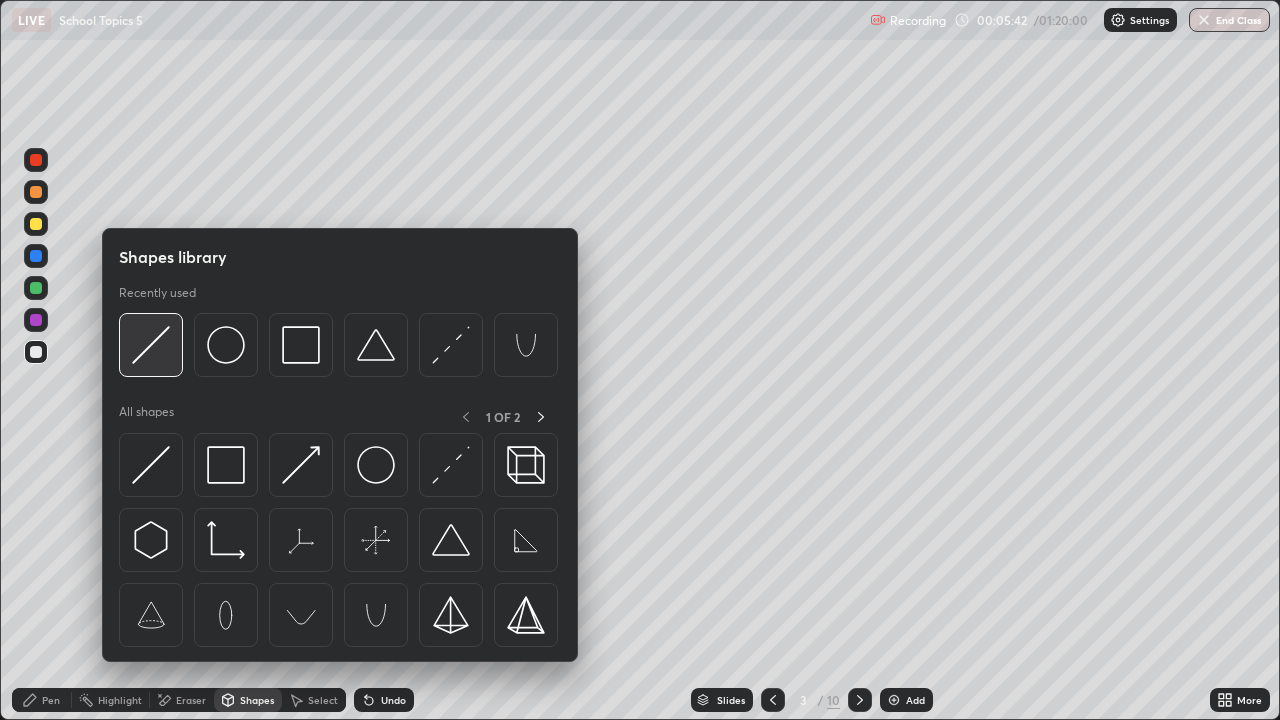 click at bounding box center [151, 345] 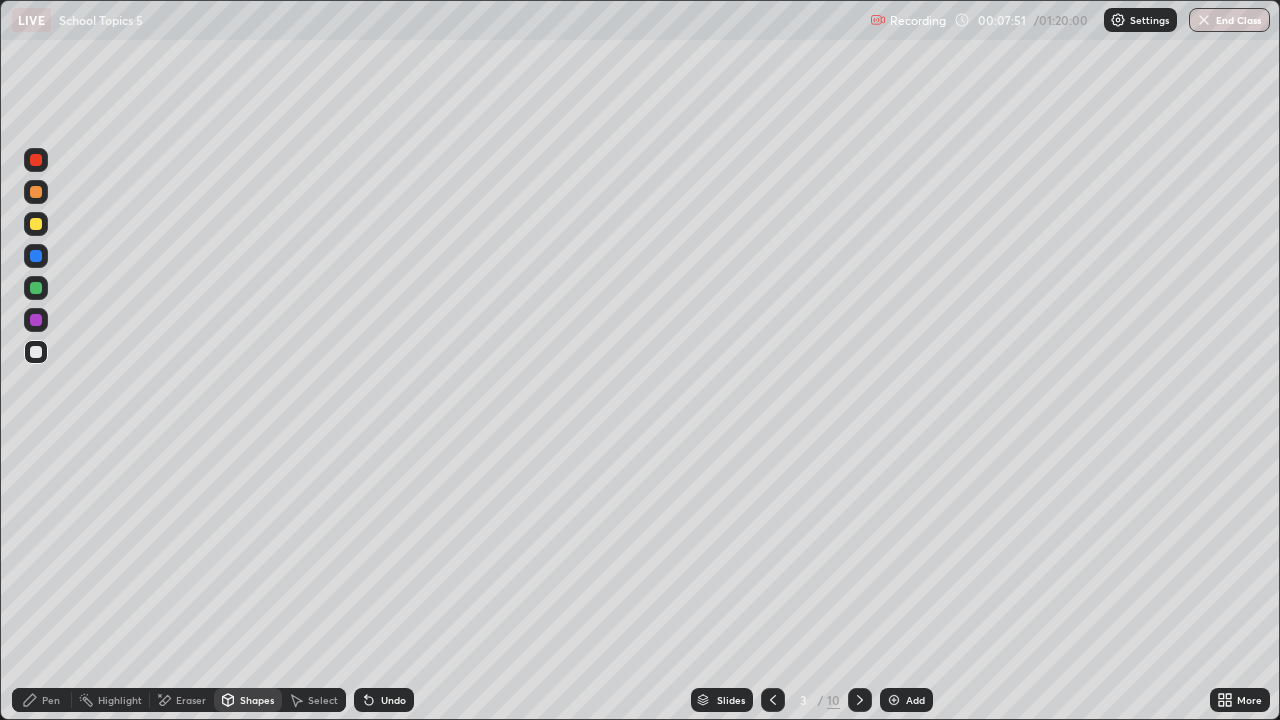click at bounding box center (36, 224) 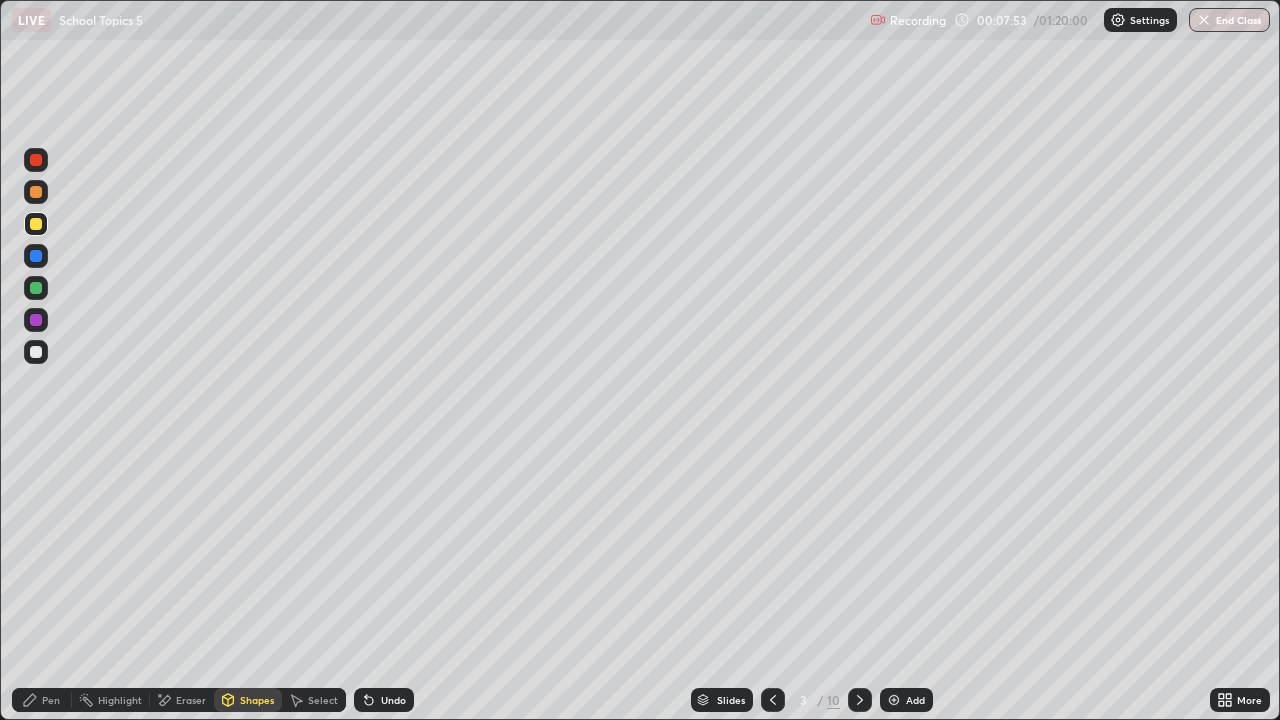 click on "Undo" at bounding box center [393, 700] 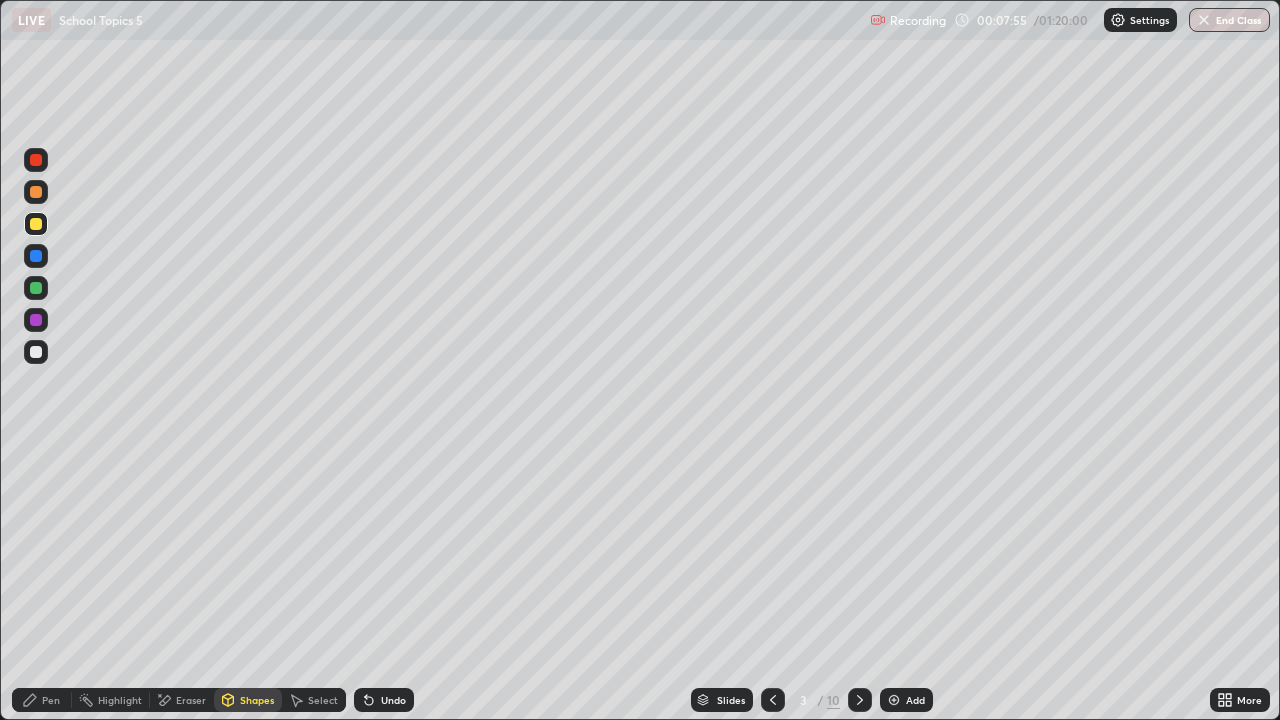 click on "Undo" at bounding box center (384, 700) 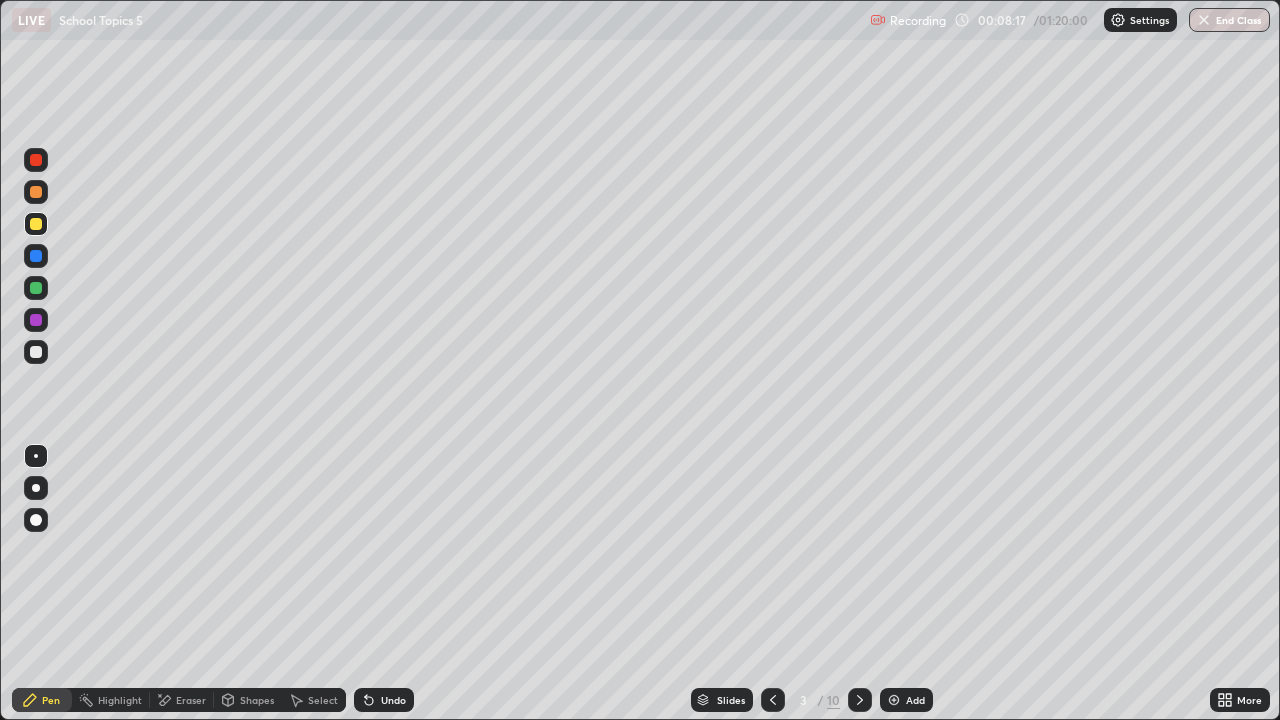 click at bounding box center (36, 192) 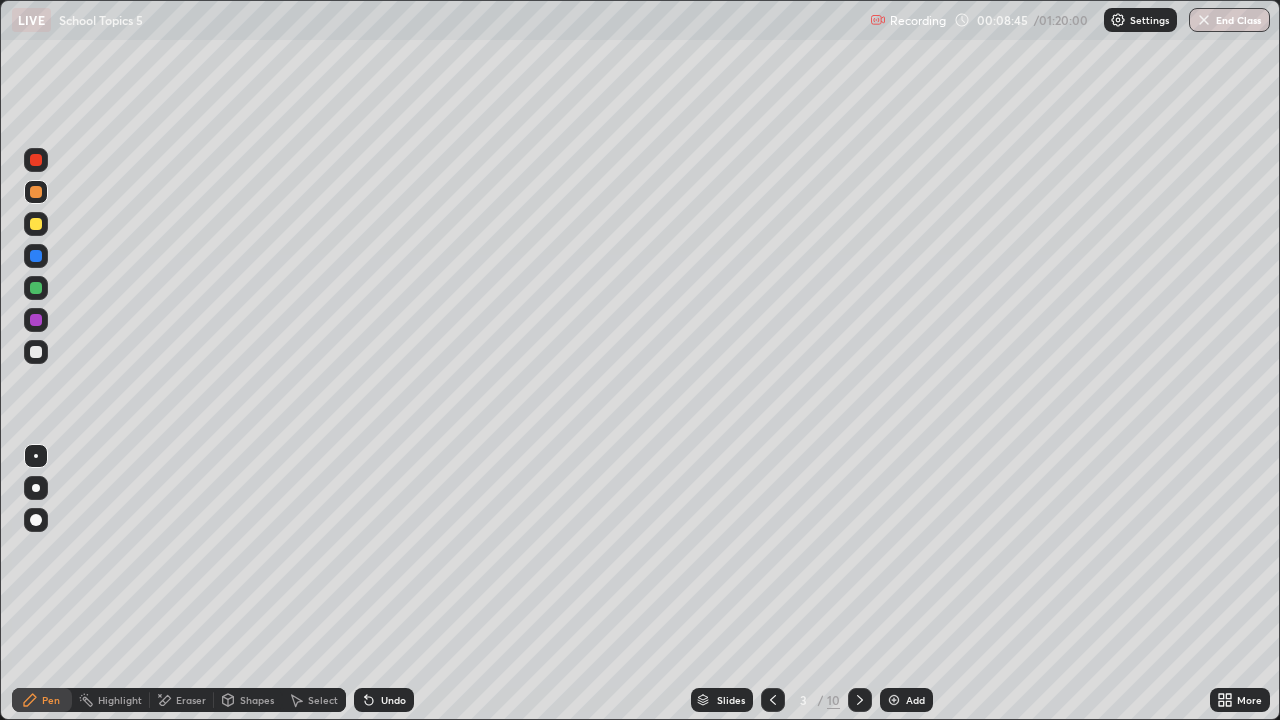 click at bounding box center [36, 224] 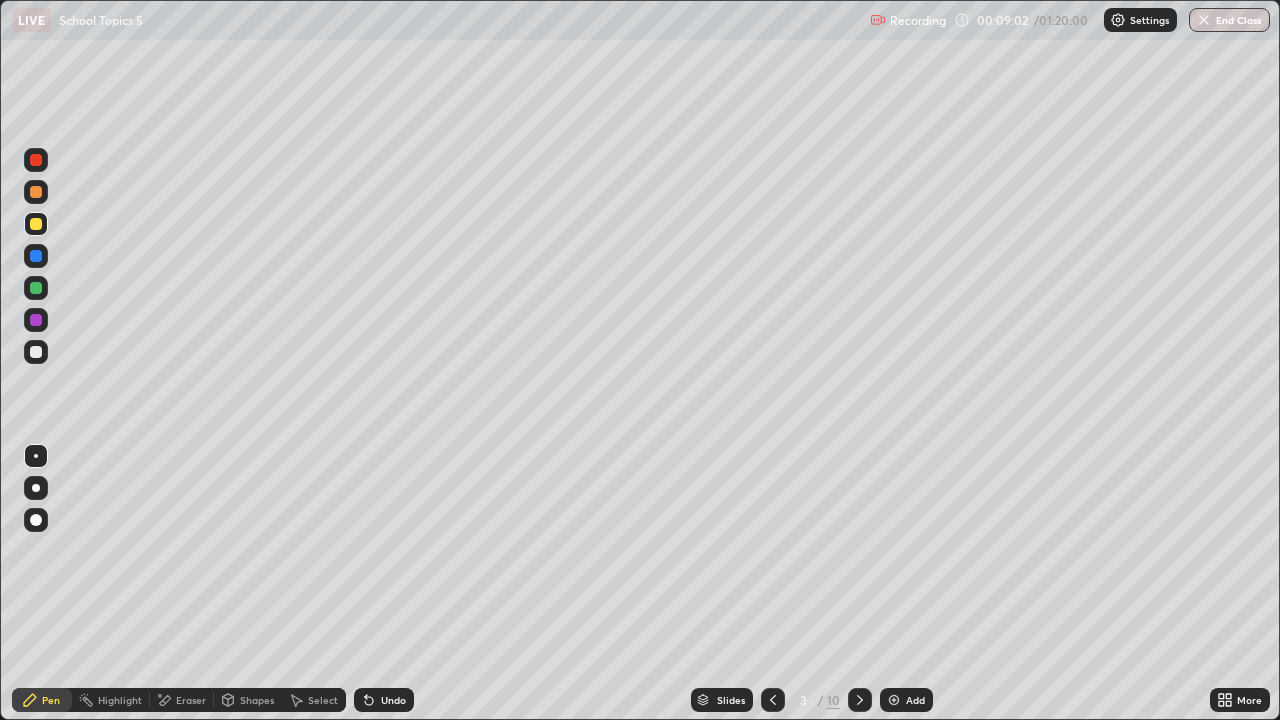 click on "Undo" at bounding box center (393, 700) 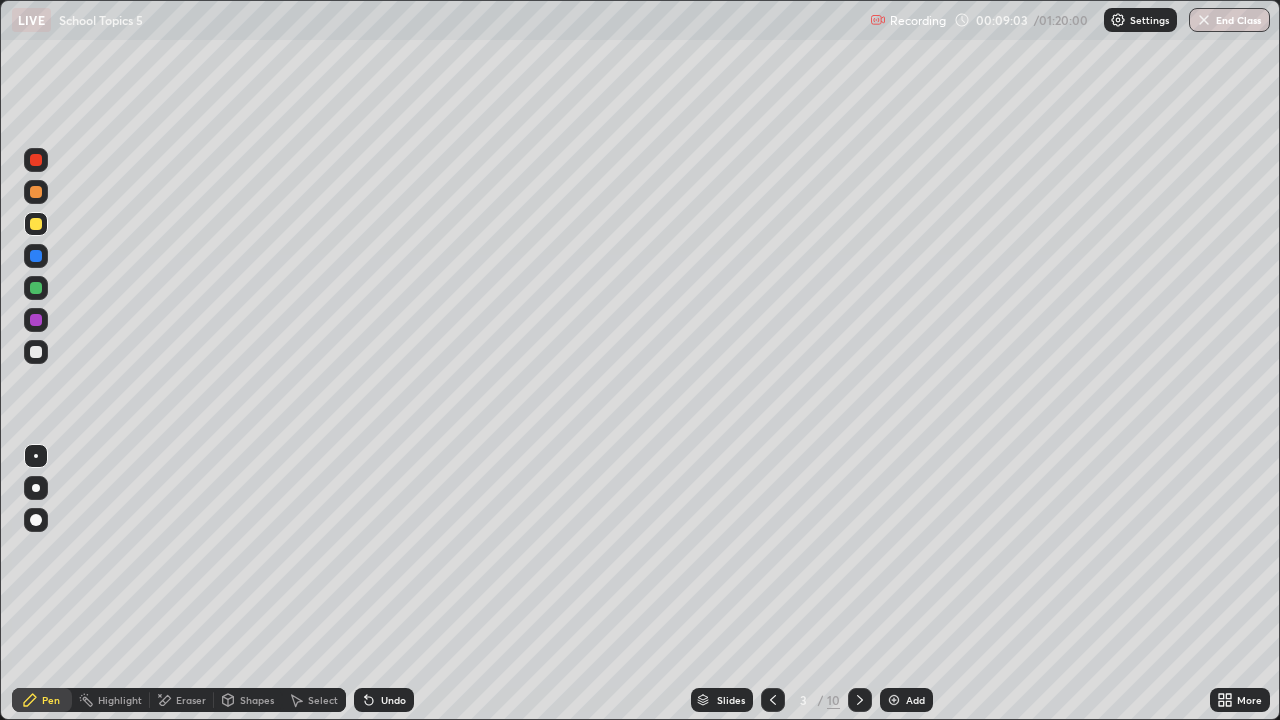 click on "Undo" at bounding box center [384, 700] 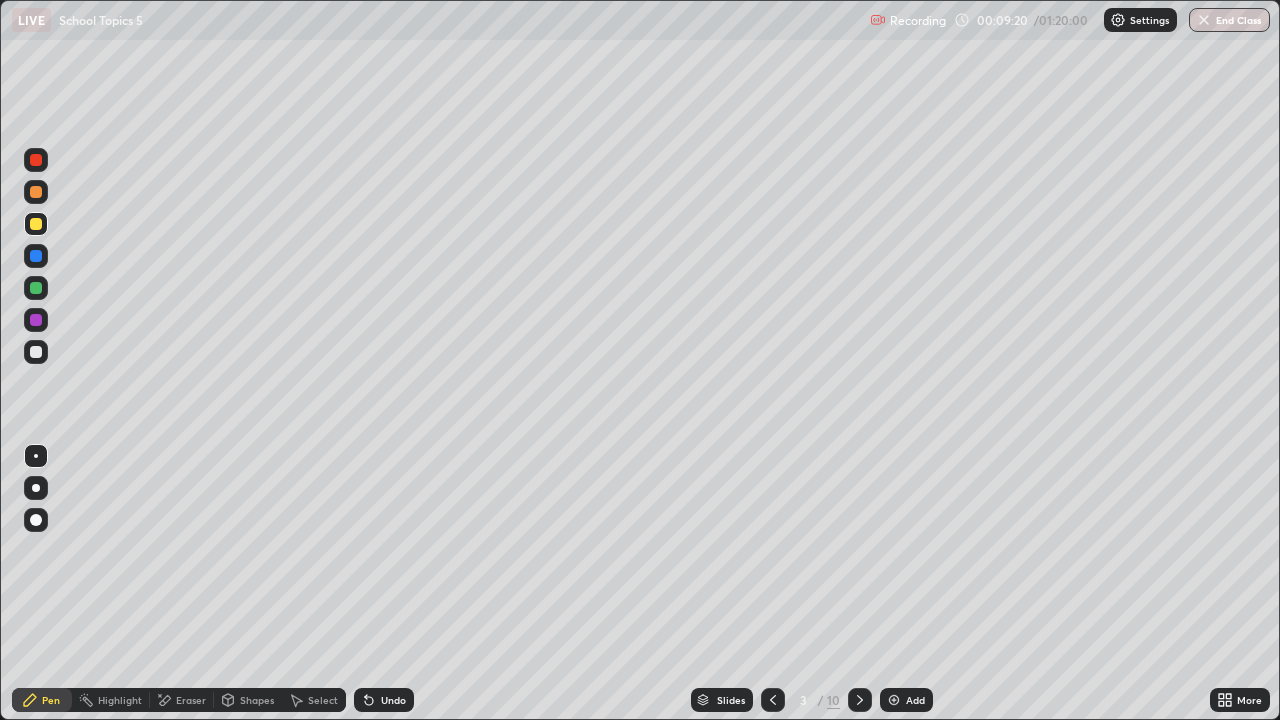 click at bounding box center (36, 352) 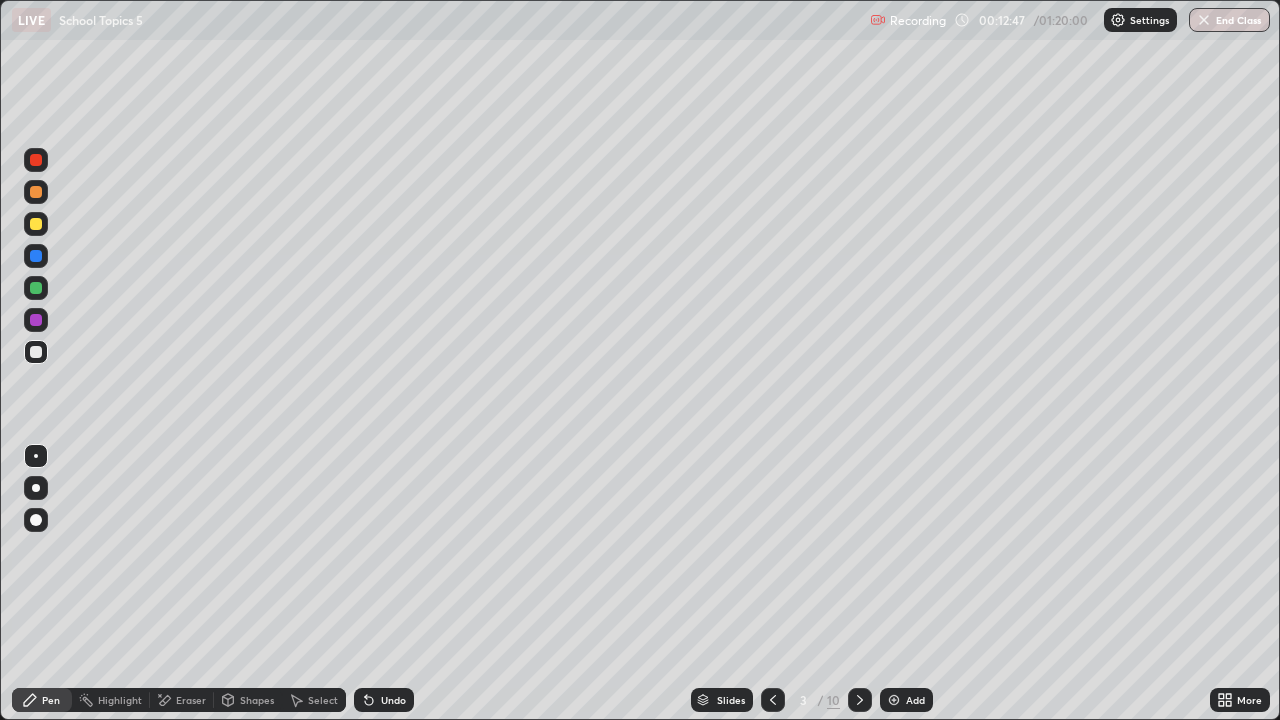 click 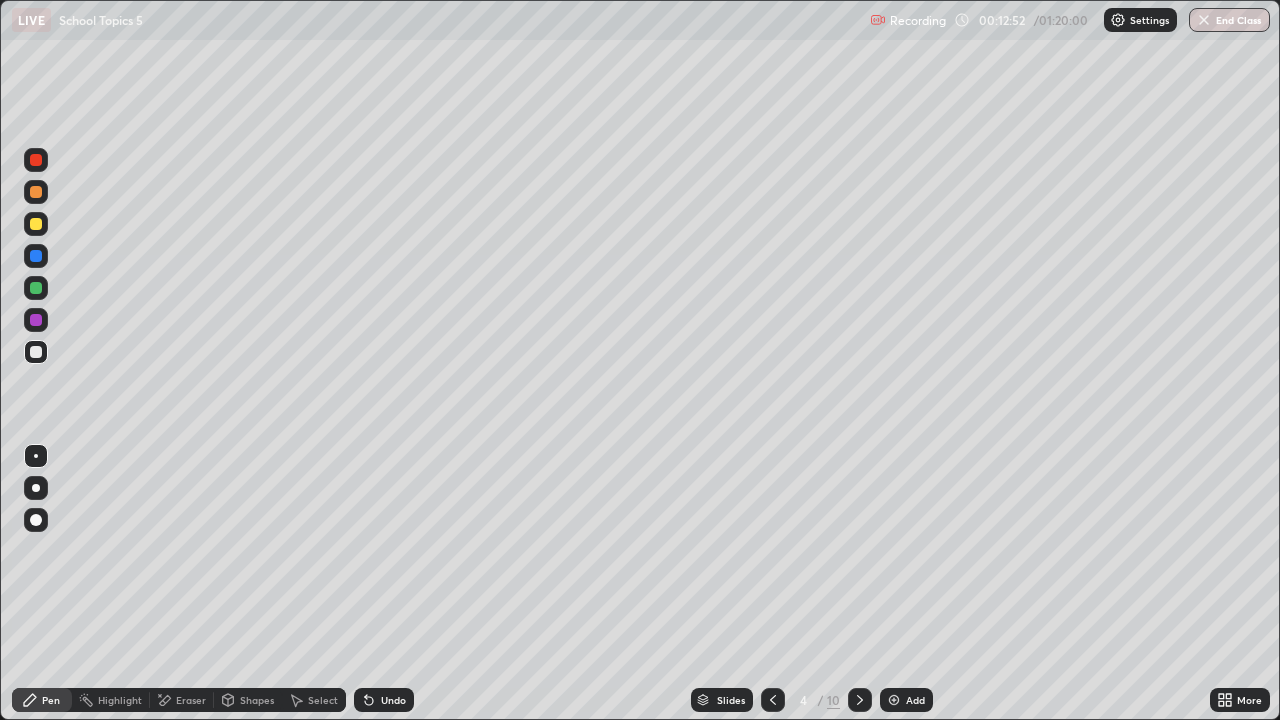 click at bounding box center [36, 352] 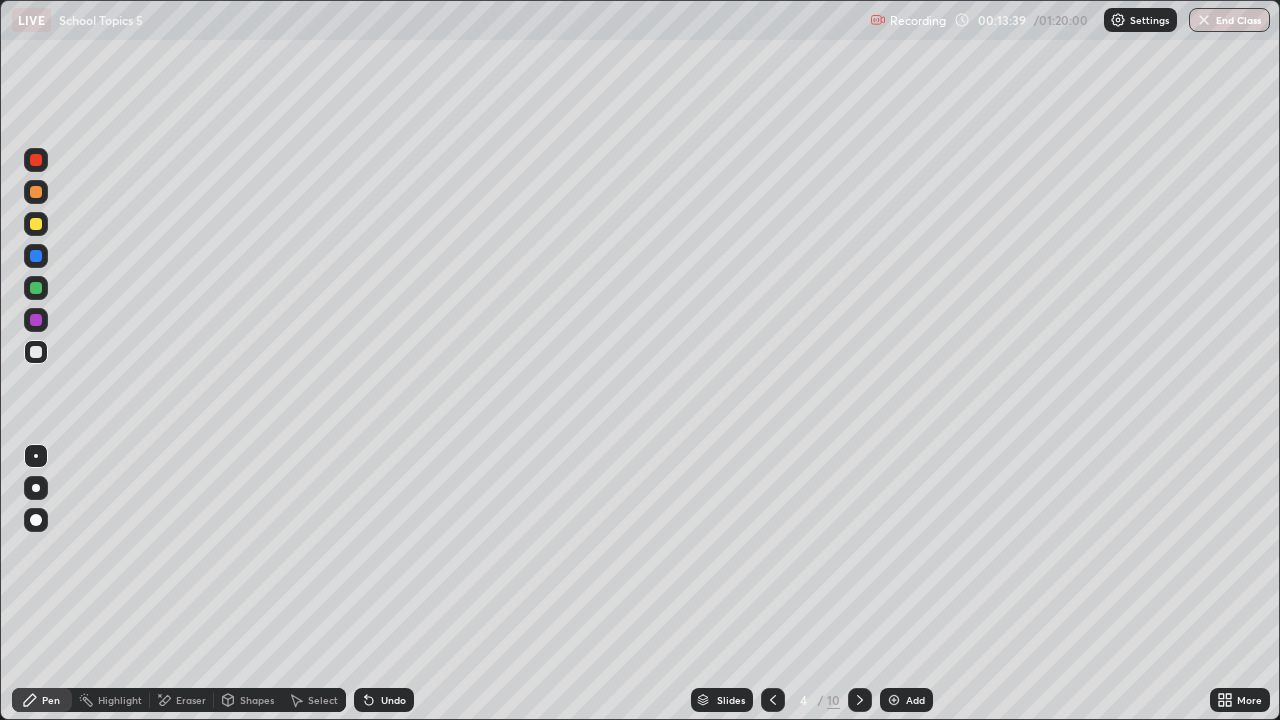click on "Eraser" at bounding box center (191, 700) 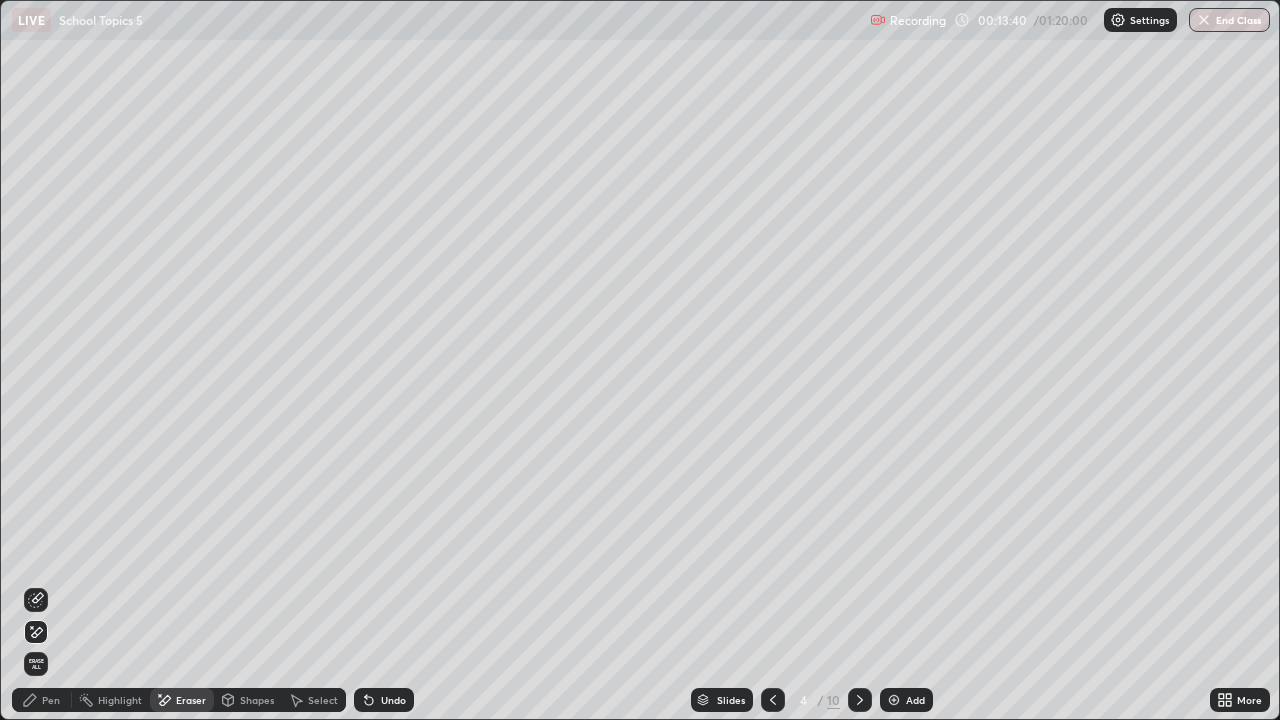 click 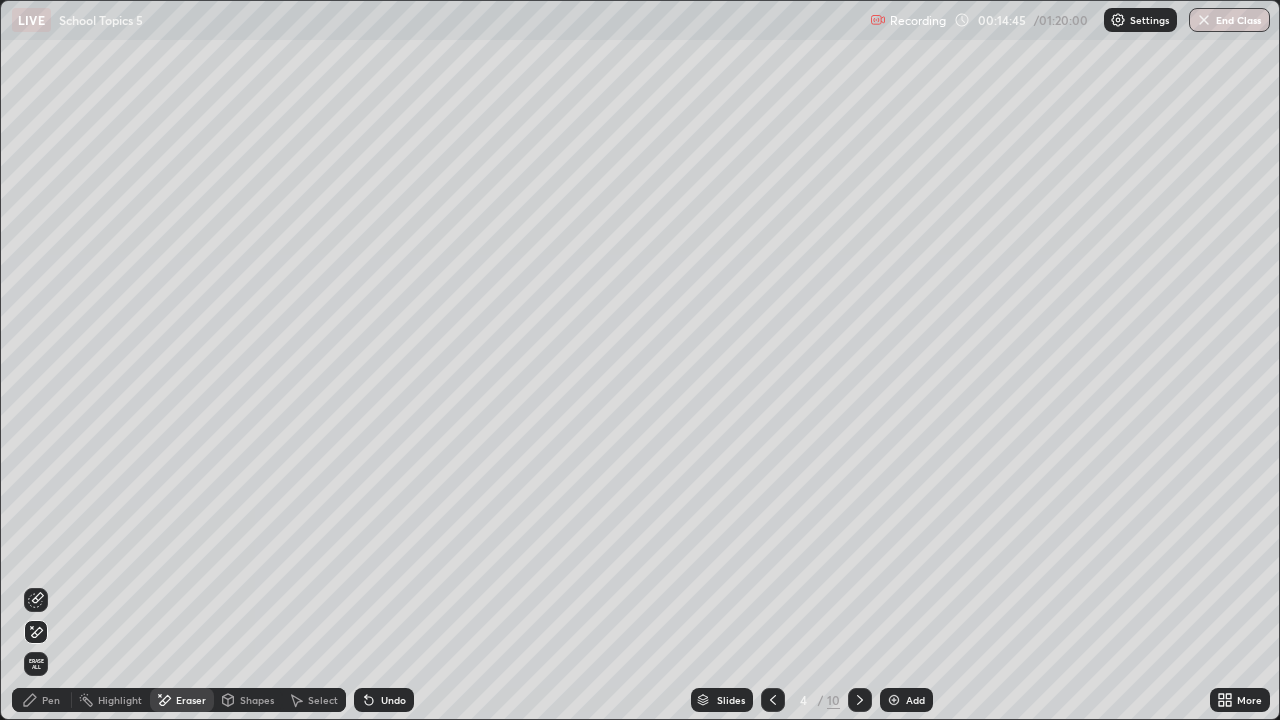 click on "Shapes" at bounding box center (257, 700) 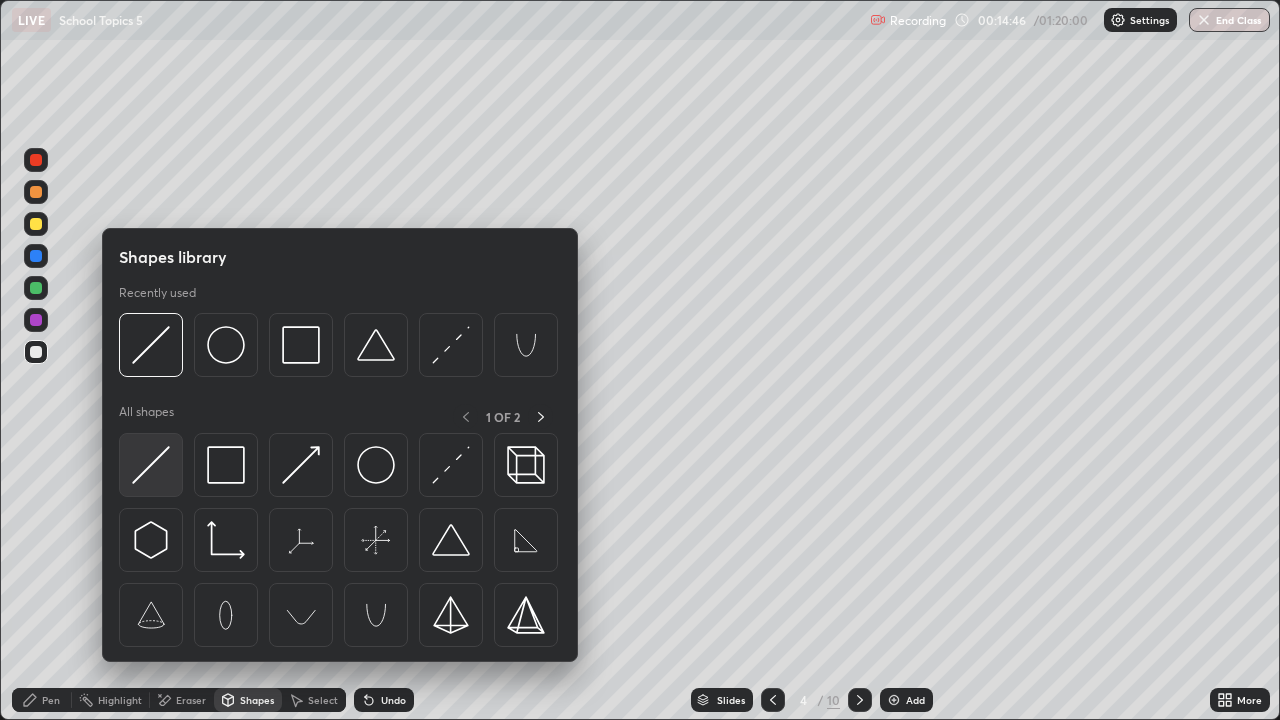 click at bounding box center [151, 465] 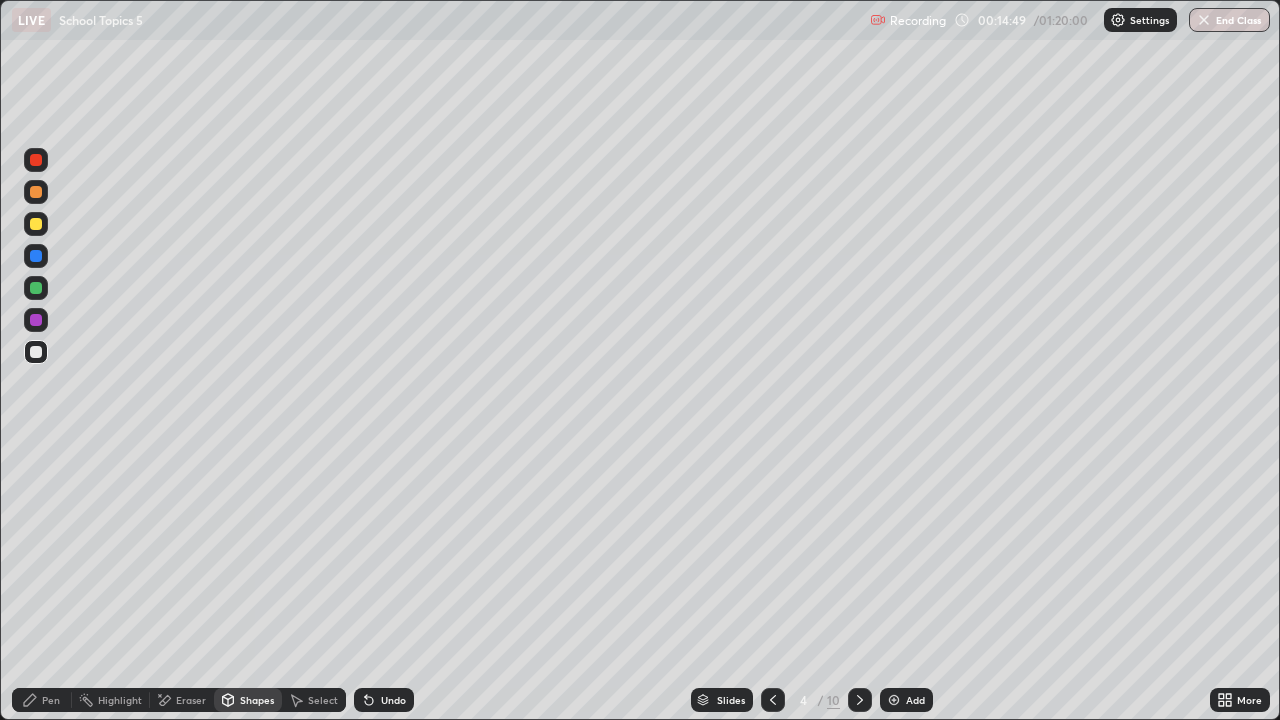click at bounding box center (36, 192) 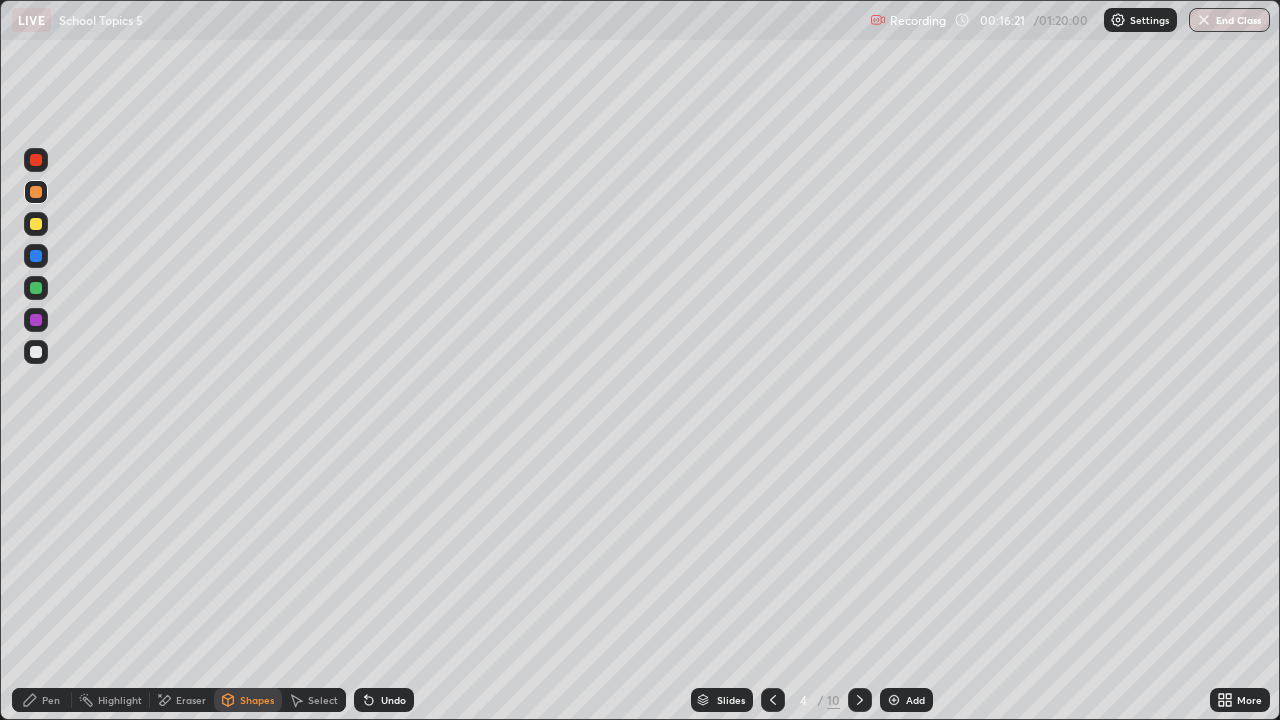 click on "Pen" at bounding box center (51, 700) 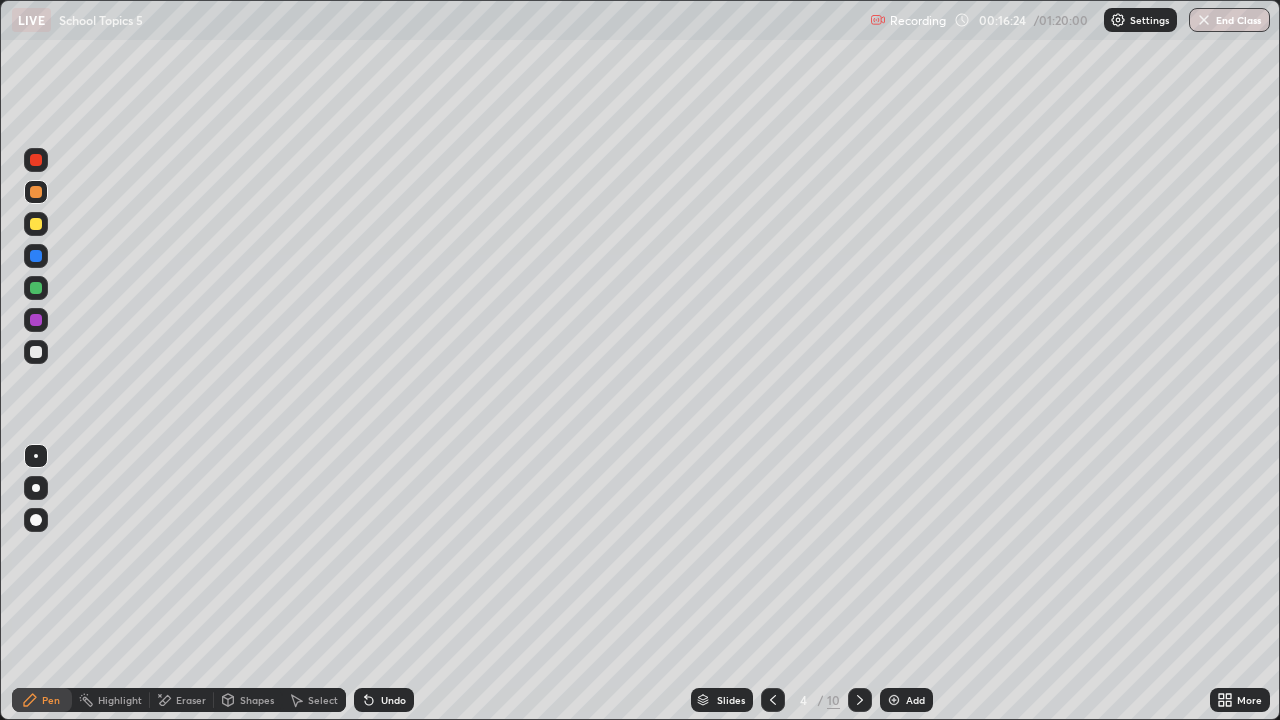 click on "Eraser" at bounding box center [182, 700] 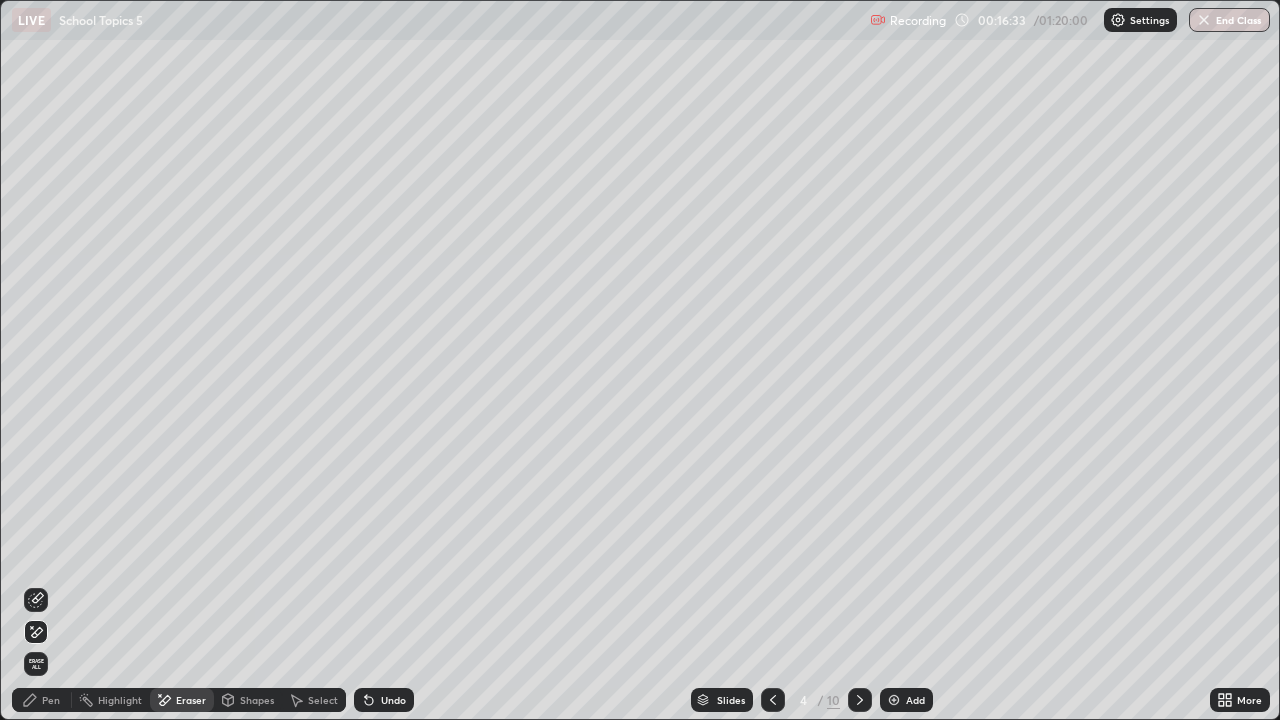 click 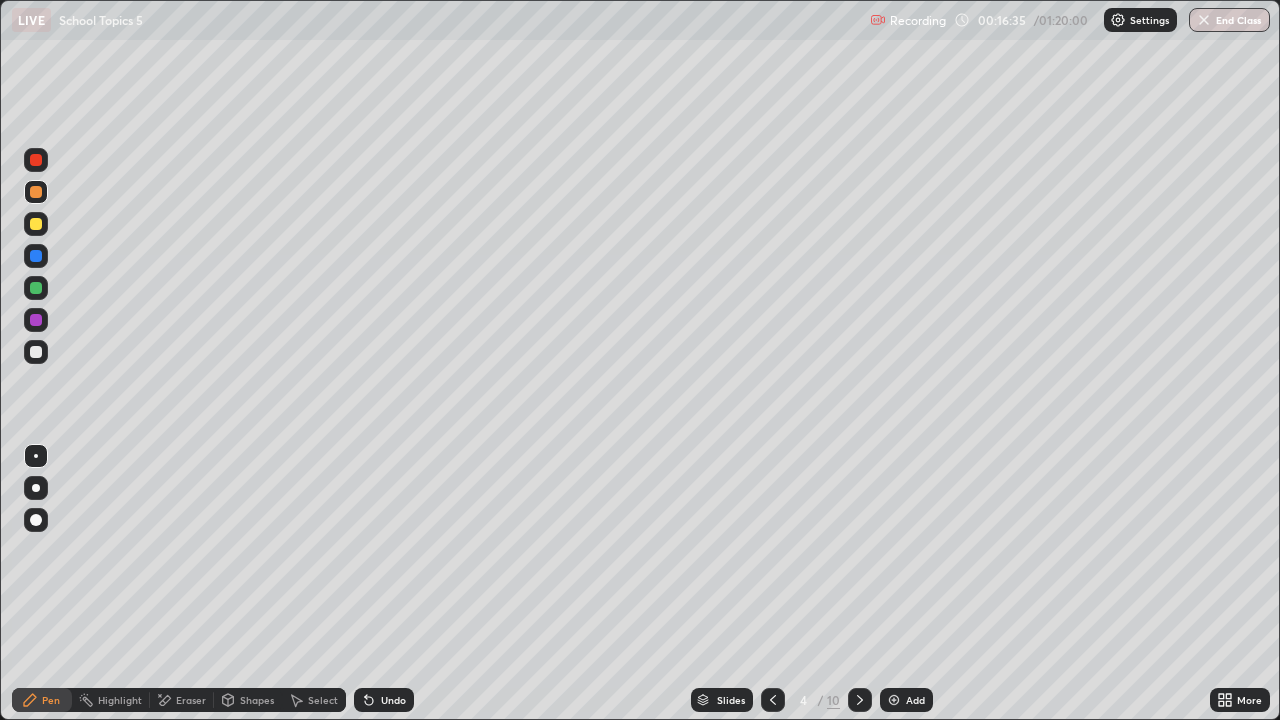 click 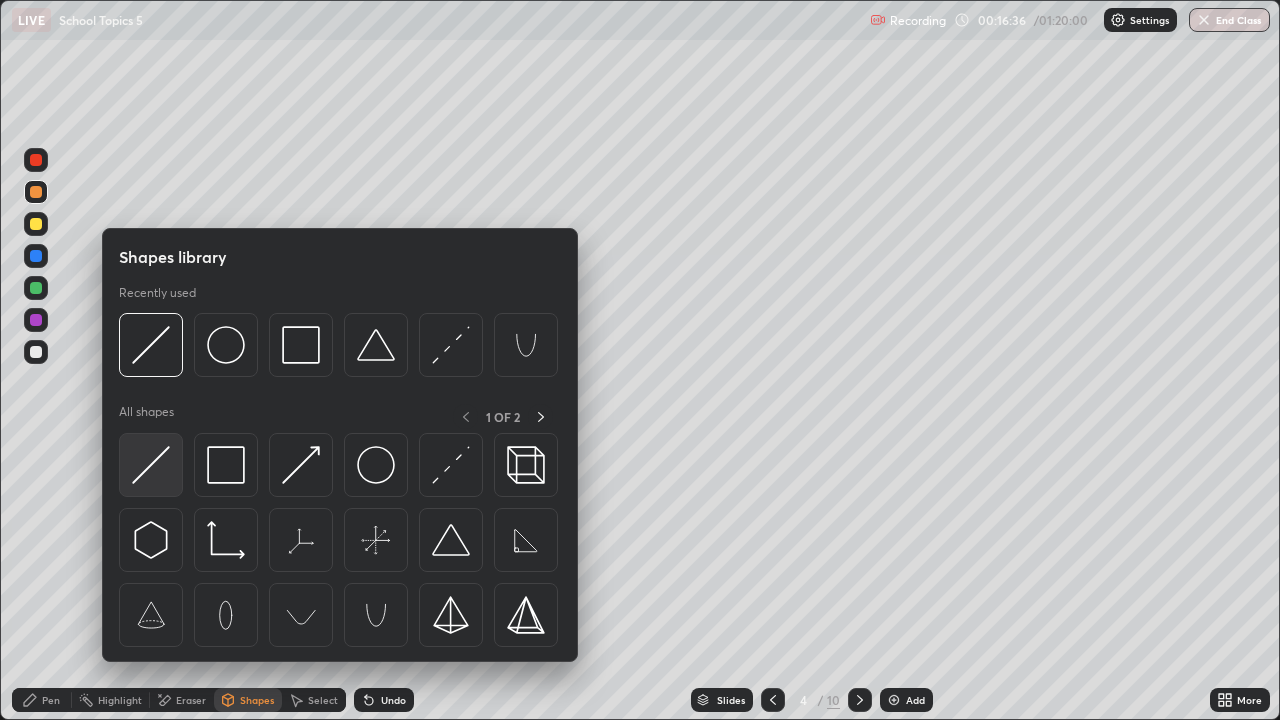 click at bounding box center (151, 465) 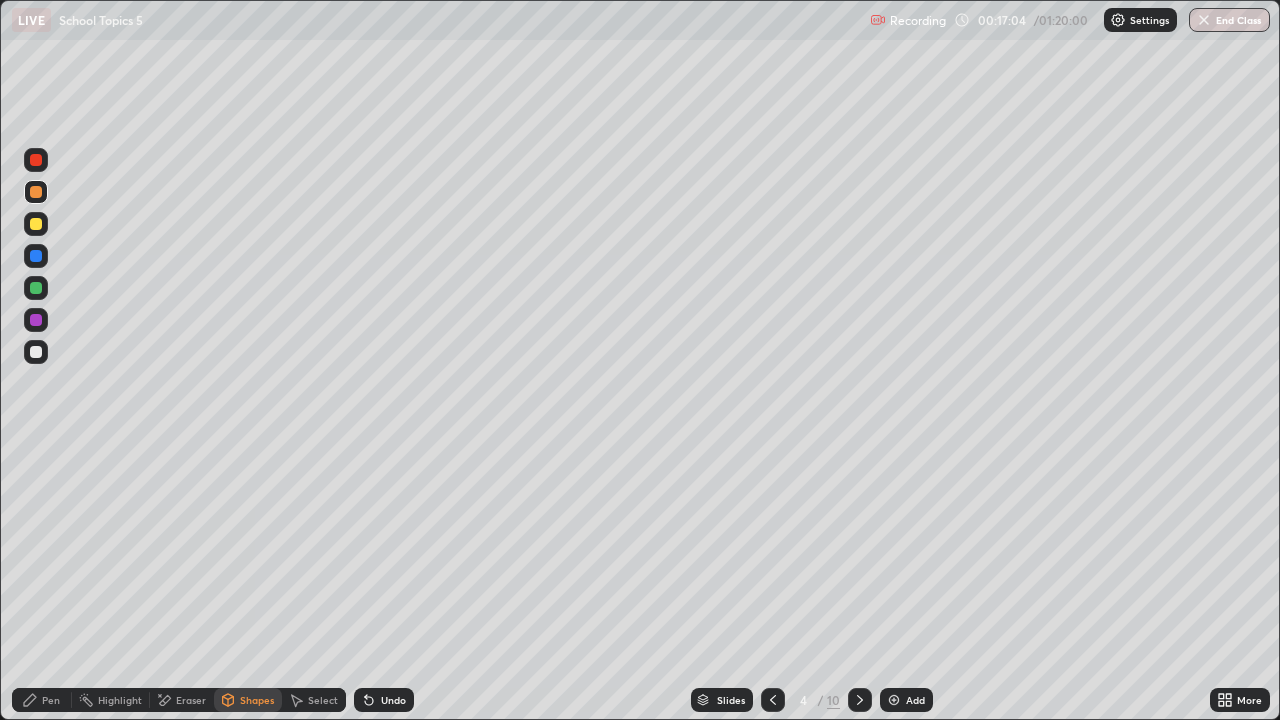 click on "Shapes" at bounding box center (257, 700) 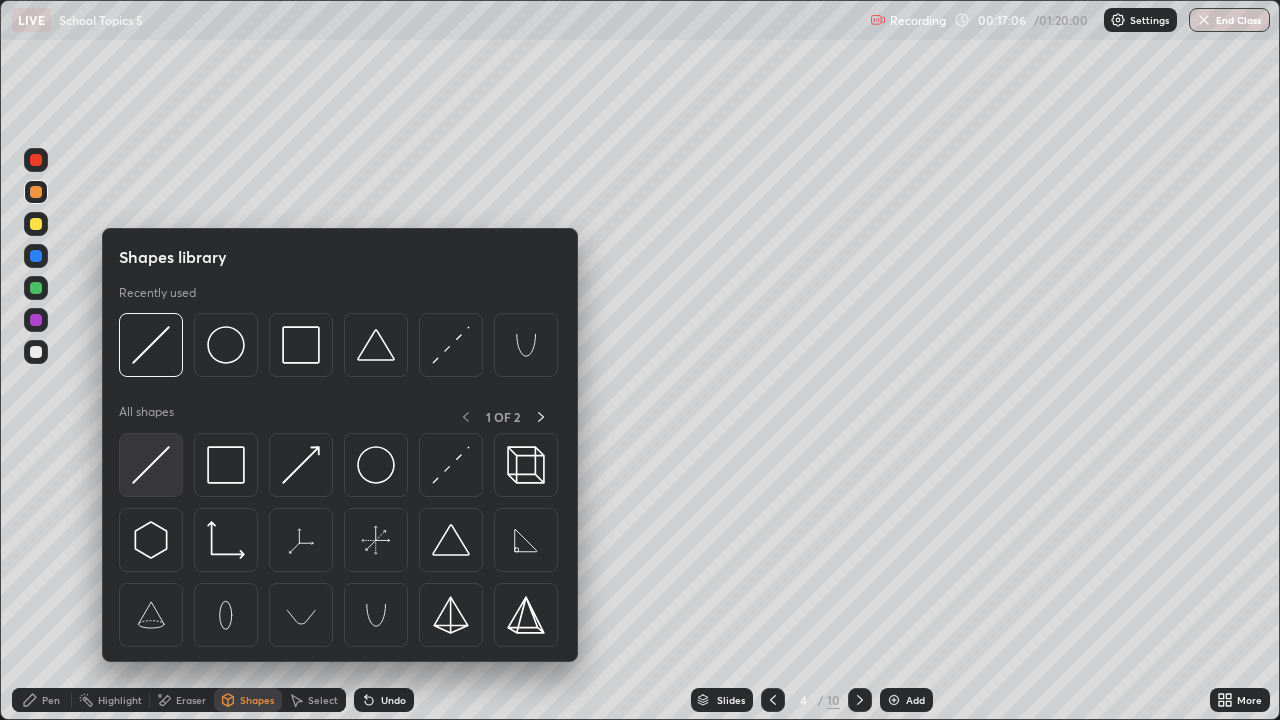 click at bounding box center [151, 465] 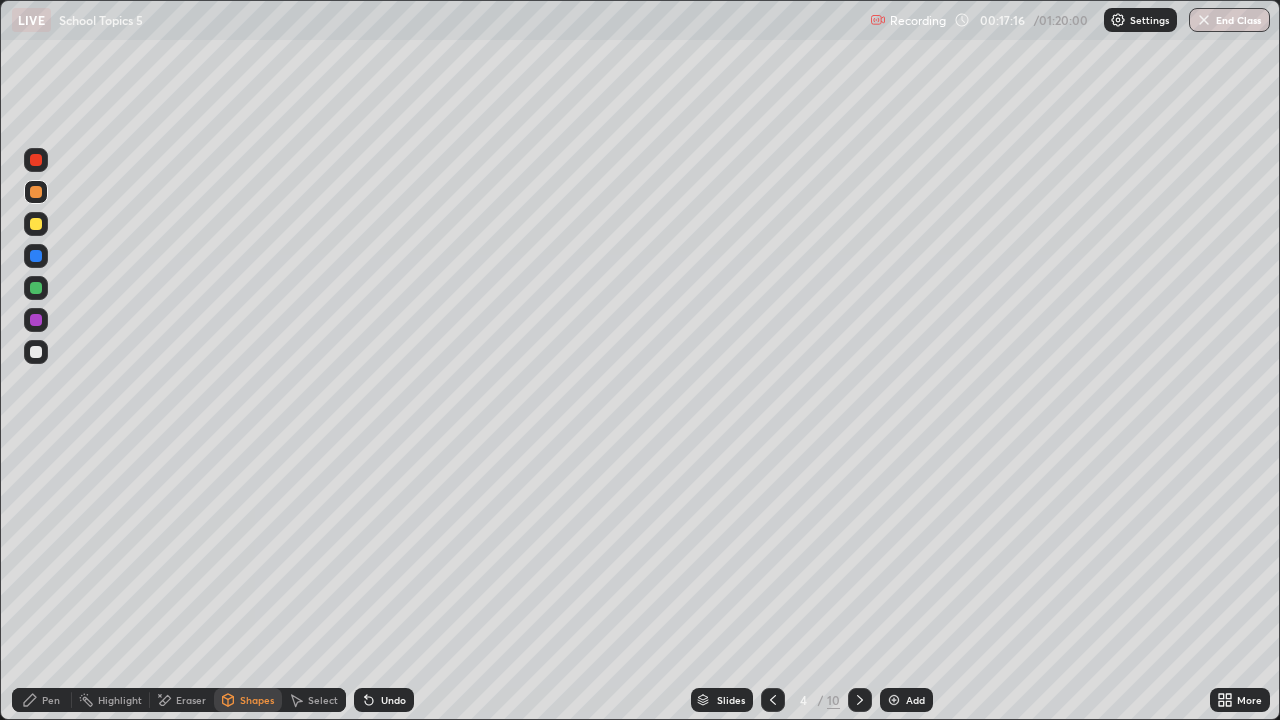 click on "Pen" at bounding box center [51, 700] 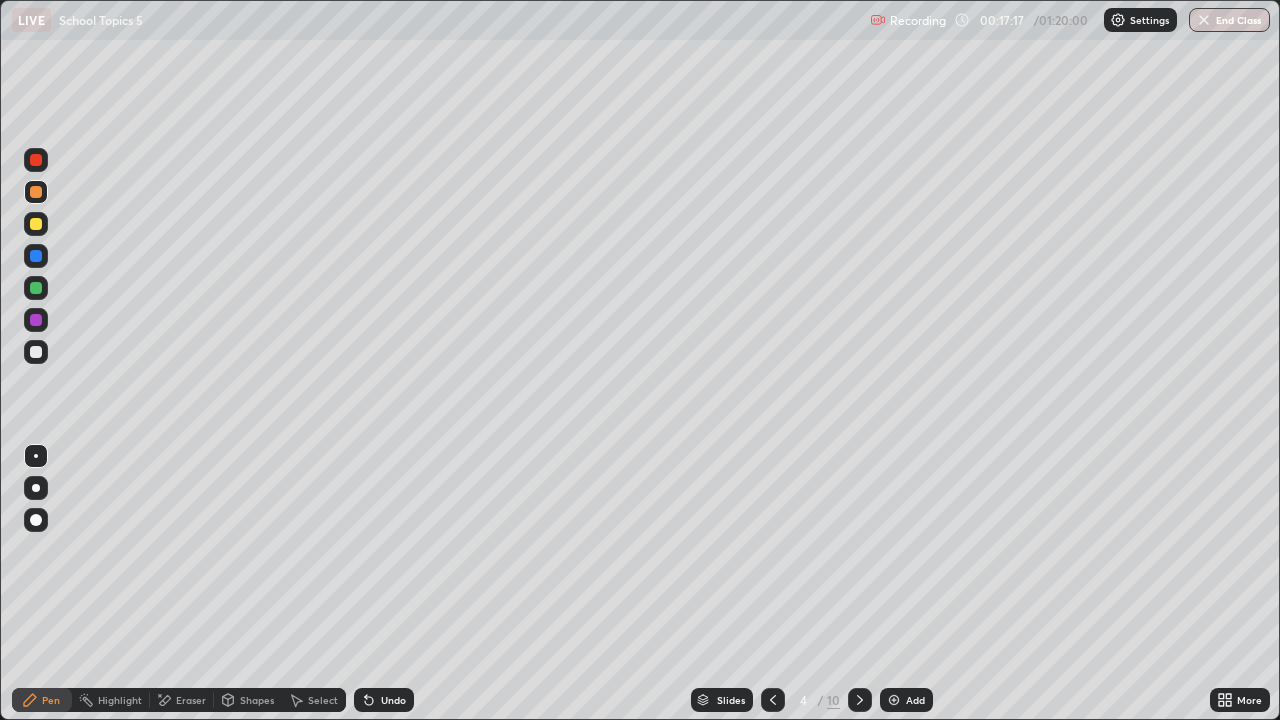 click at bounding box center (36, 288) 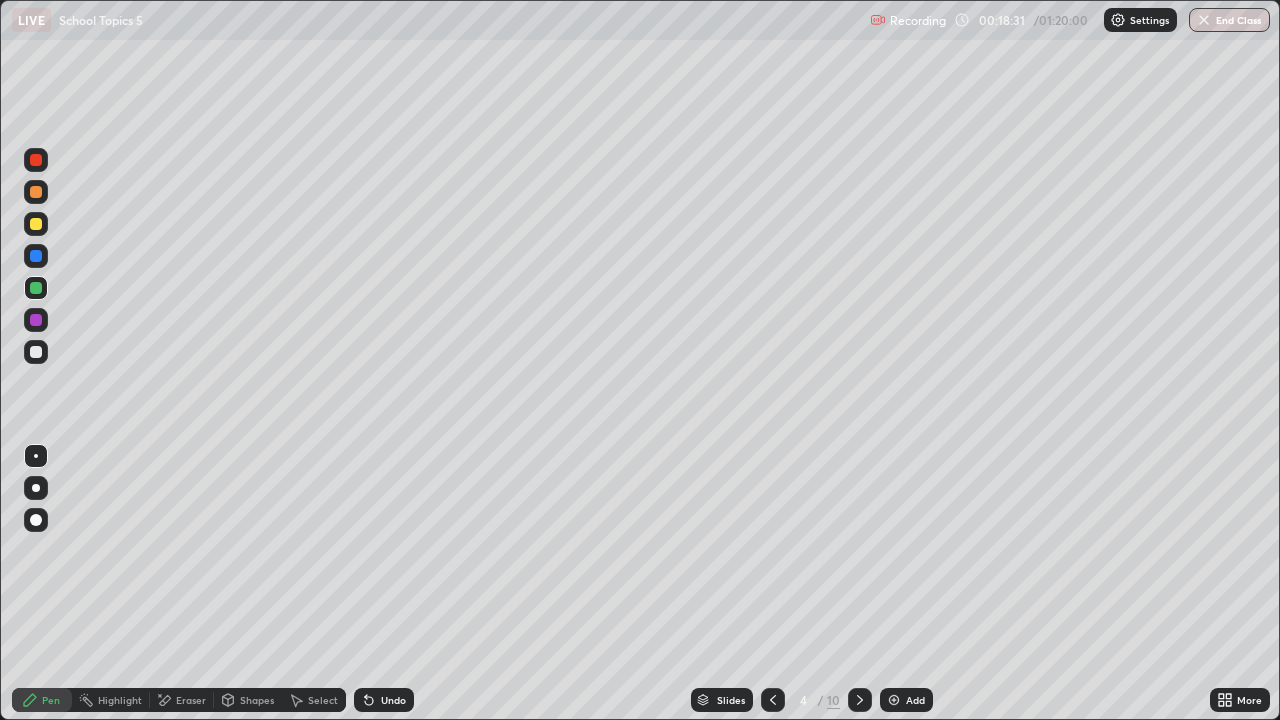 click at bounding box center [36, 352] 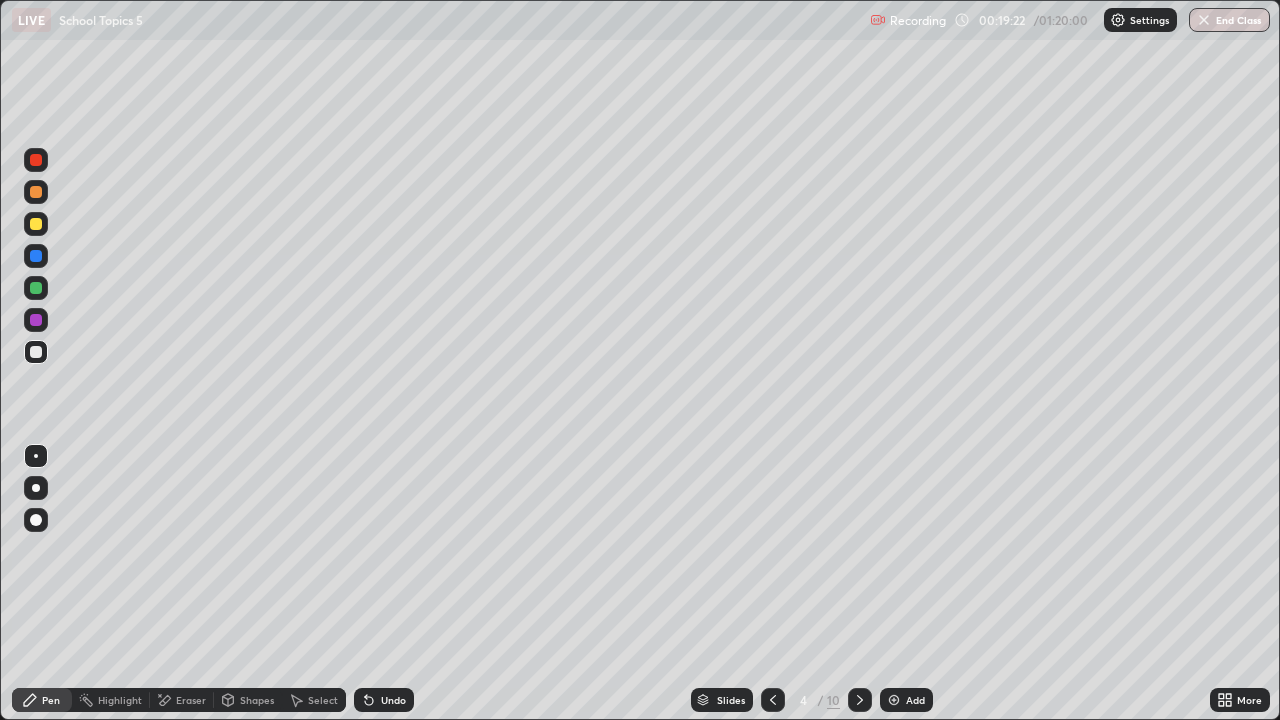 click at bounding box center (36, 224) 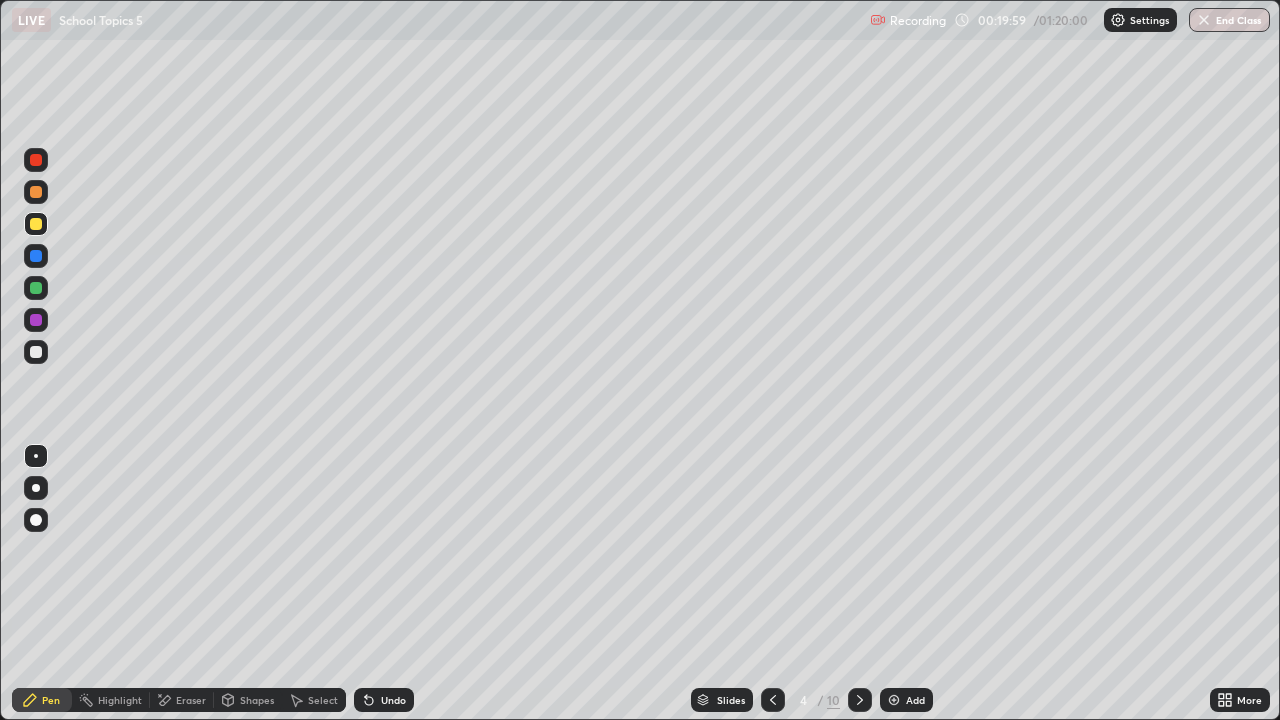 click on "Undo" at bounding box center [393, 700] 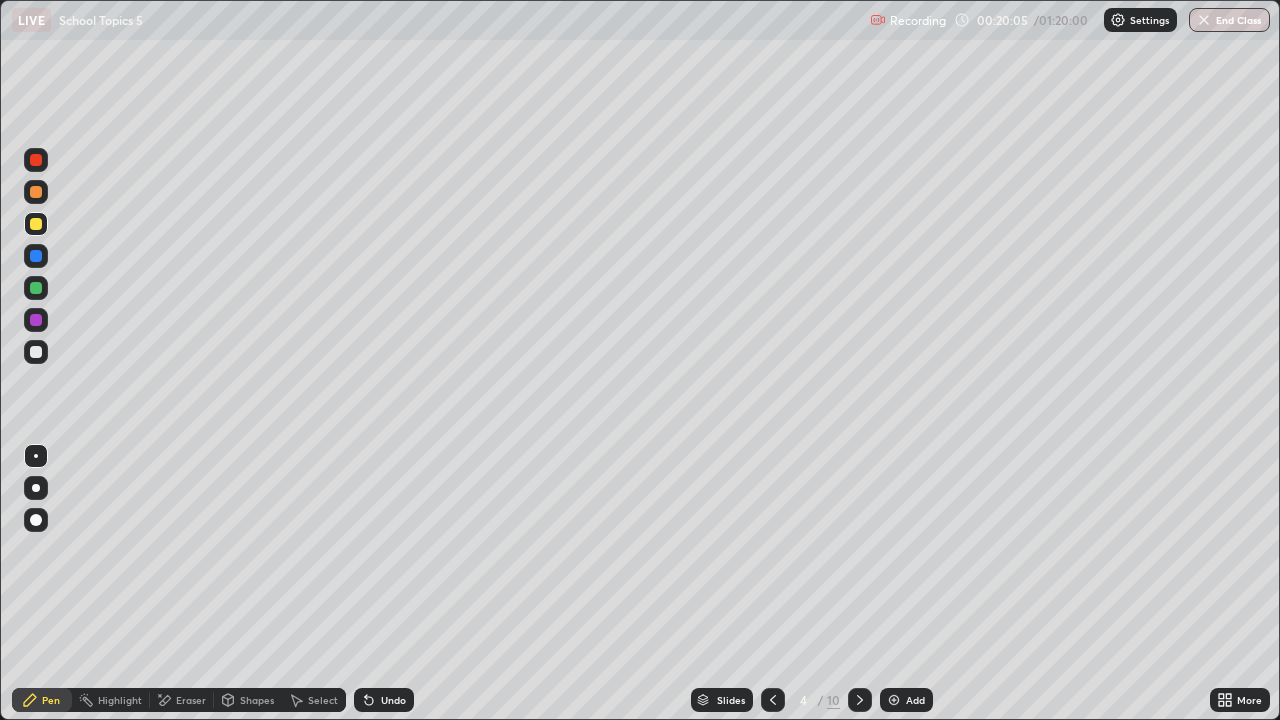 click on "Undo" at bounding box center [380, 700] 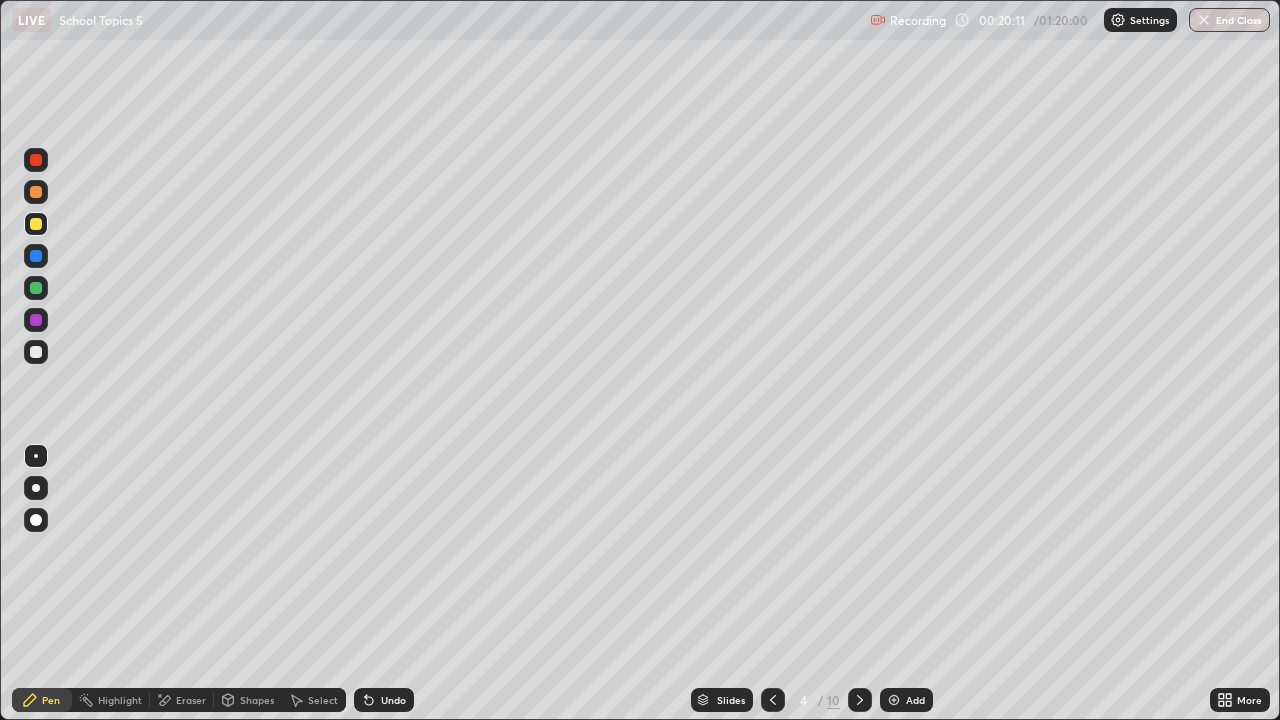 click at bounding box center [36, 288] 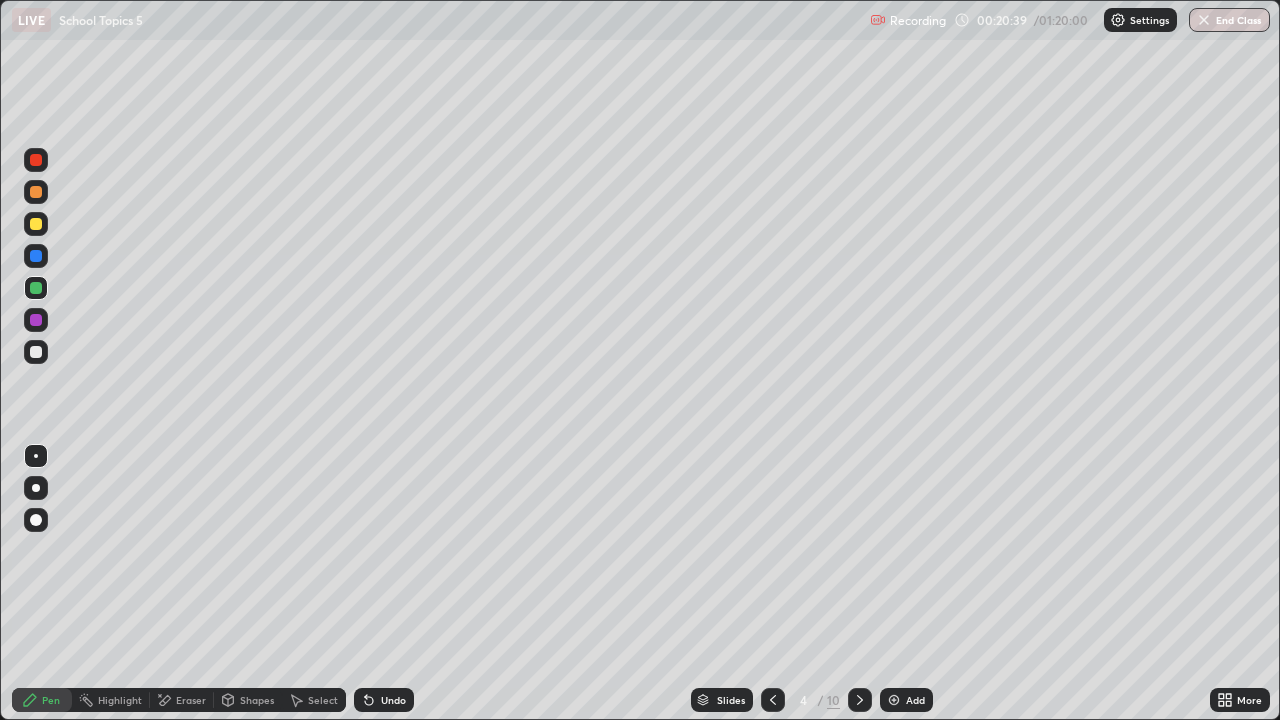 click on "Undo" at bounding box center (393, 700) 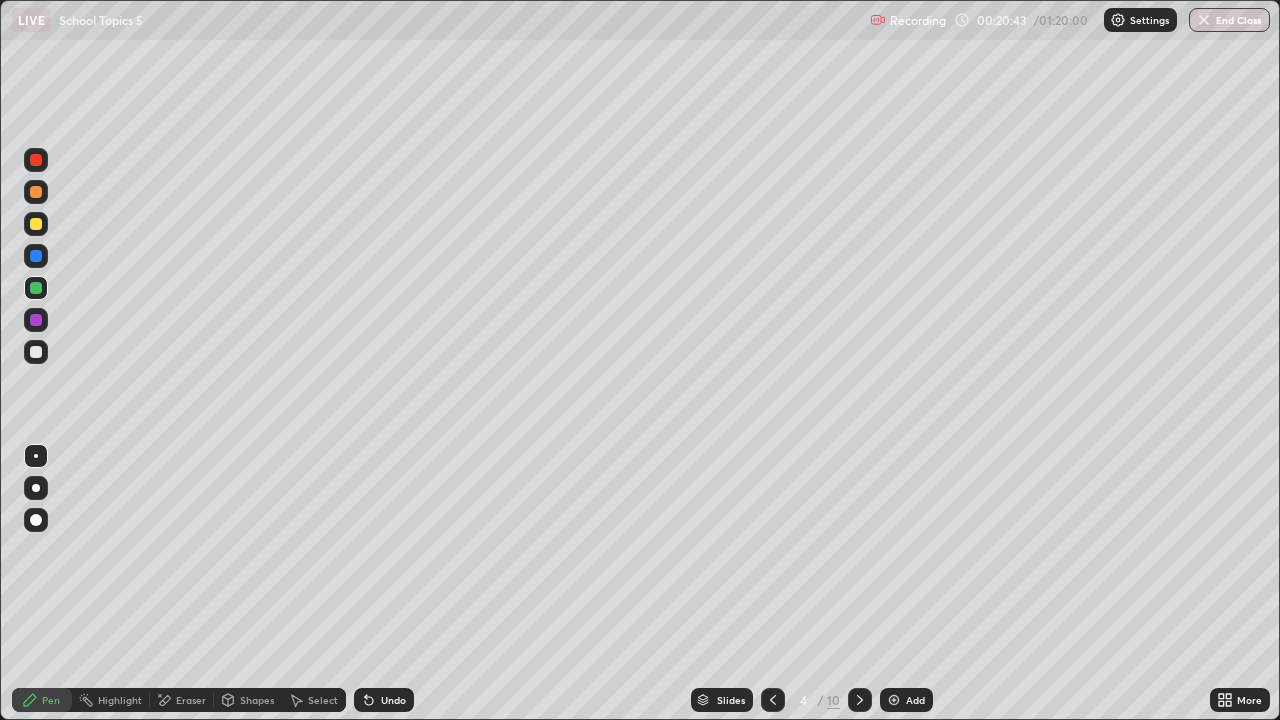 click on "Undo" at bounding box center (384, 700) 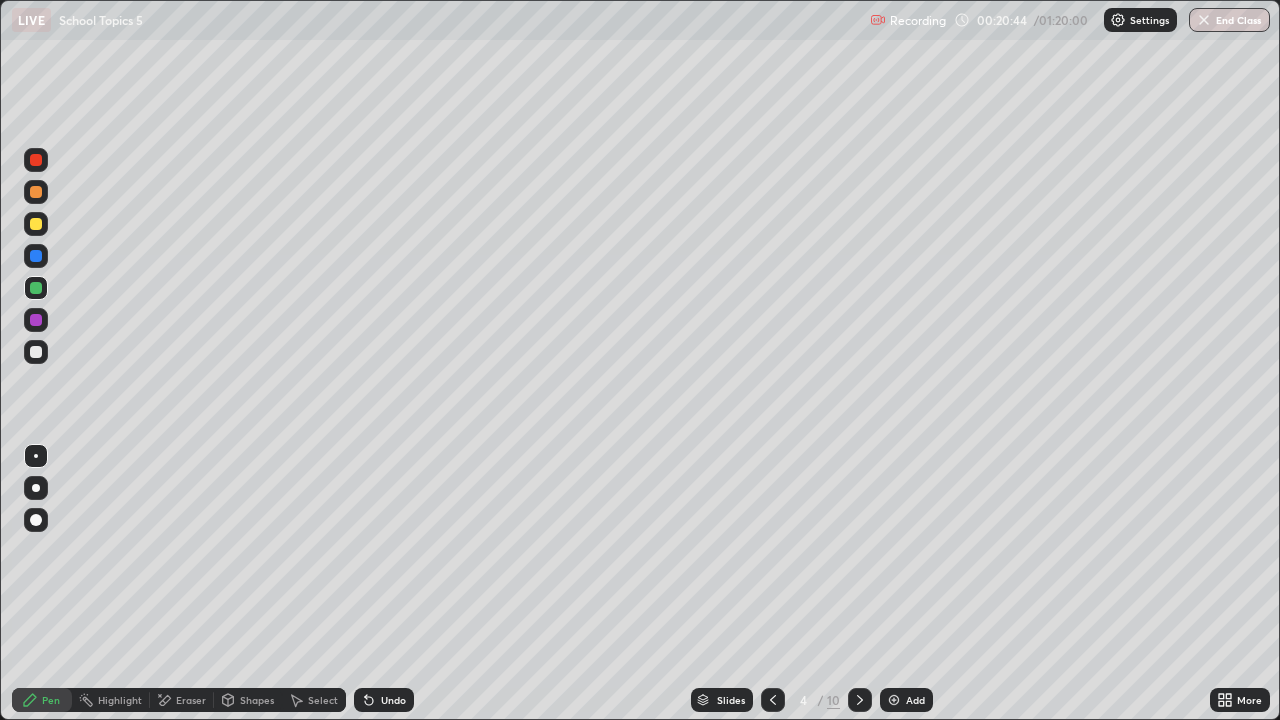 click on "Undo" at bounding box center [393, 700] 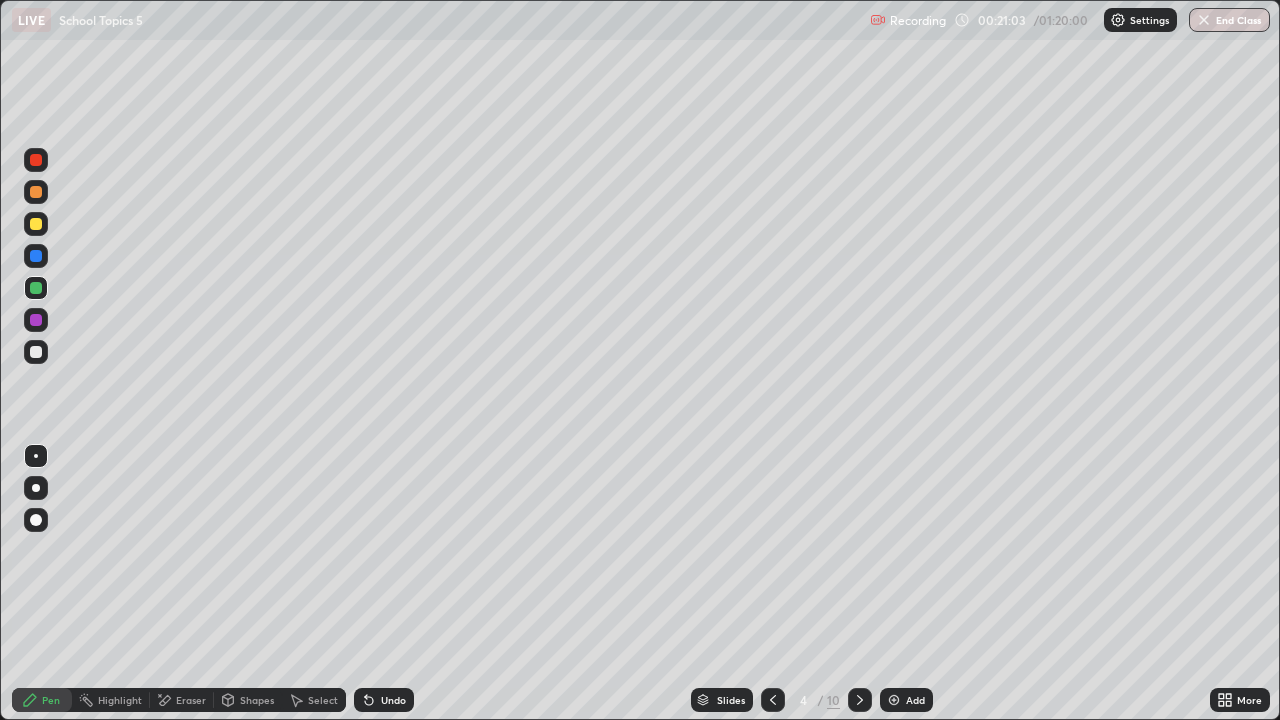 click on "Eraser" at bounding box center [191, 700] 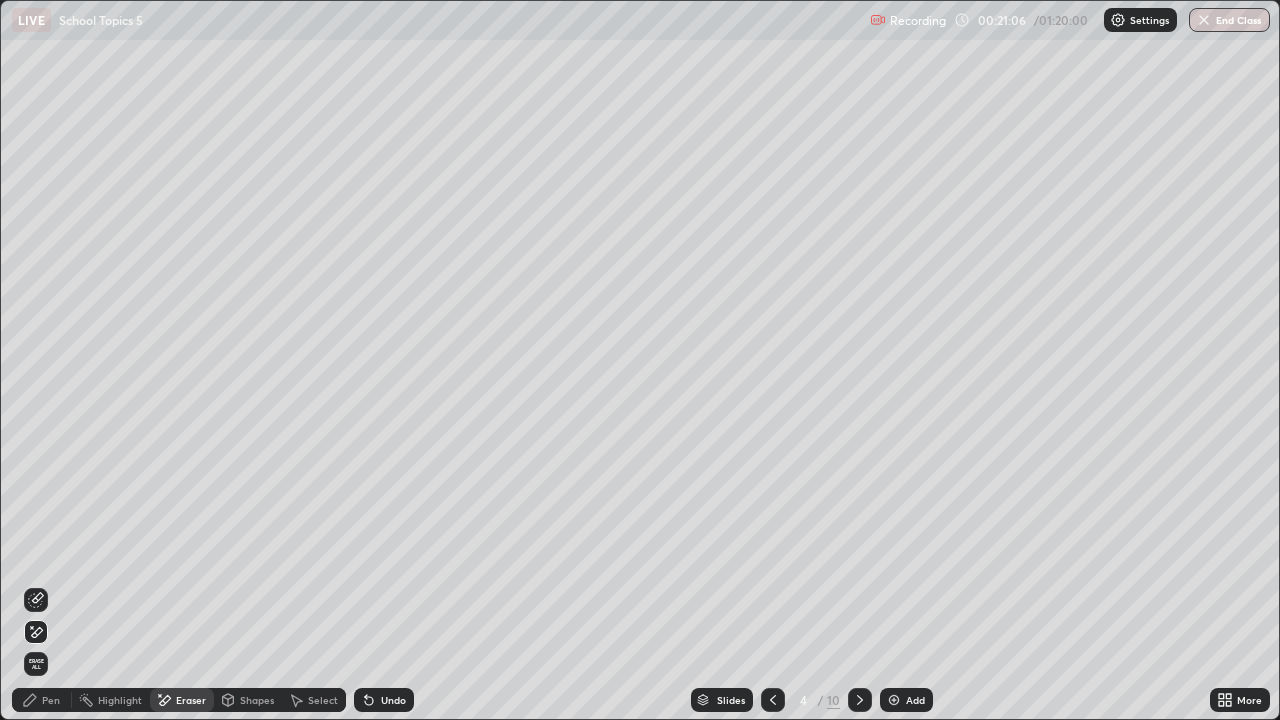click 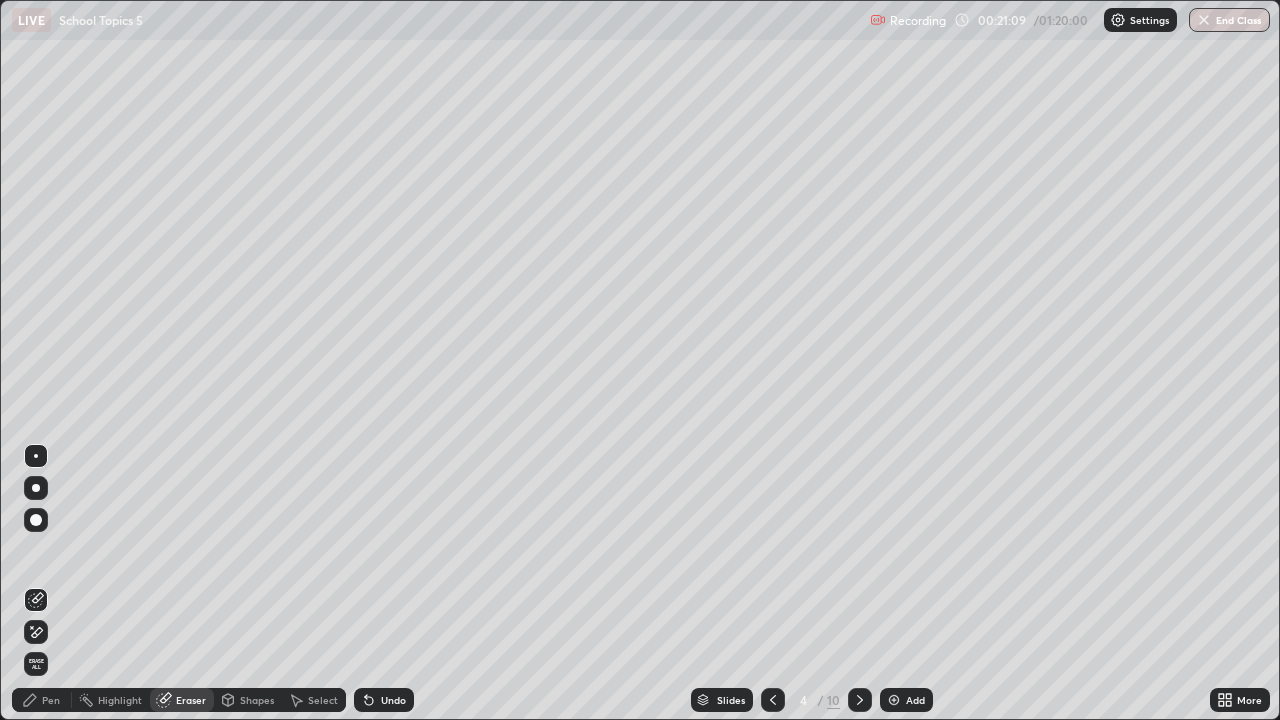 click on "Pen" at bounding box center [51, 700] 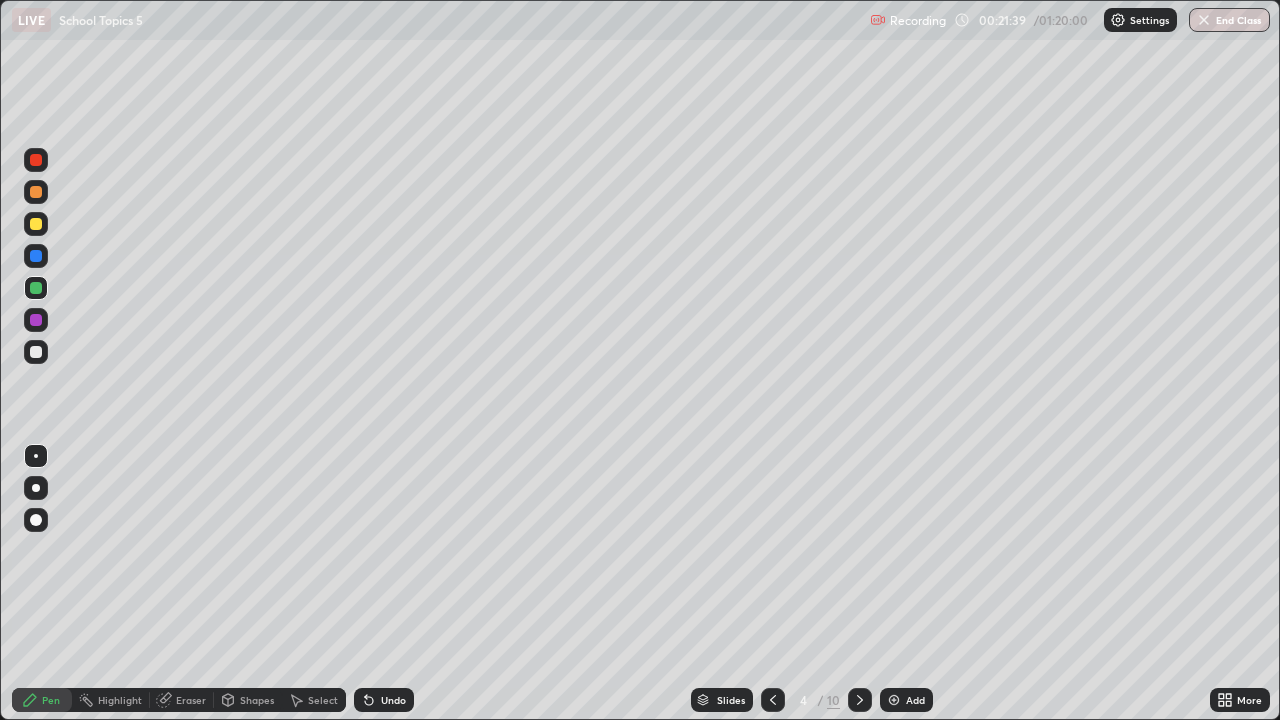 click on "Undo" at bounding box center [393, 700] 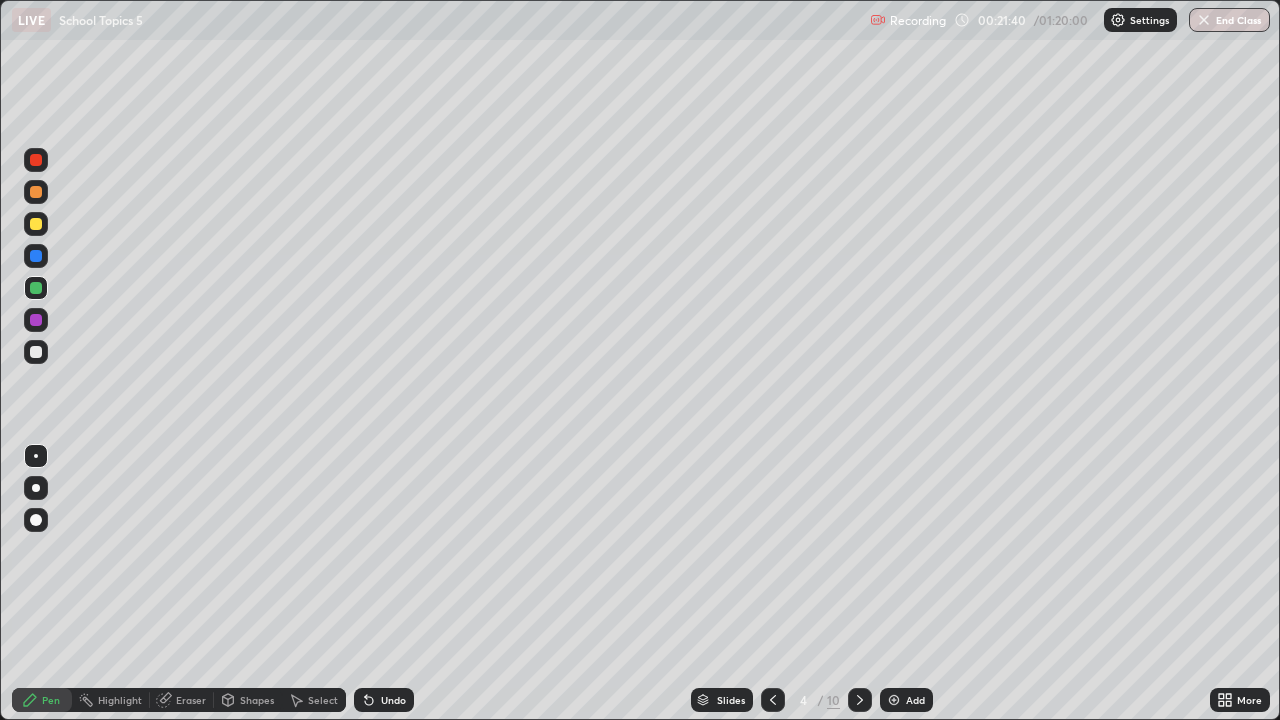 click on "Undo" at bounding box center (393, 700) 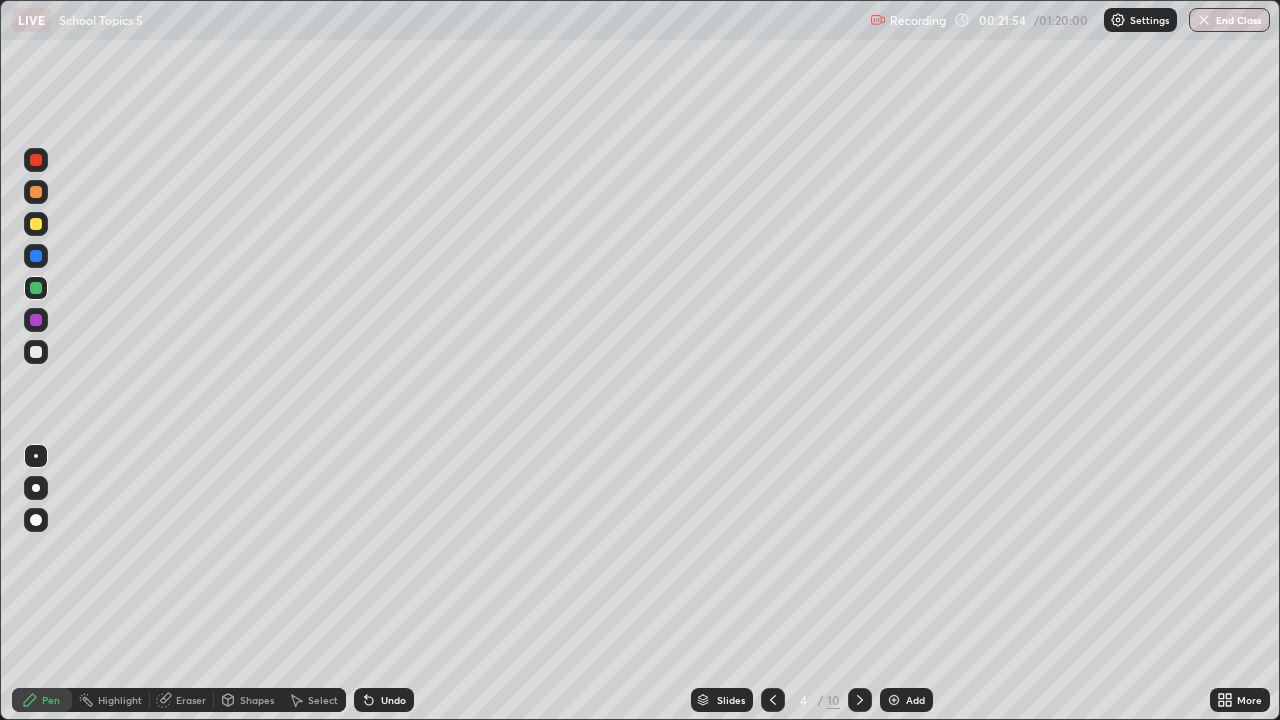 click on "Eraser" at bounding box center [191, 700] 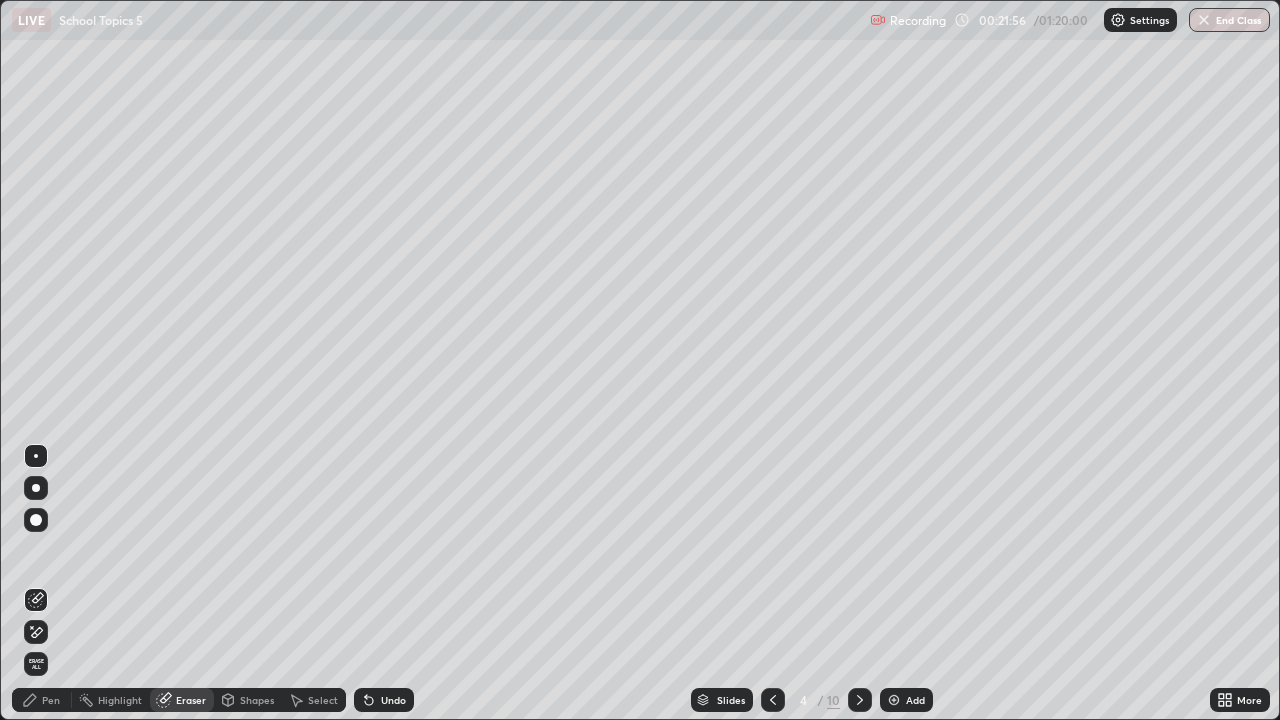 click 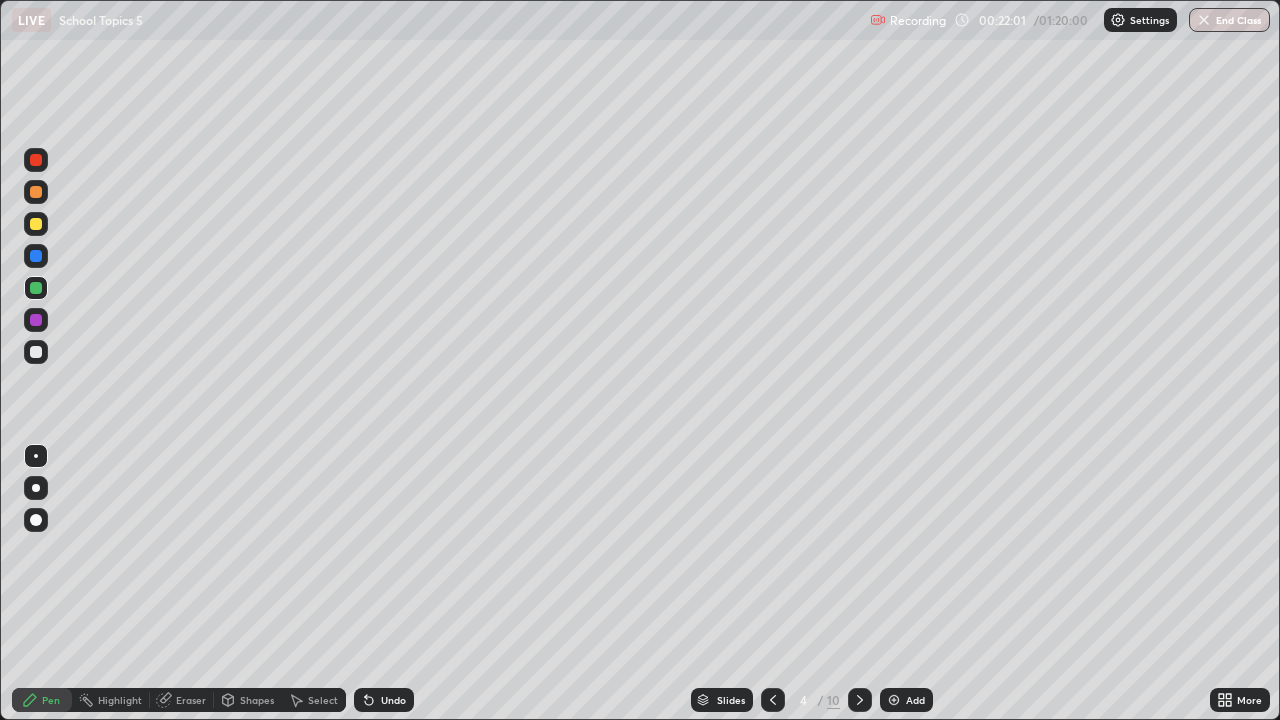 click on "Eraser" at bounding box center [191, 700] 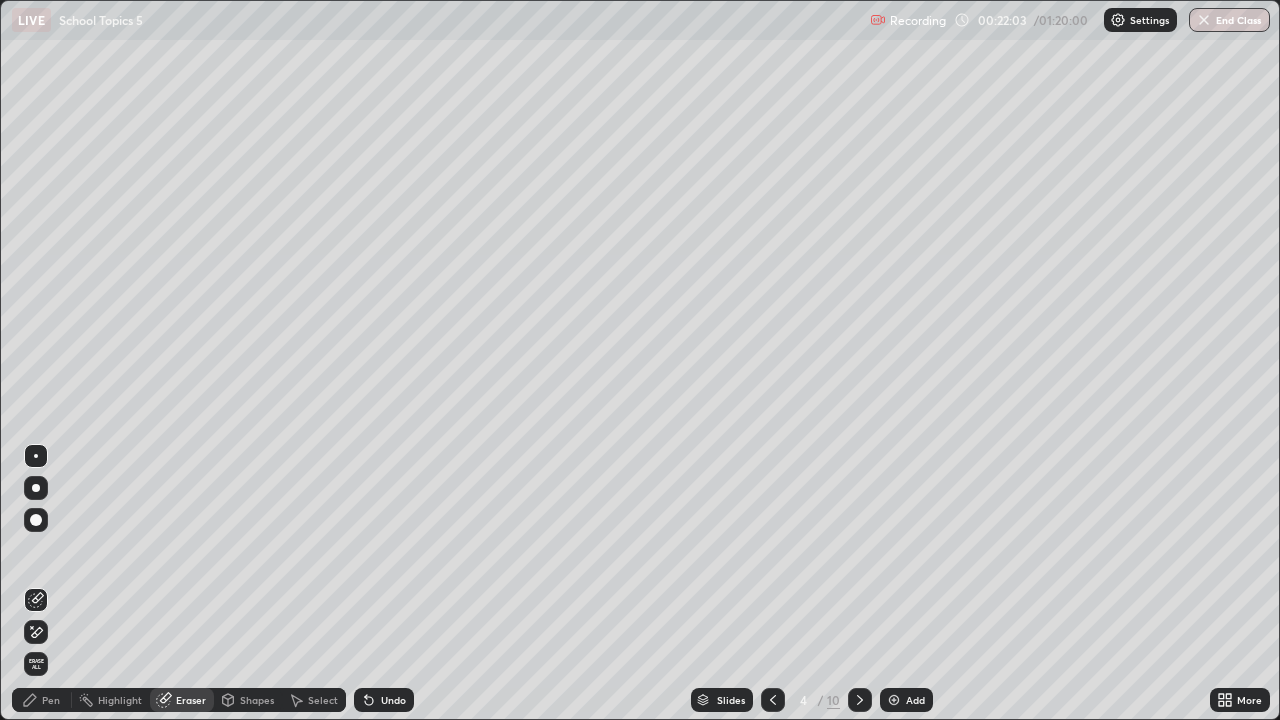 click on "Pen" at bounding box center [51, 700] 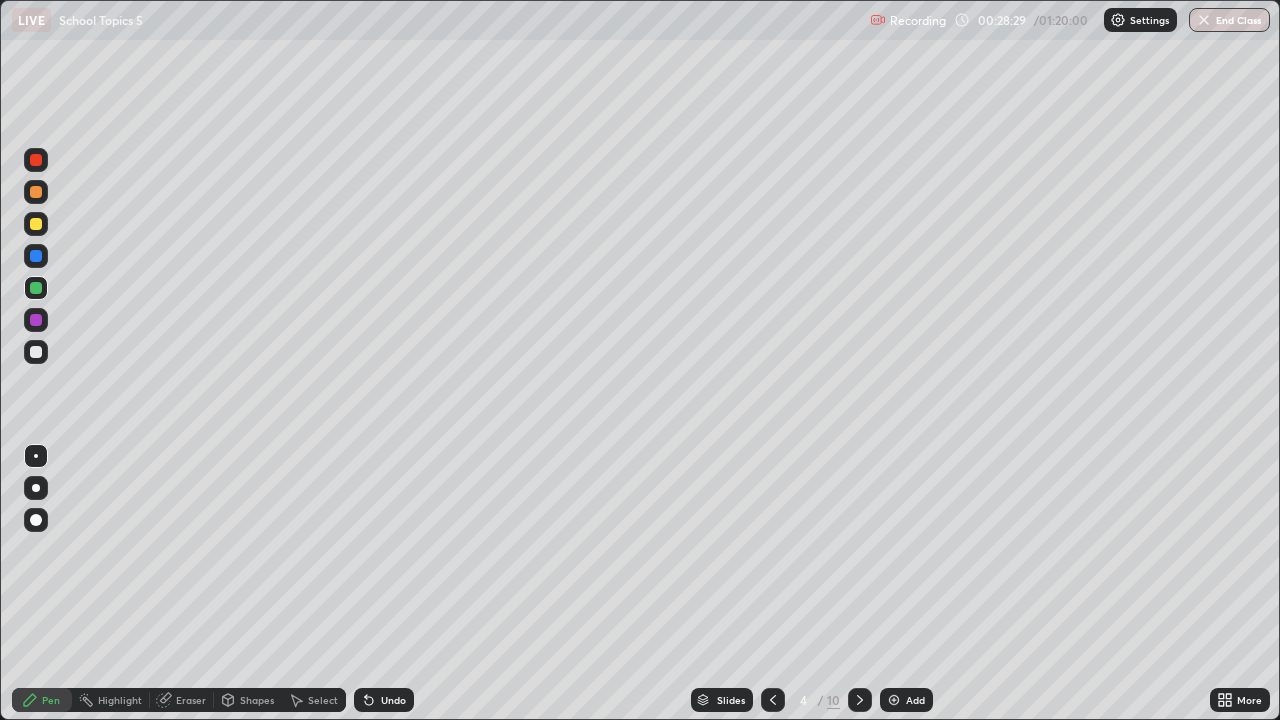 click at bounding box center (36, 352) 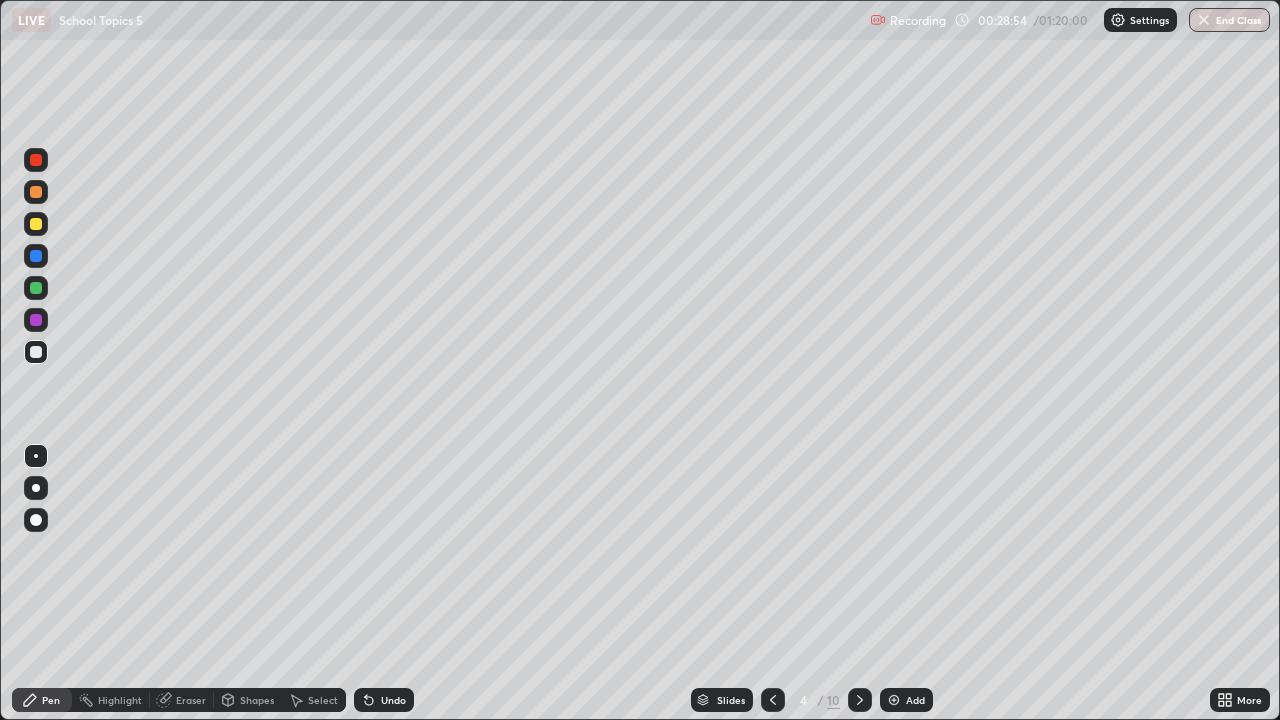 click at bounding box center (36, 352) 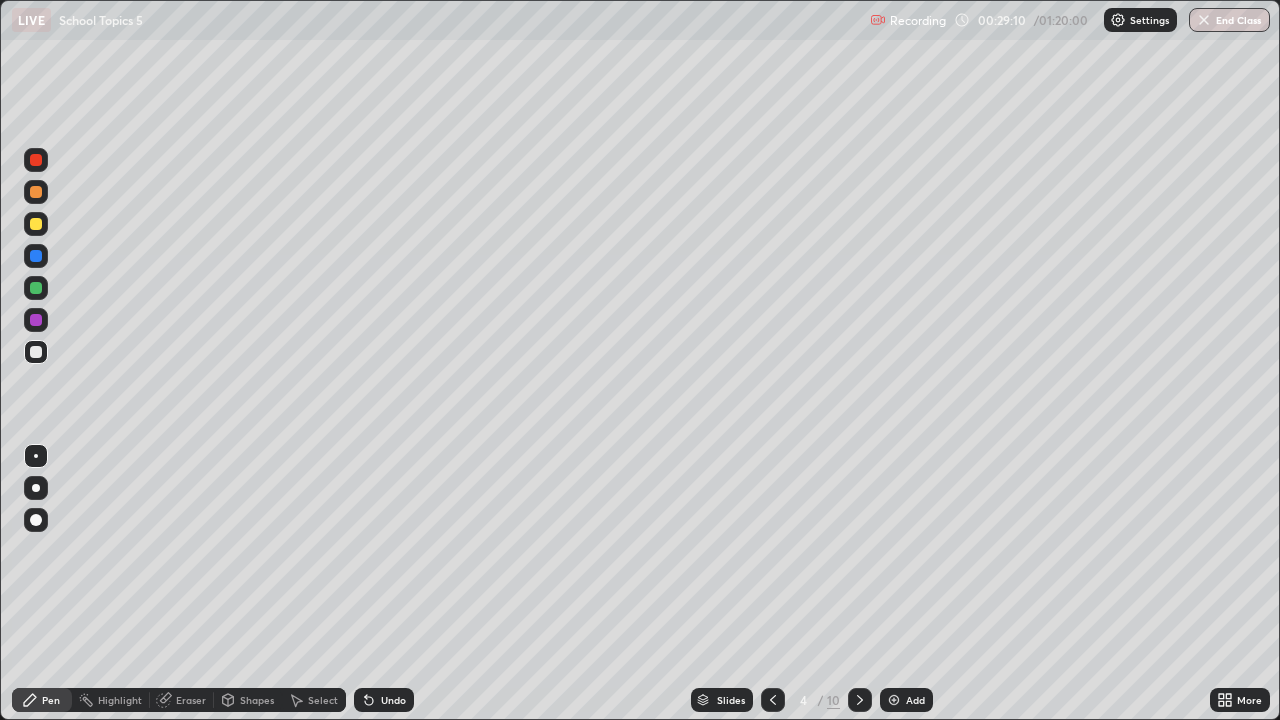 click at bounding box center (36, 288) 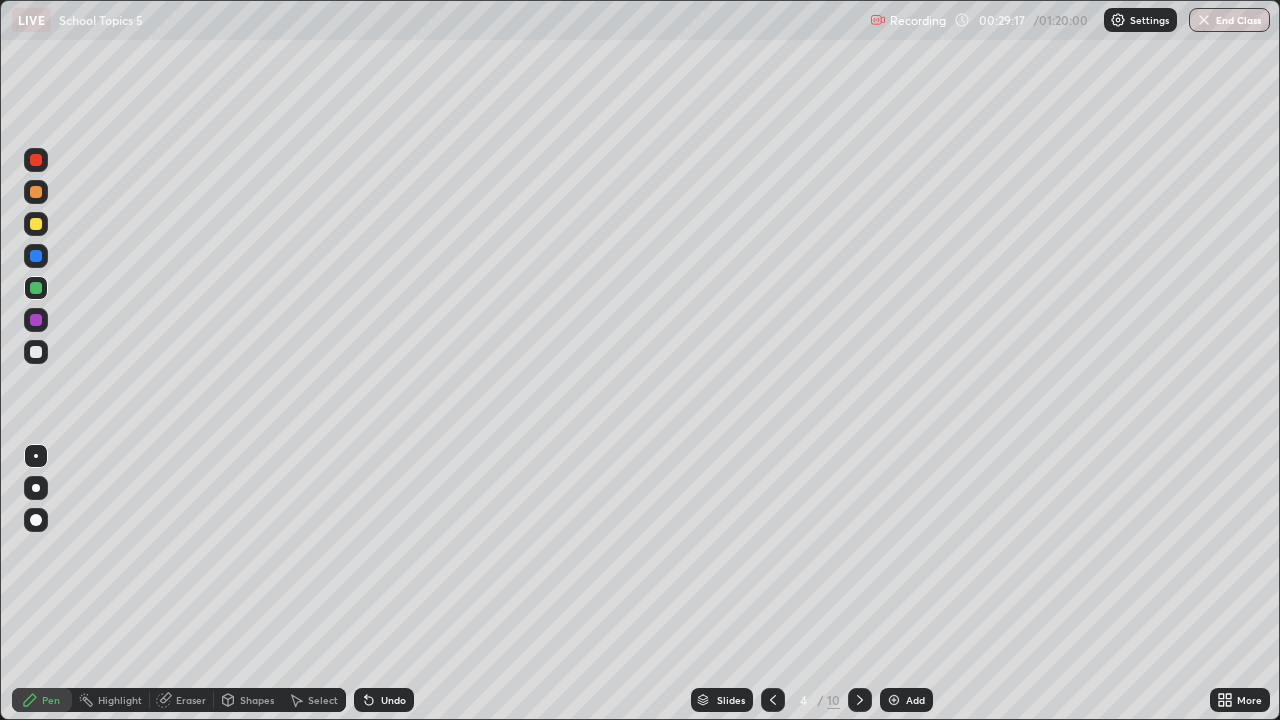 click at bounding box center (36, 224) 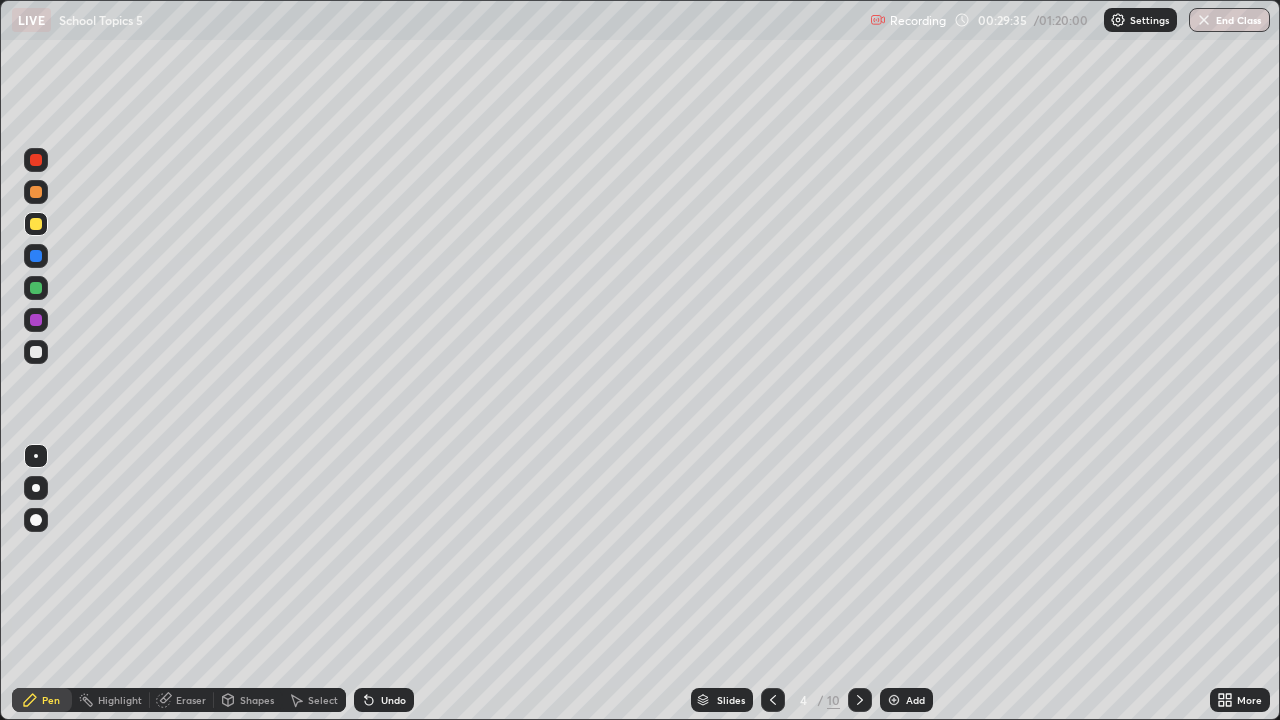 click at bounding box center (36, 352) 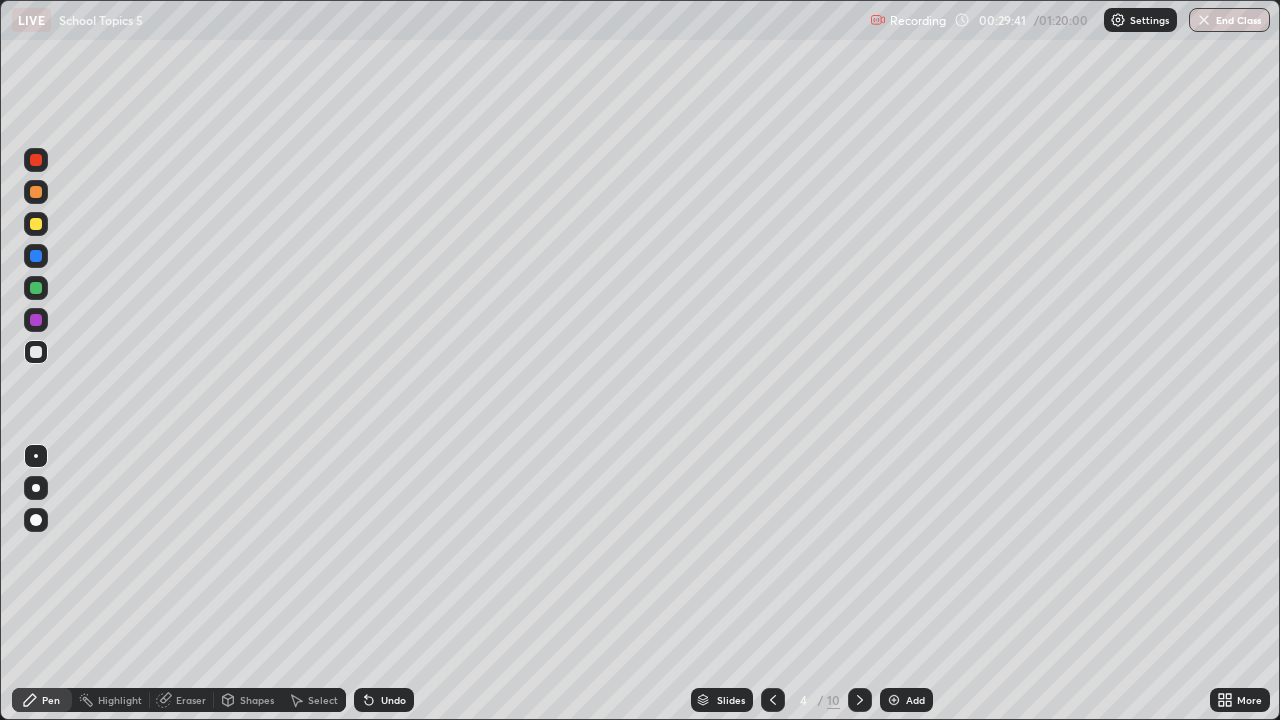 click on "Undo" at bounding box center [393, 700] 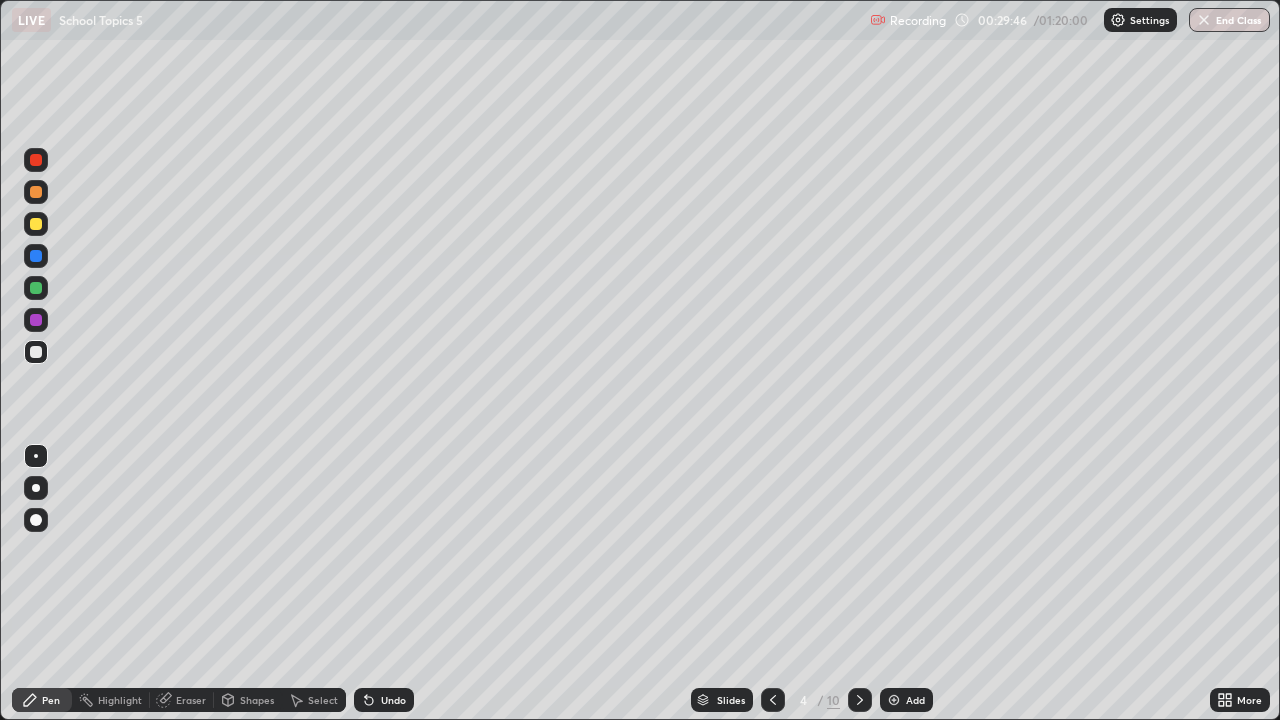 click at bounding box center [36, 352] 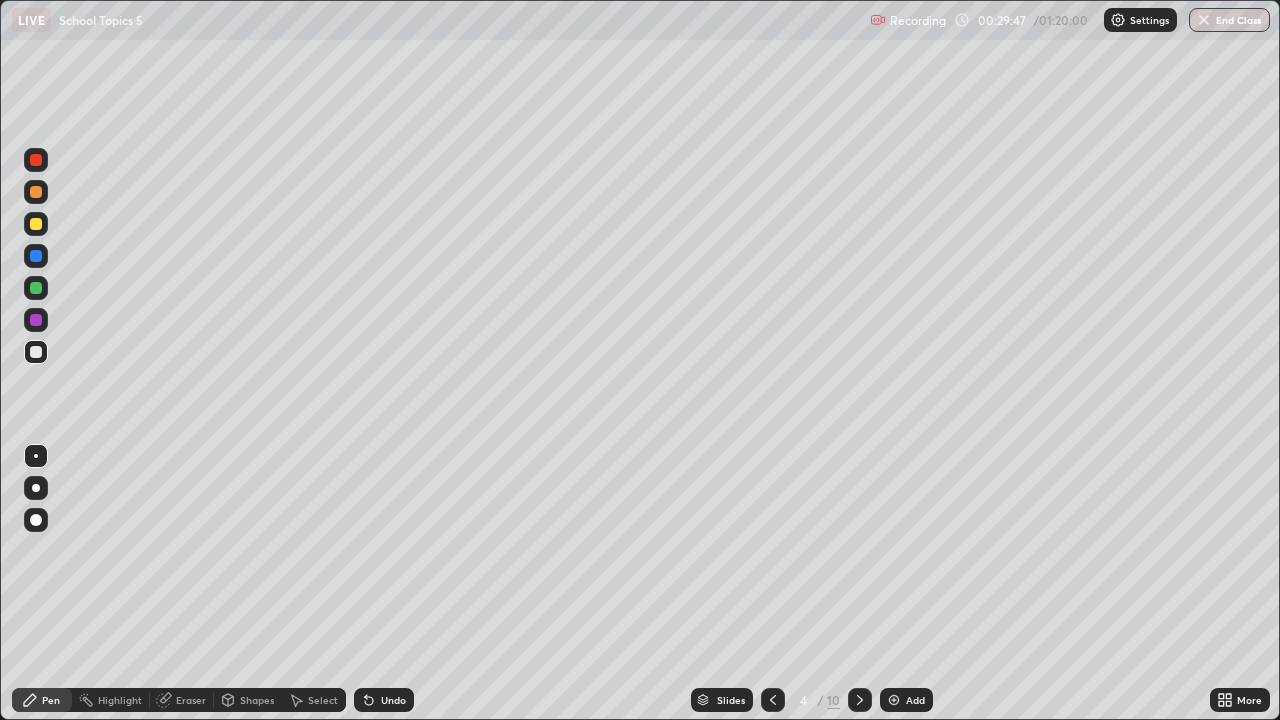 click at bounding box center (36, 320) 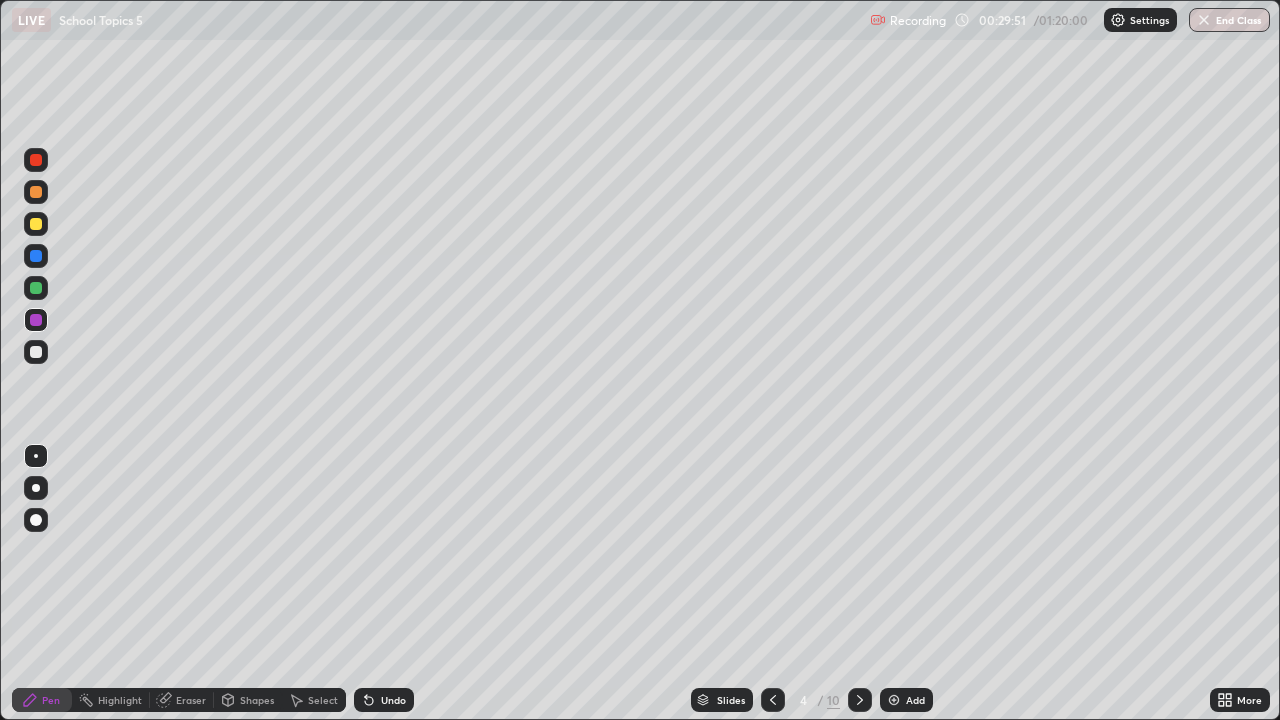 click at bounding box center (36, 160) 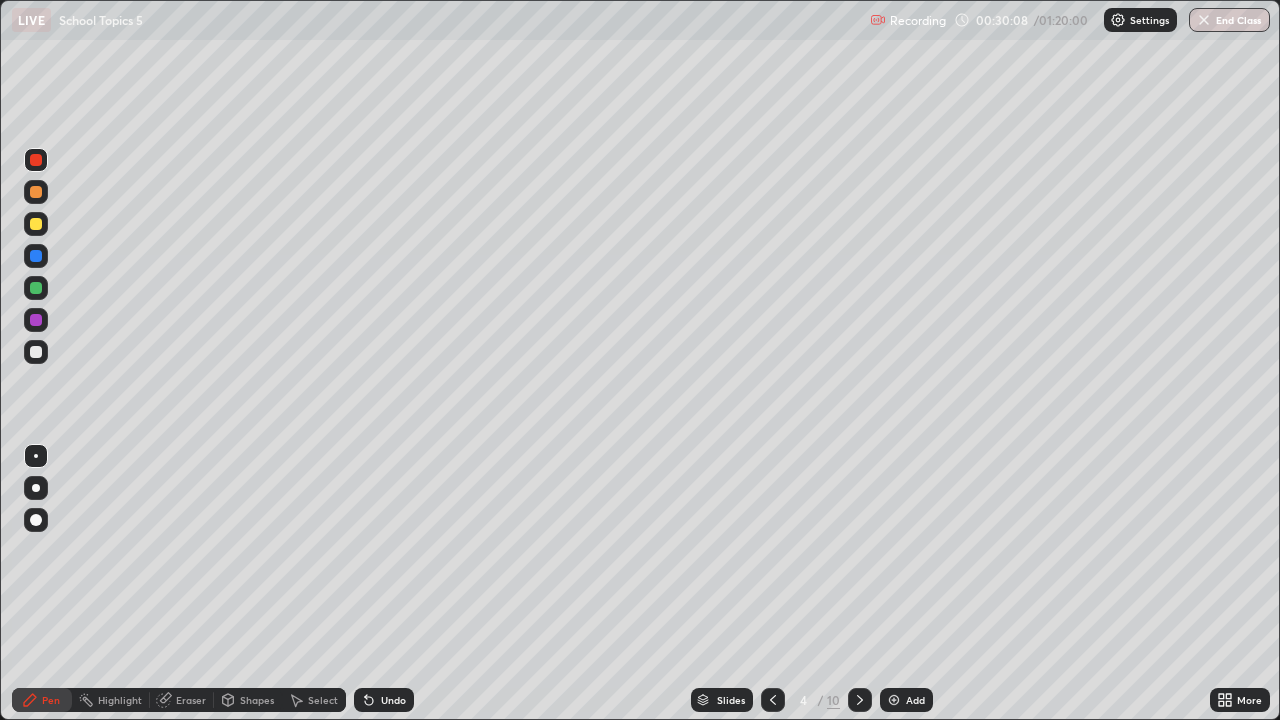 click on "Undo" at bounding box center (393, 700) 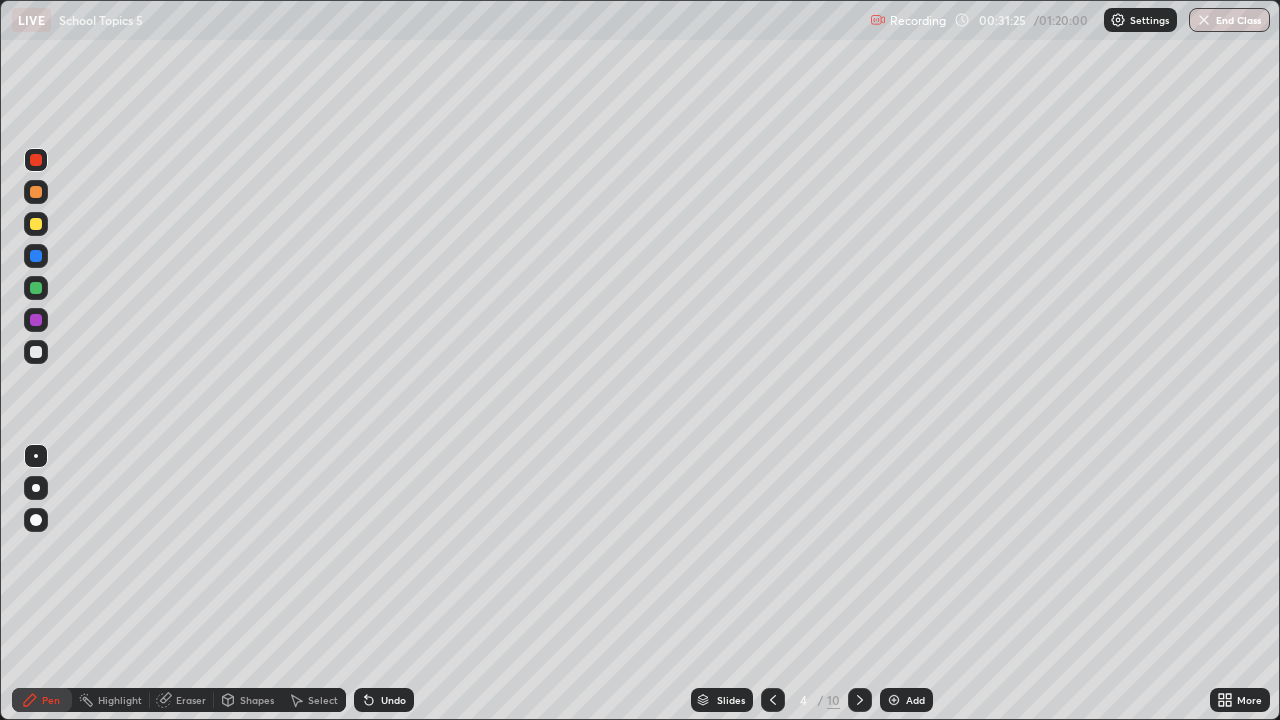 click at bounding box center [36, 352] 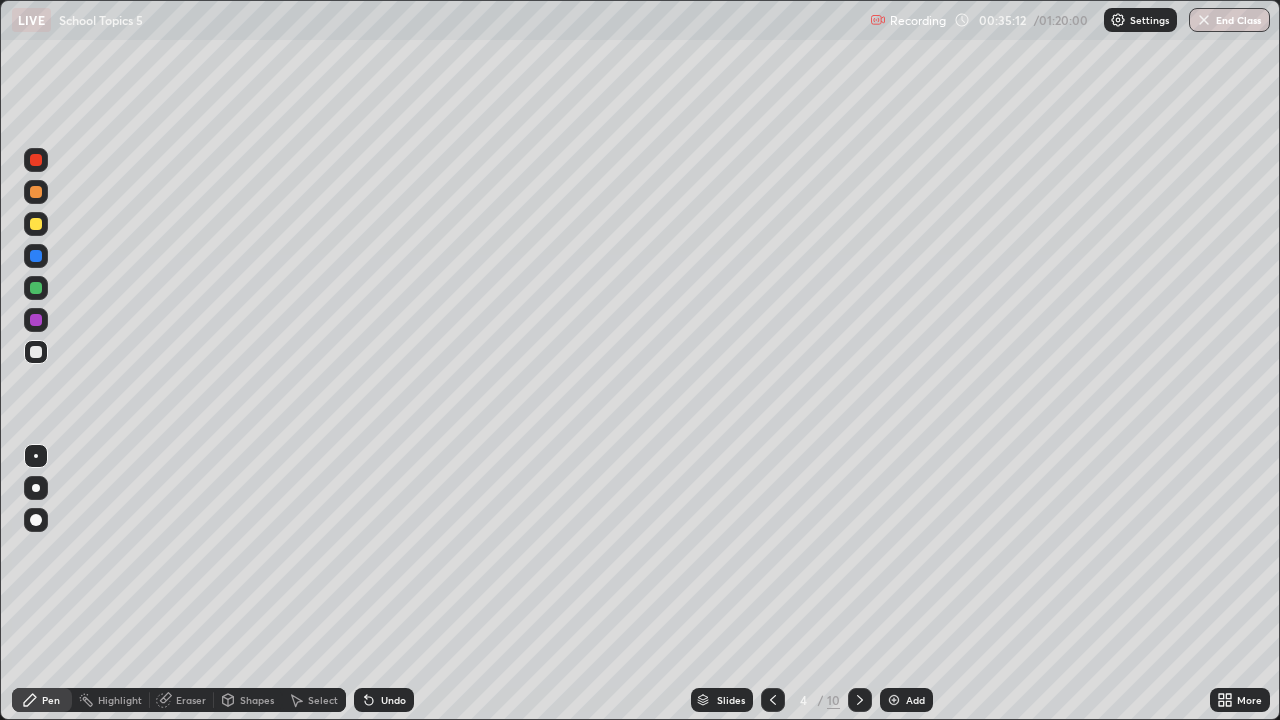 click 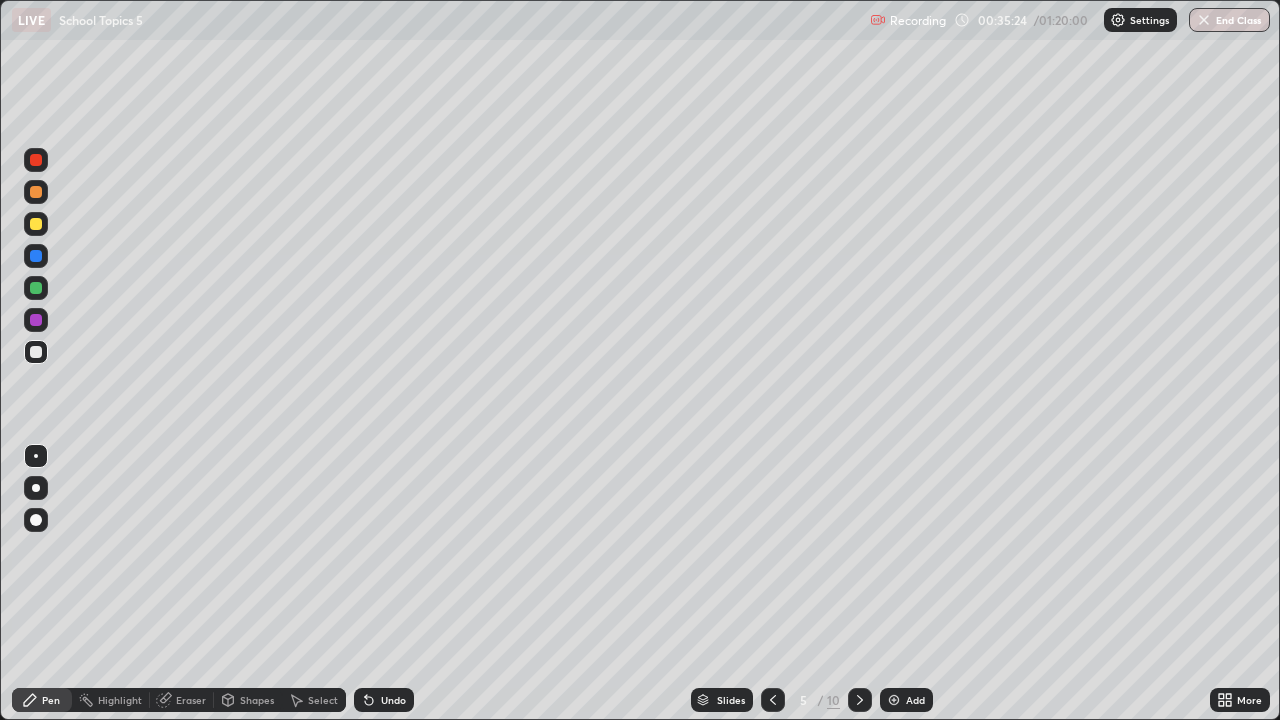 click 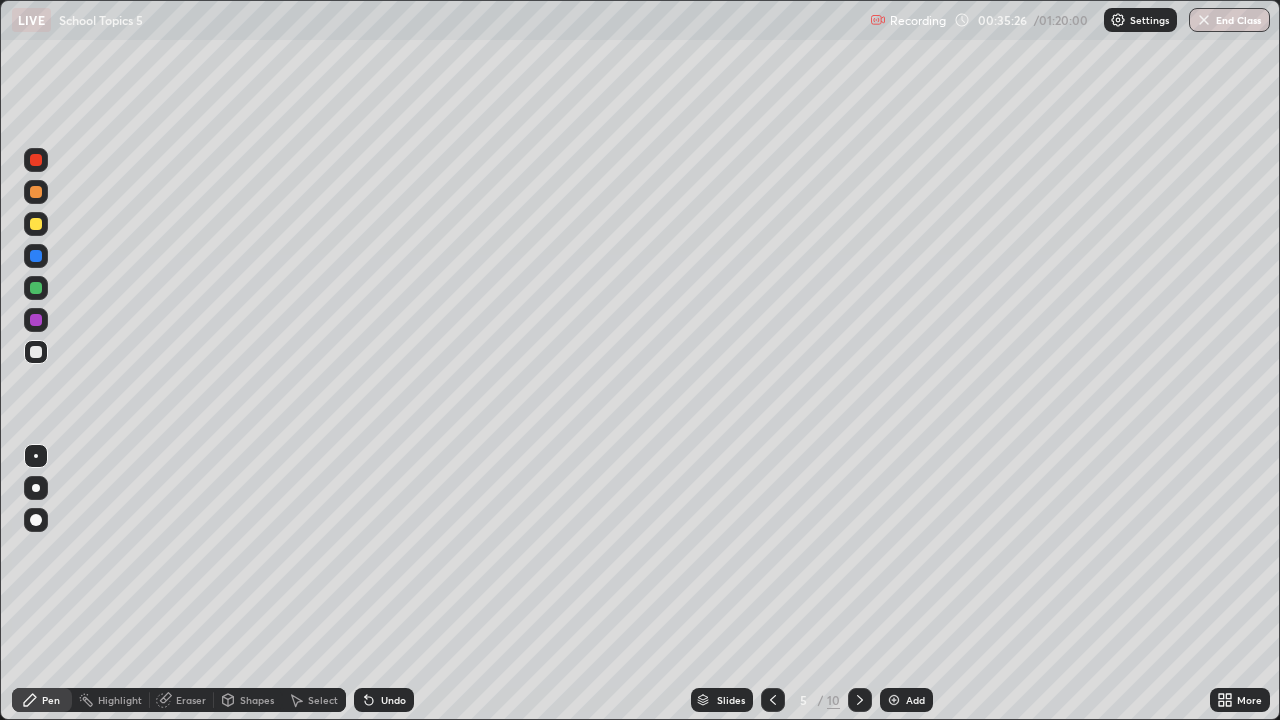 click at bounding box center [36, 288] 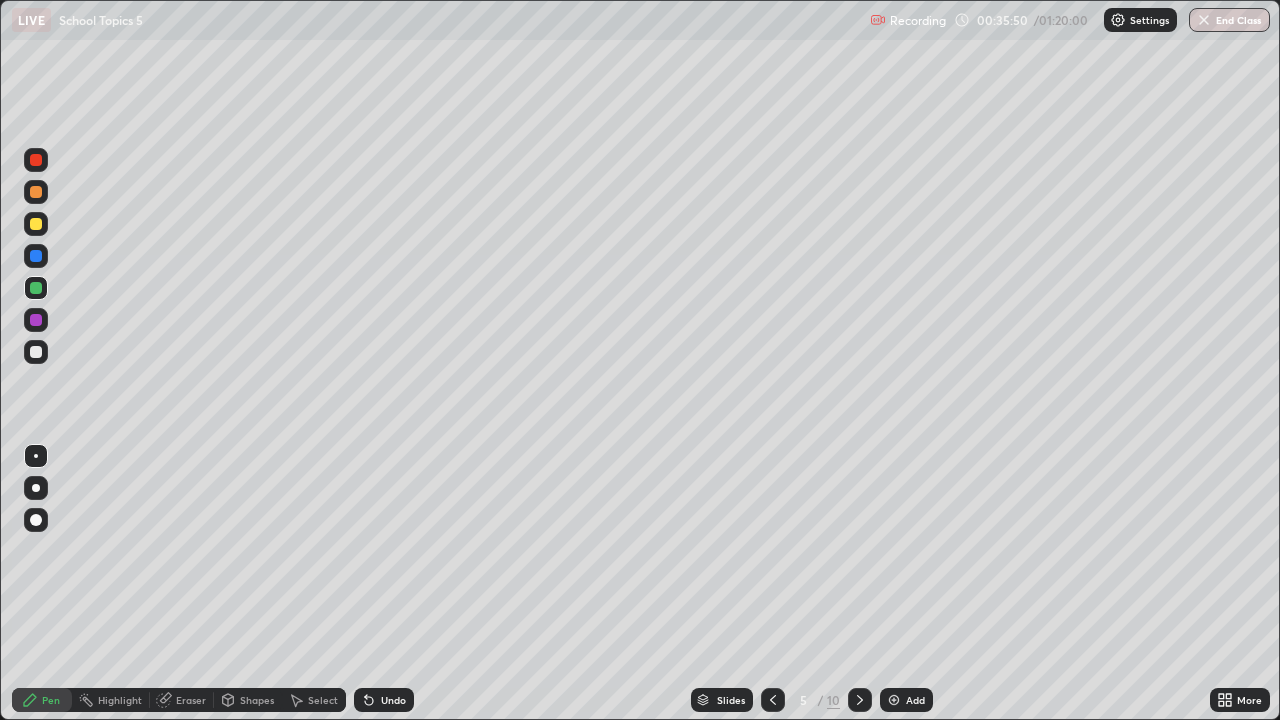 click 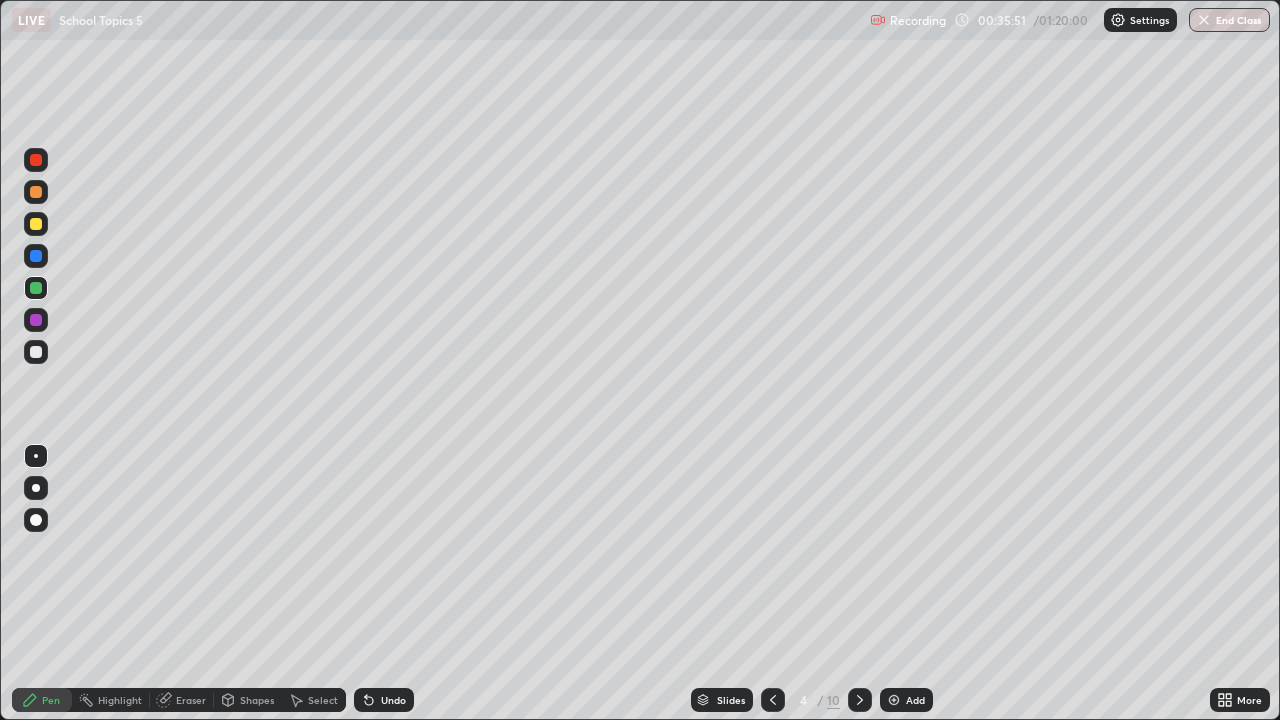 click at bounding box center (894, 700) 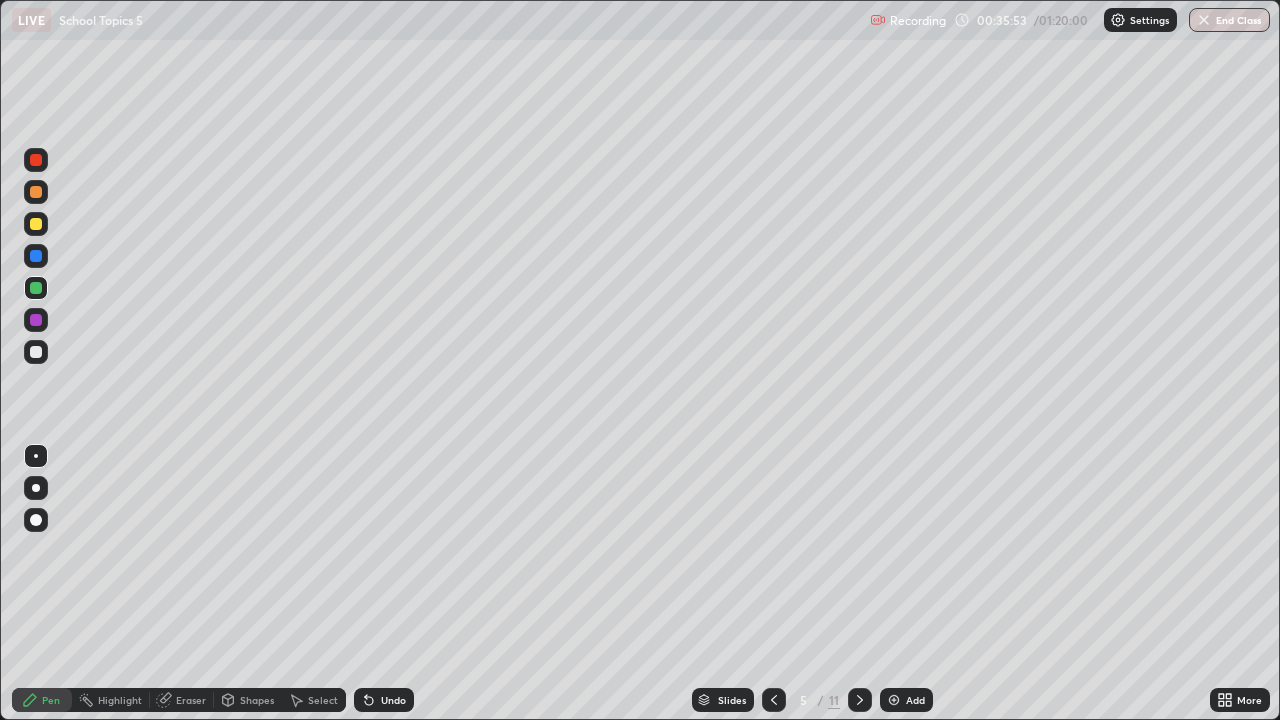 click at bounding box center (894, 700) 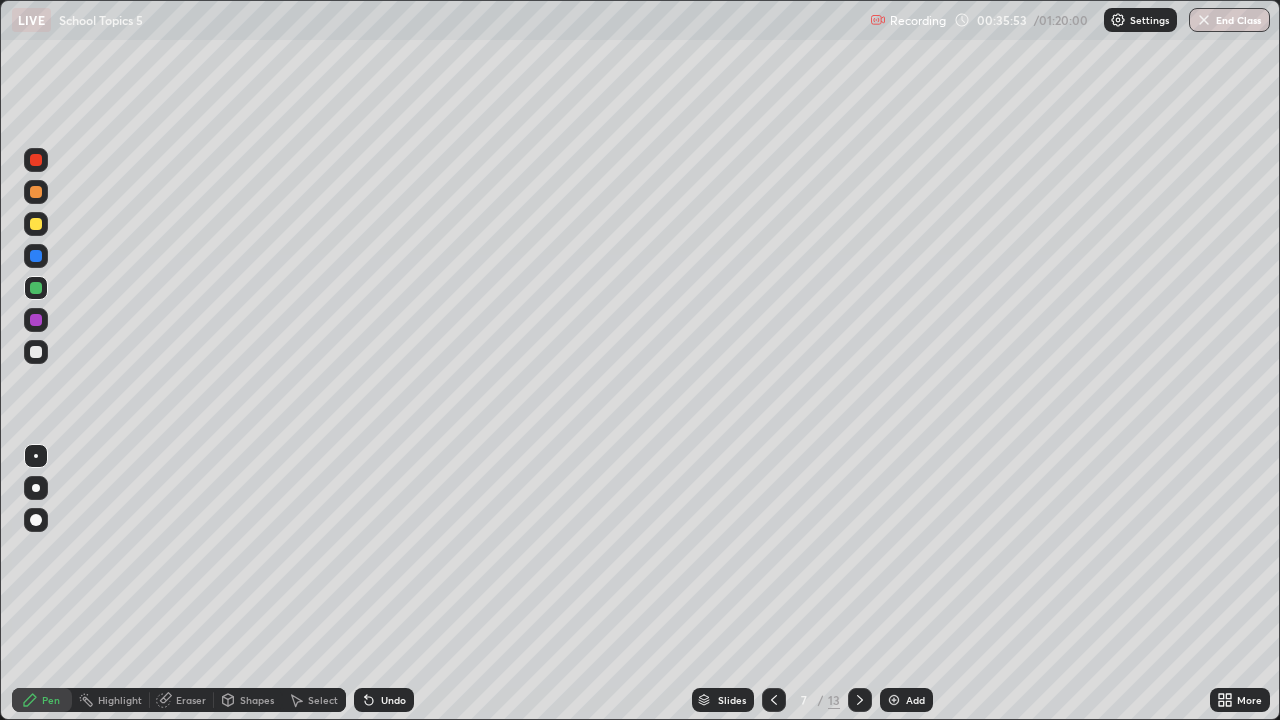 click at bounding box center (894, 700) 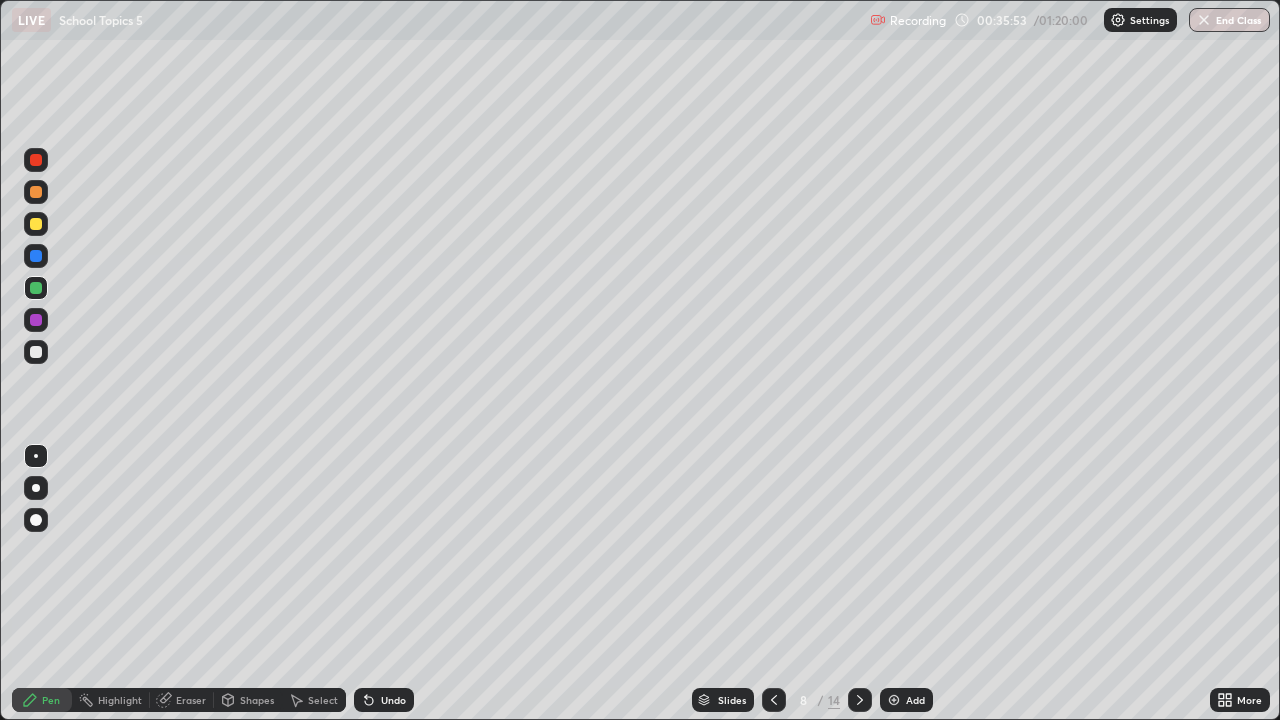 click at bounding box center (894, 700) 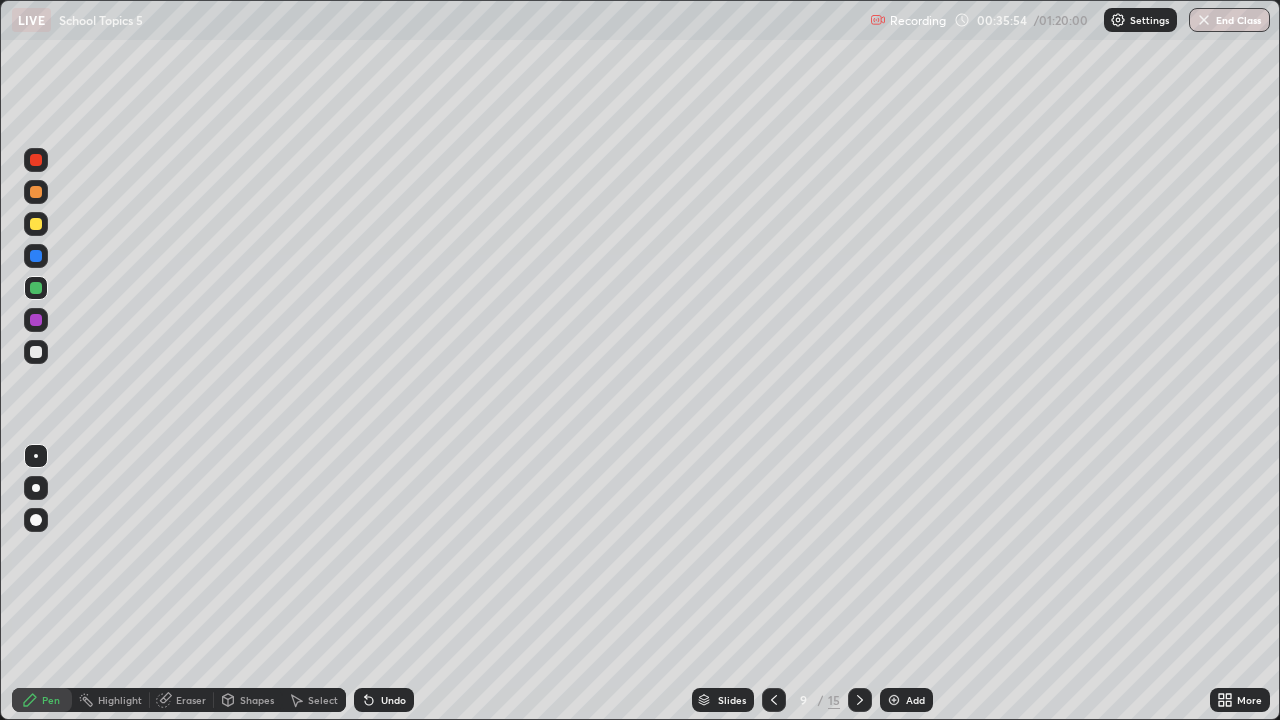 click at bounding box center [894, 700] 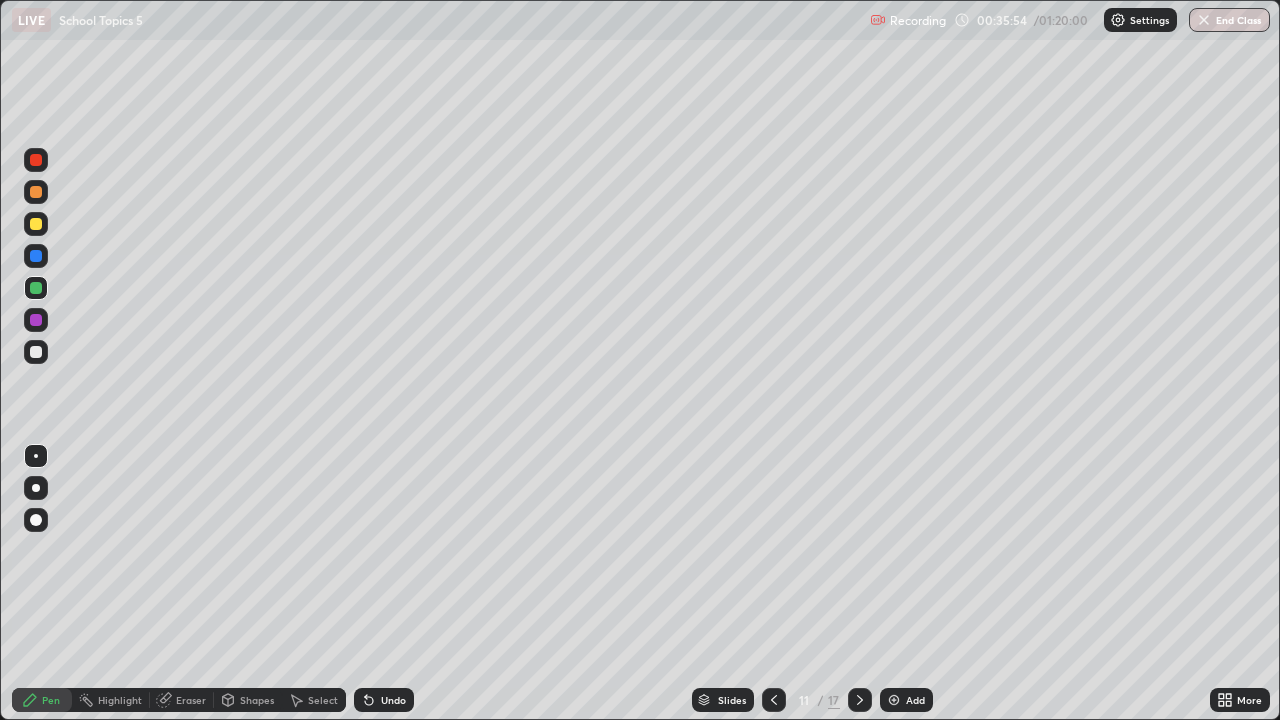 click 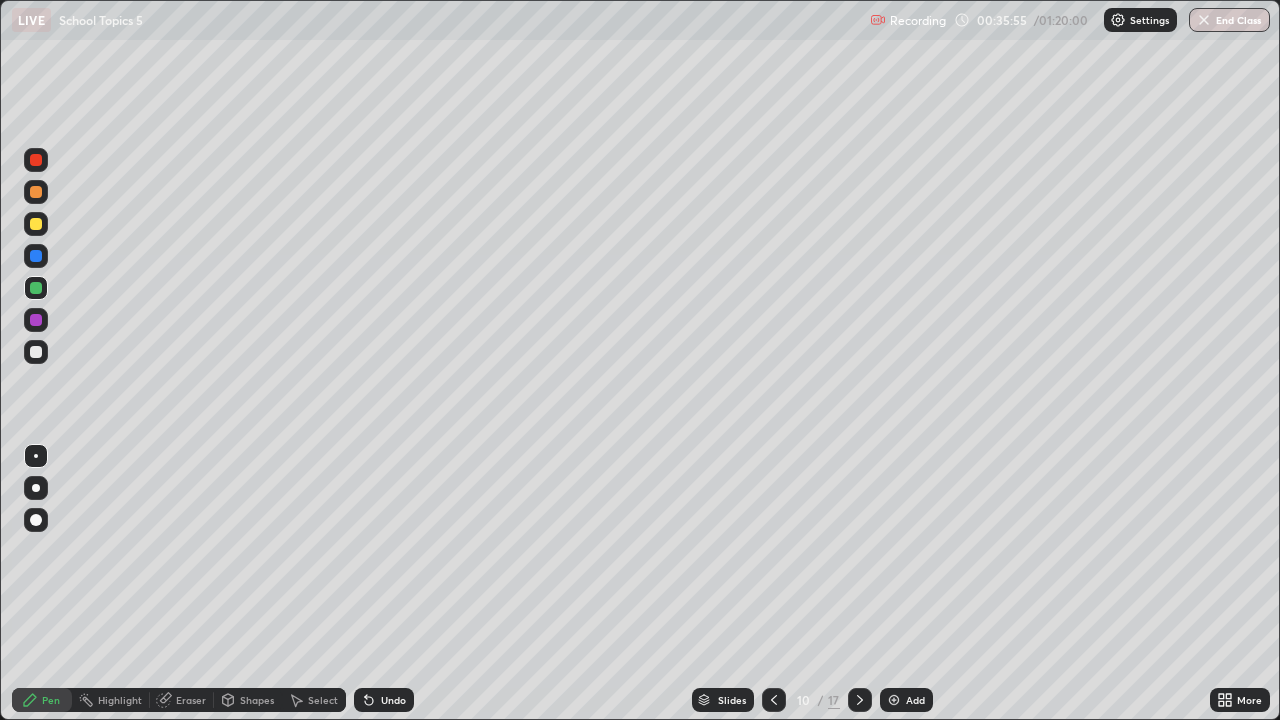 click 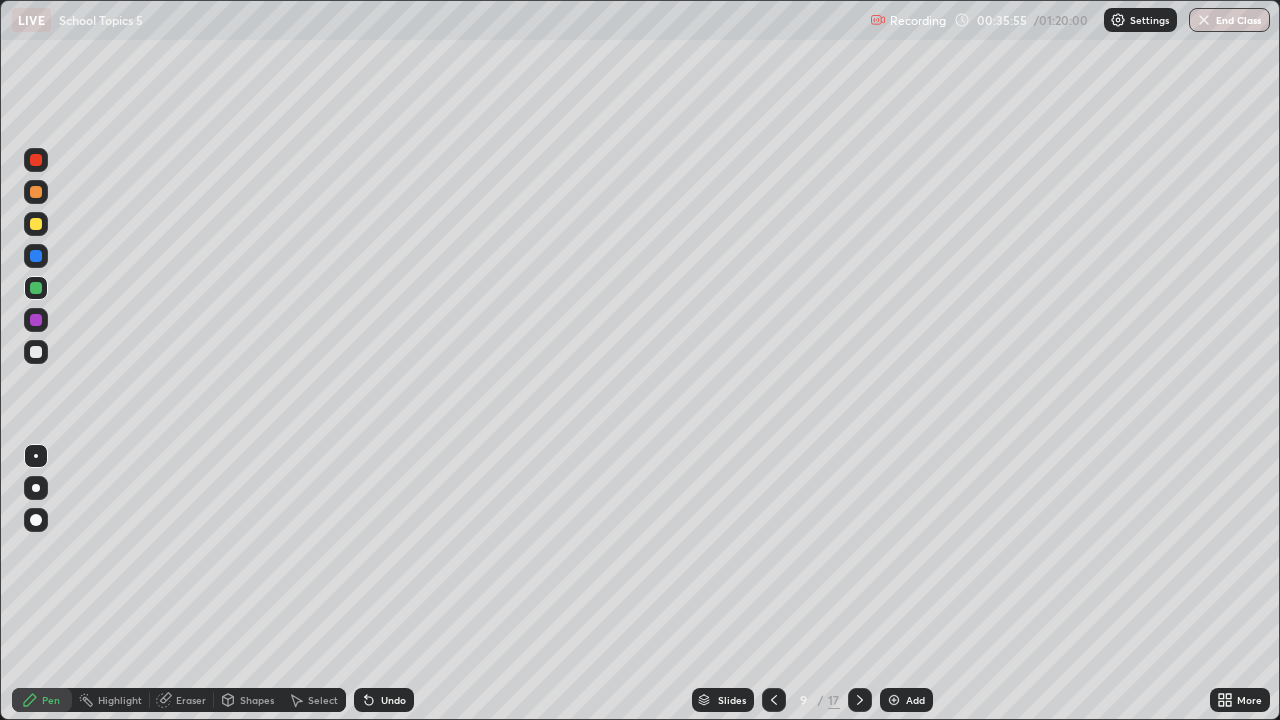 click 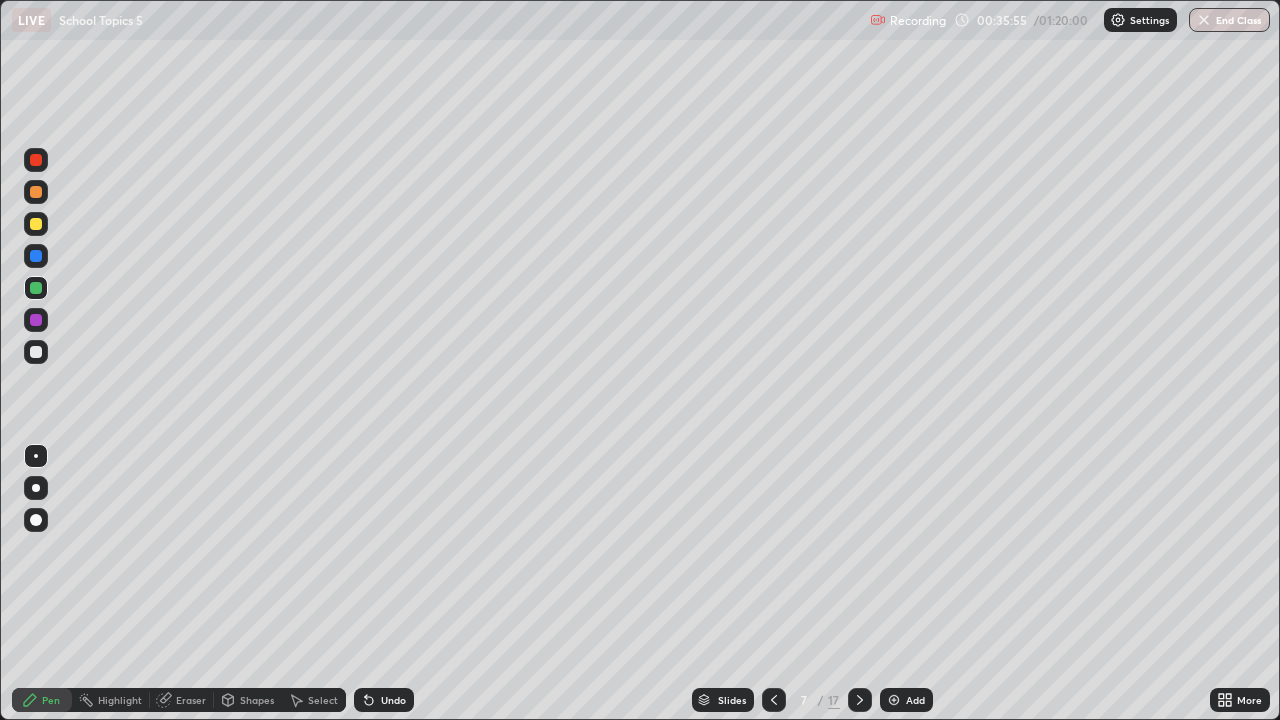 click 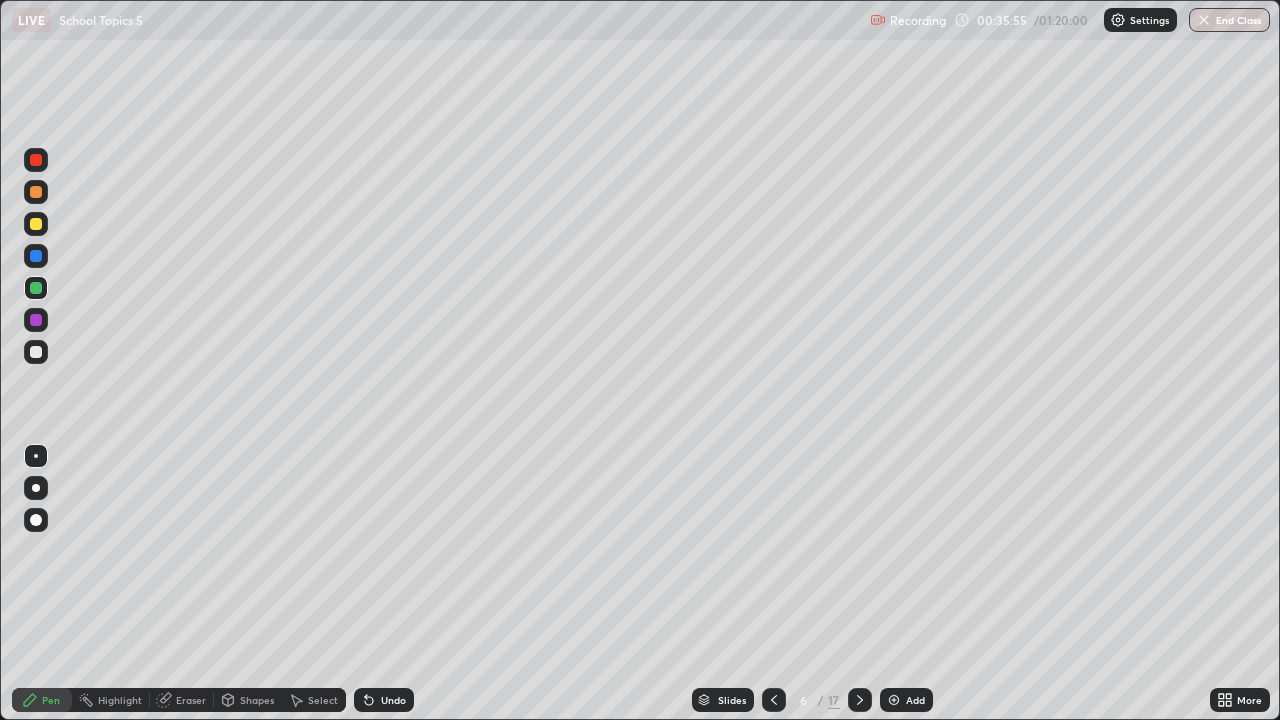 click 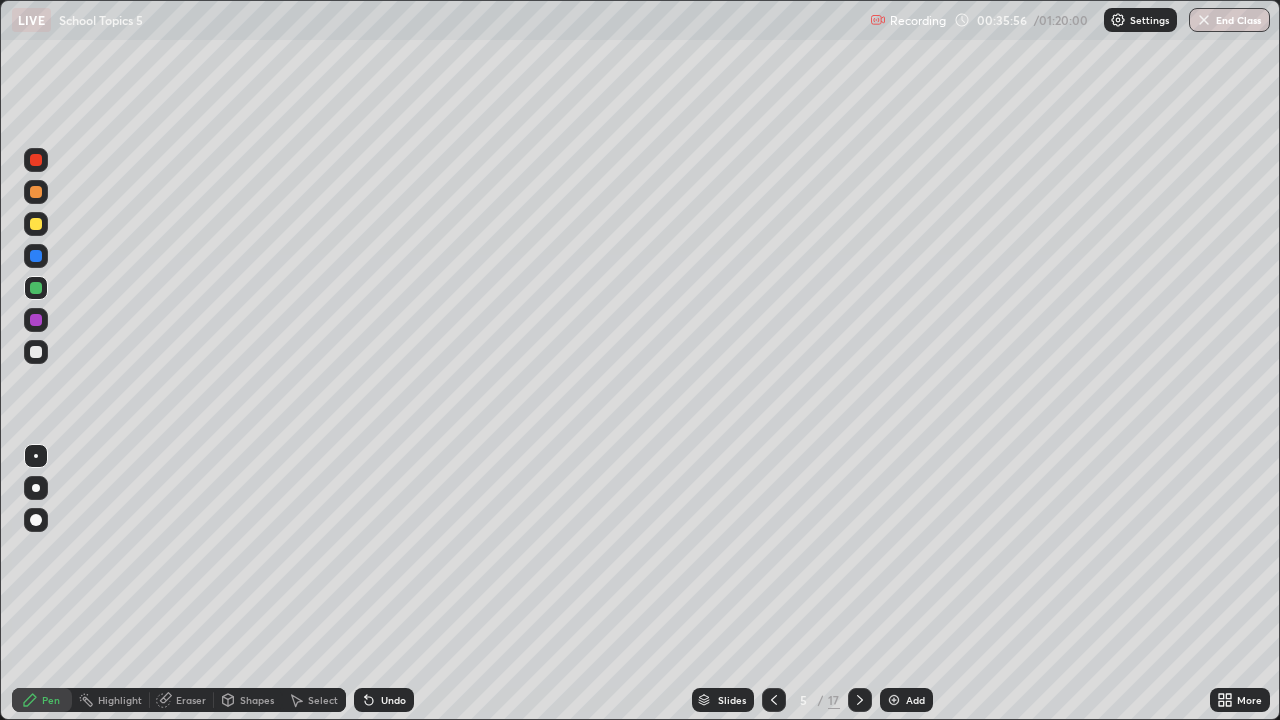 click 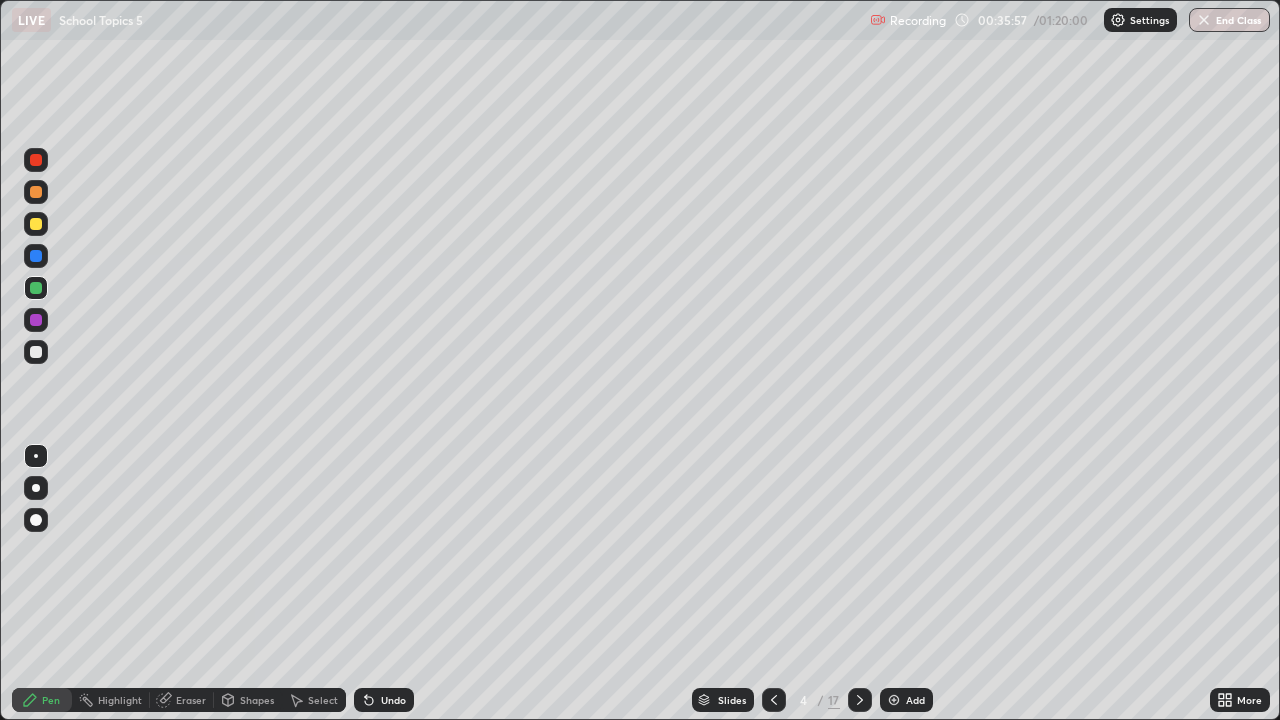click 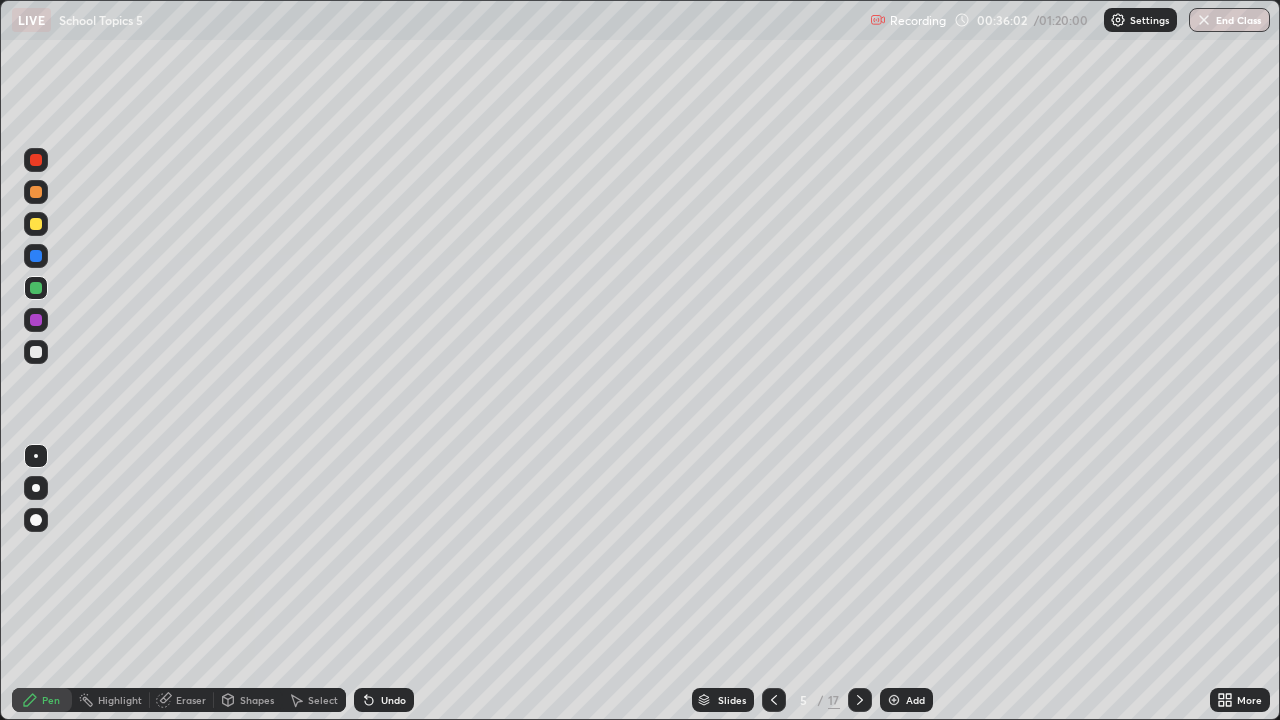 click 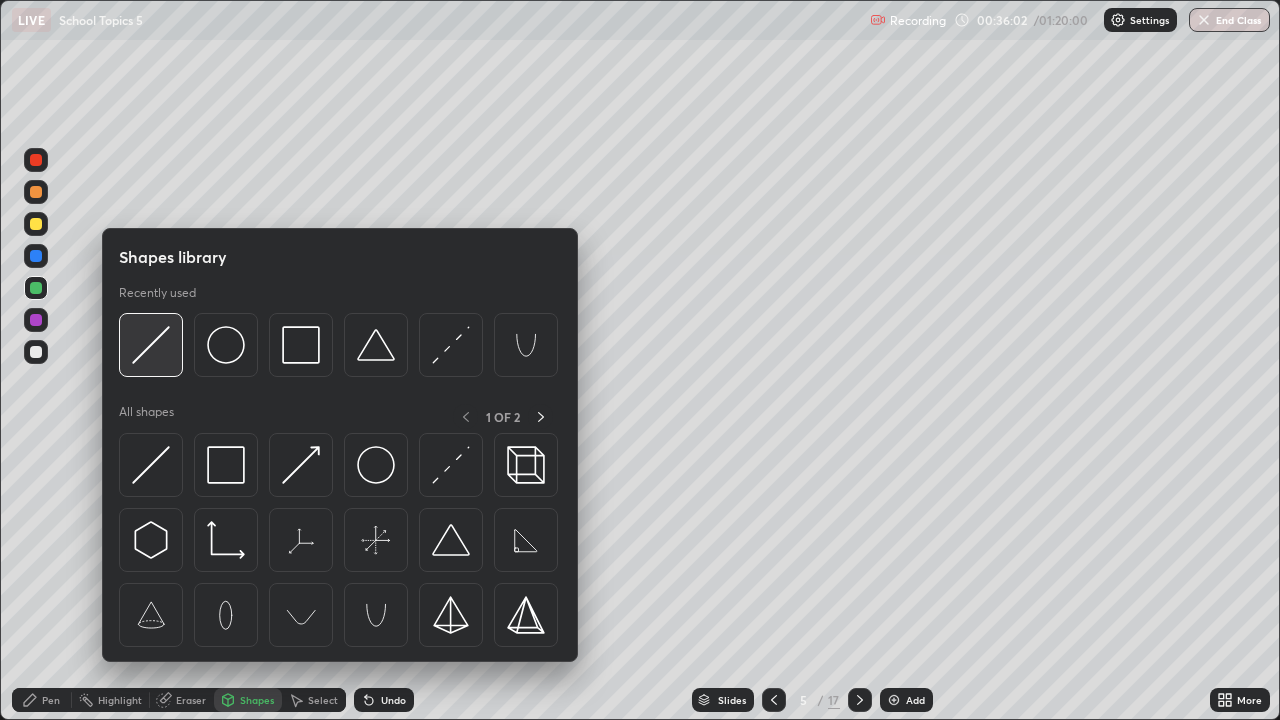 click at bounding box center (151, 345) 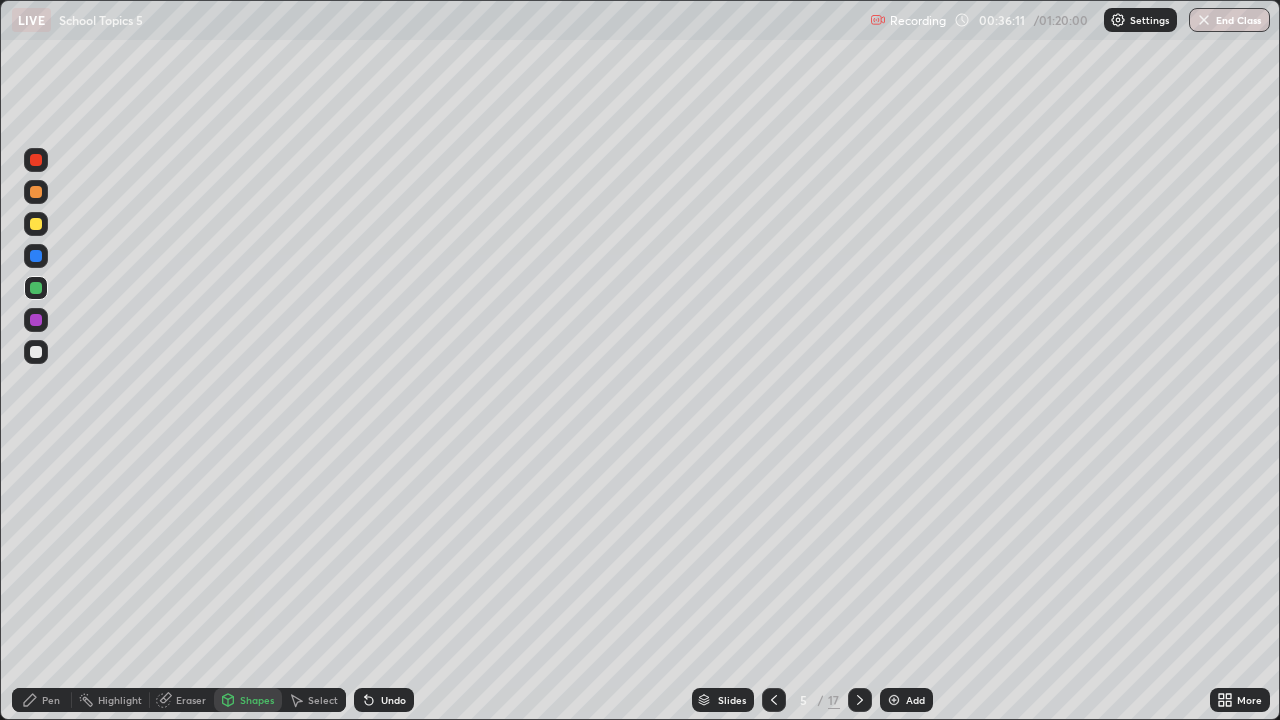 click on "LIVE School Topics 5" at bounding box center (437, 20) 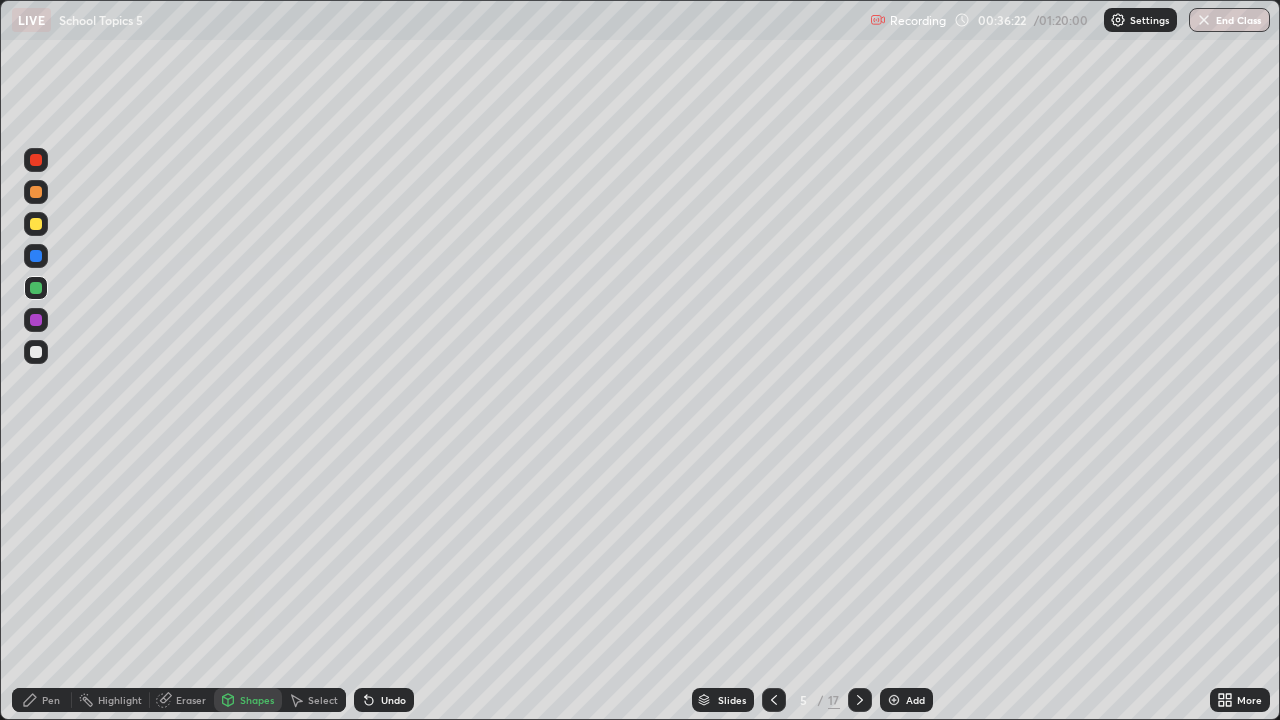 click at bounding box center [36, 224] 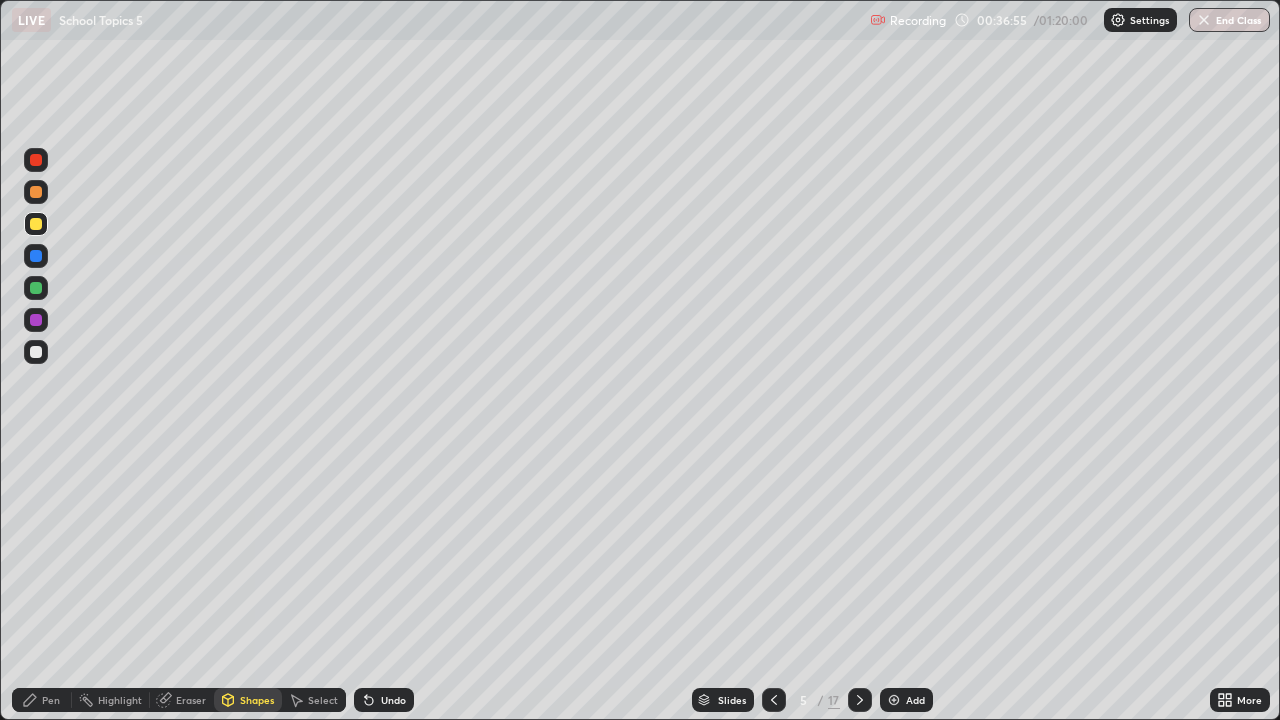 click at bounding box center [36, 224] 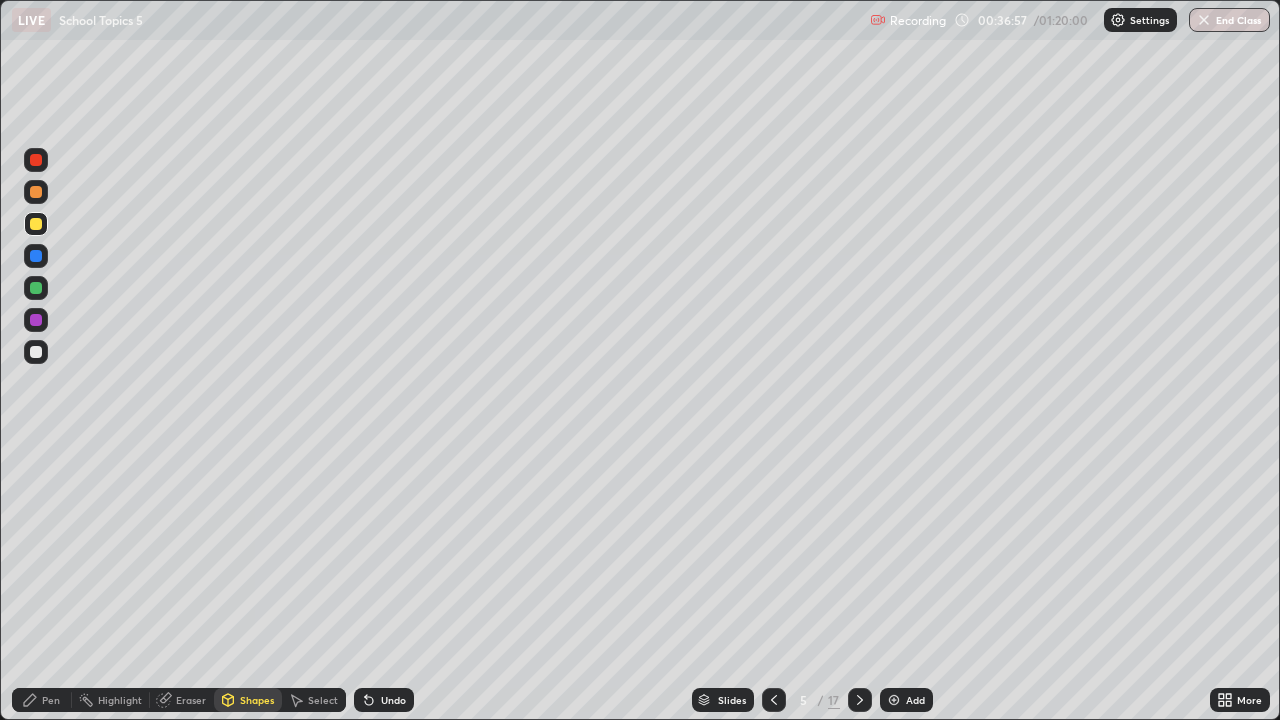 click at bounding box center (36, 192) 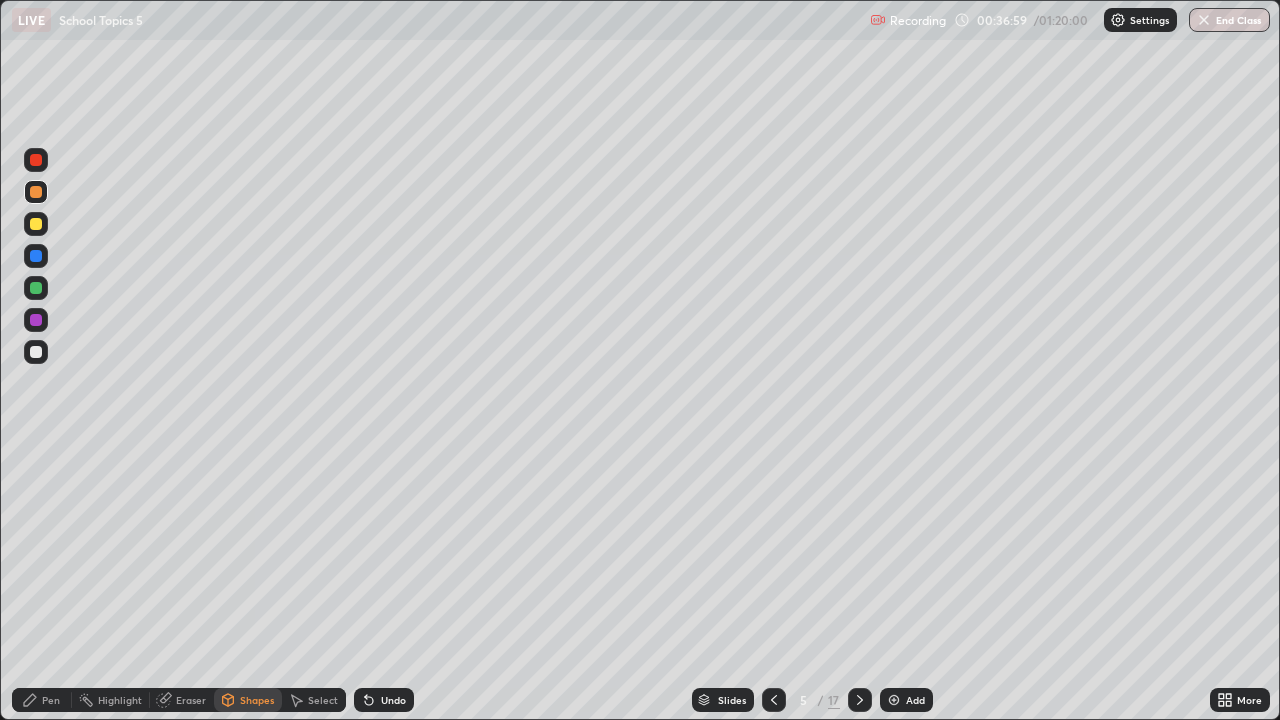 click on "Pen" at bounding box center [42, 700] 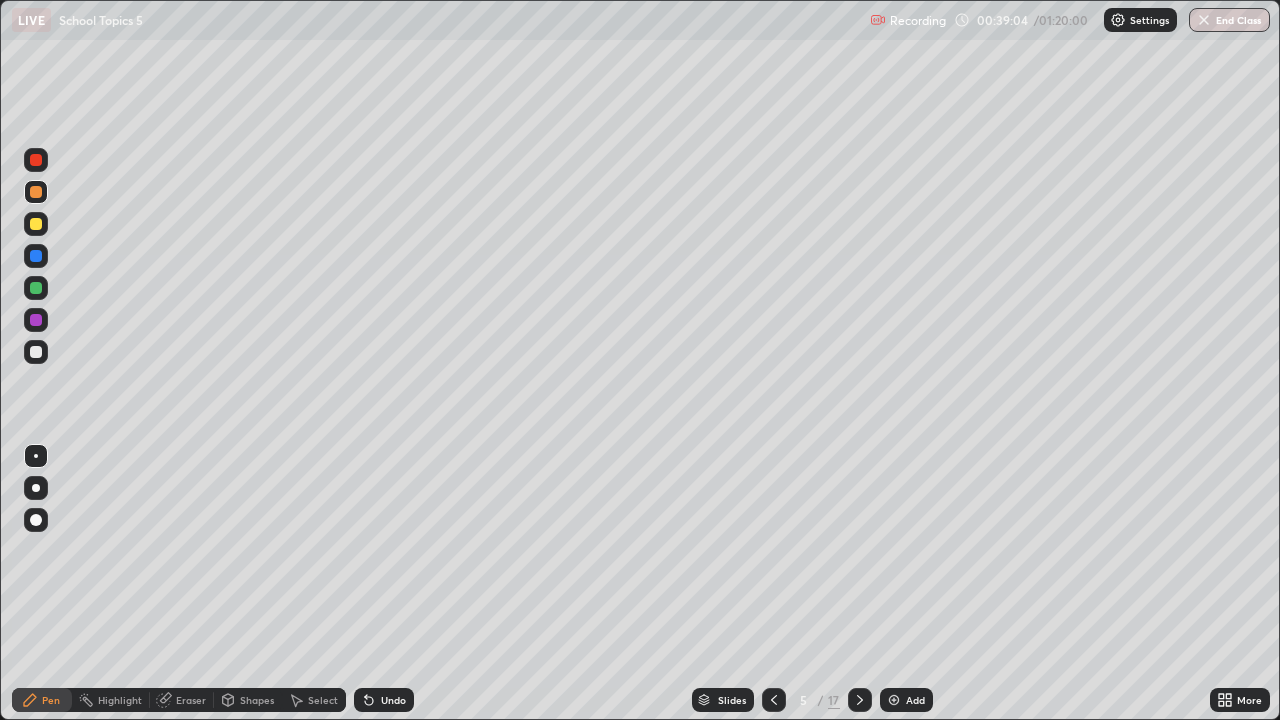 click at bounding box center (36, 224) 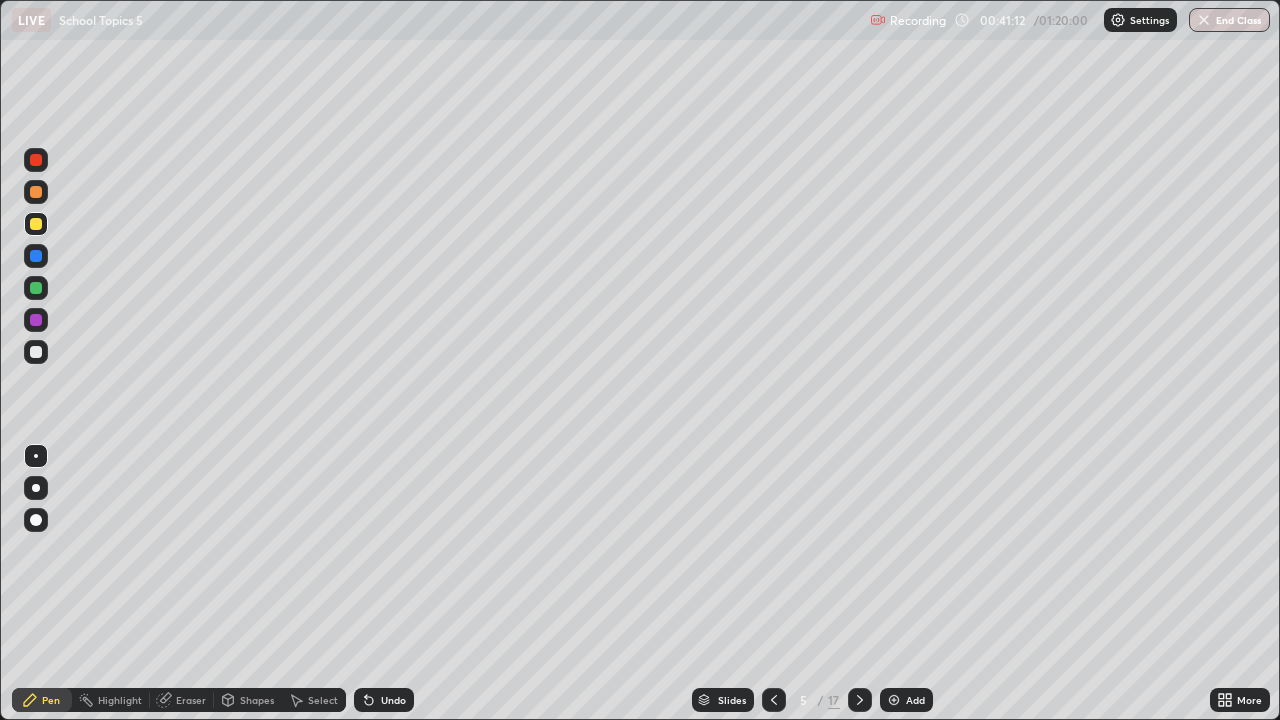 click on "Undo" at bounding box center [393, 700] 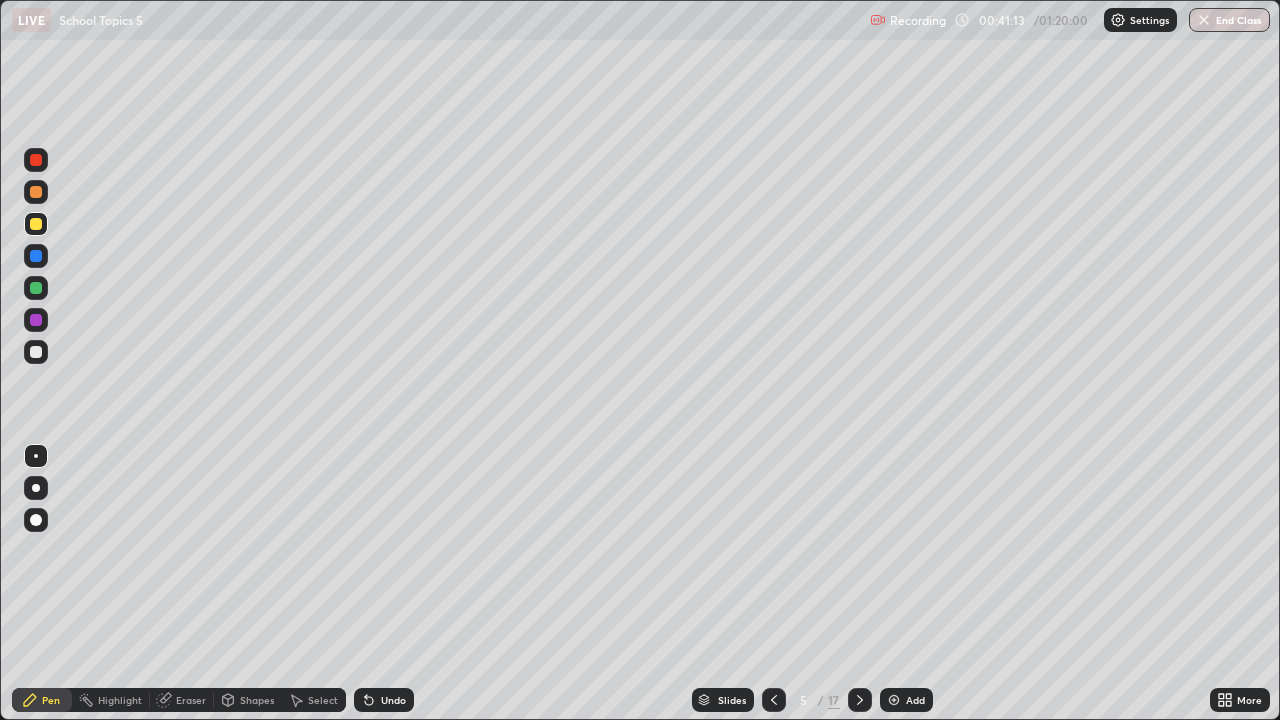click on "Undo" at bounding box center (384, 700) 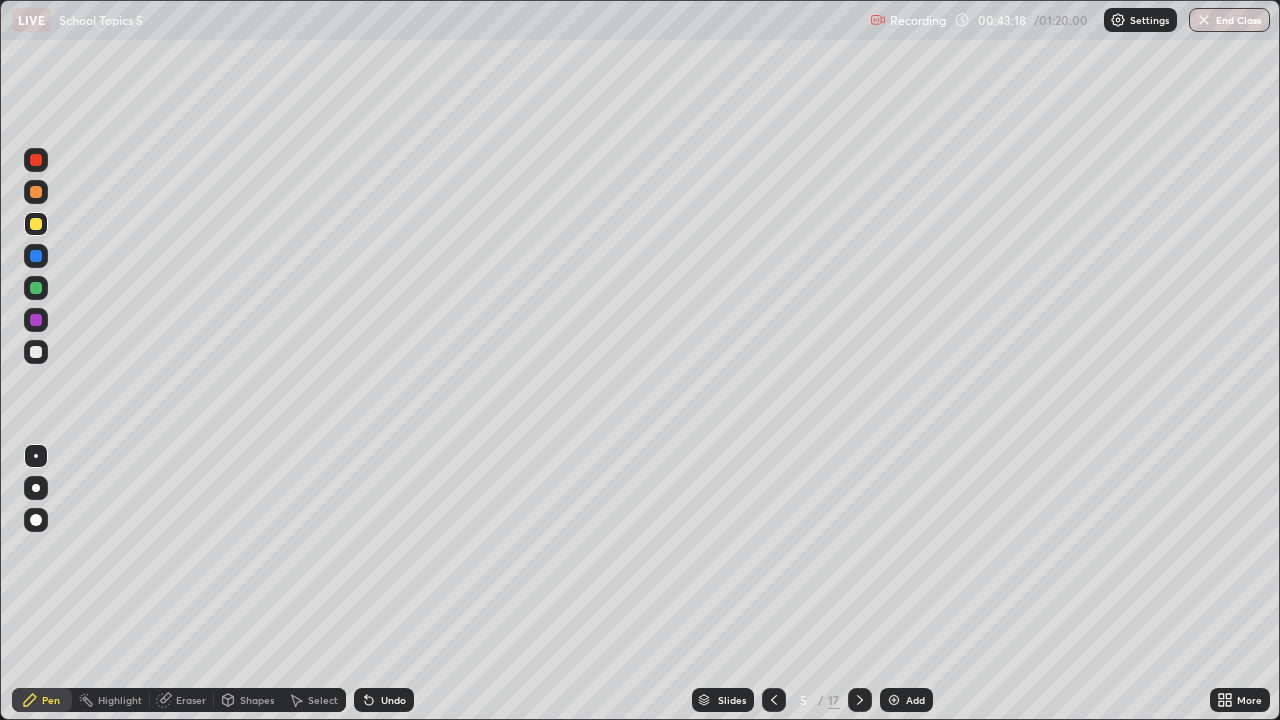 click at bounding box center [36, 288] 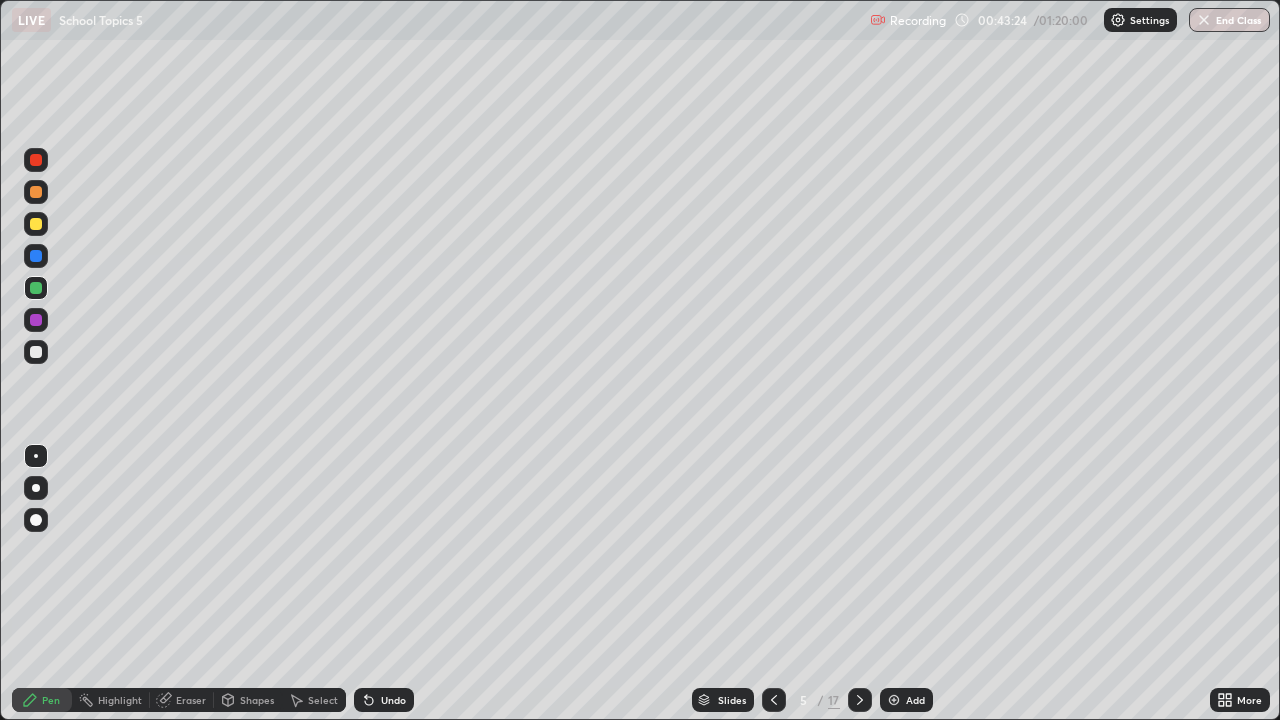 click at bounding box center (36, 192) 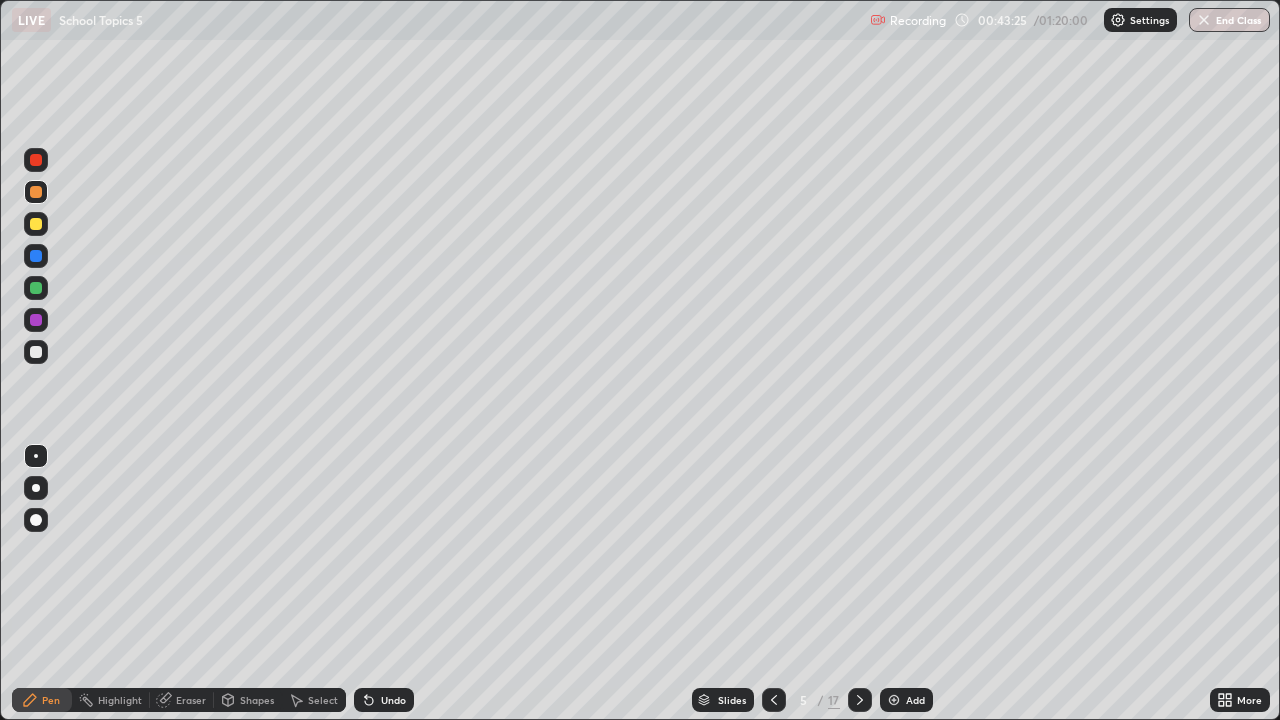 click at bounding box center (36, 352) 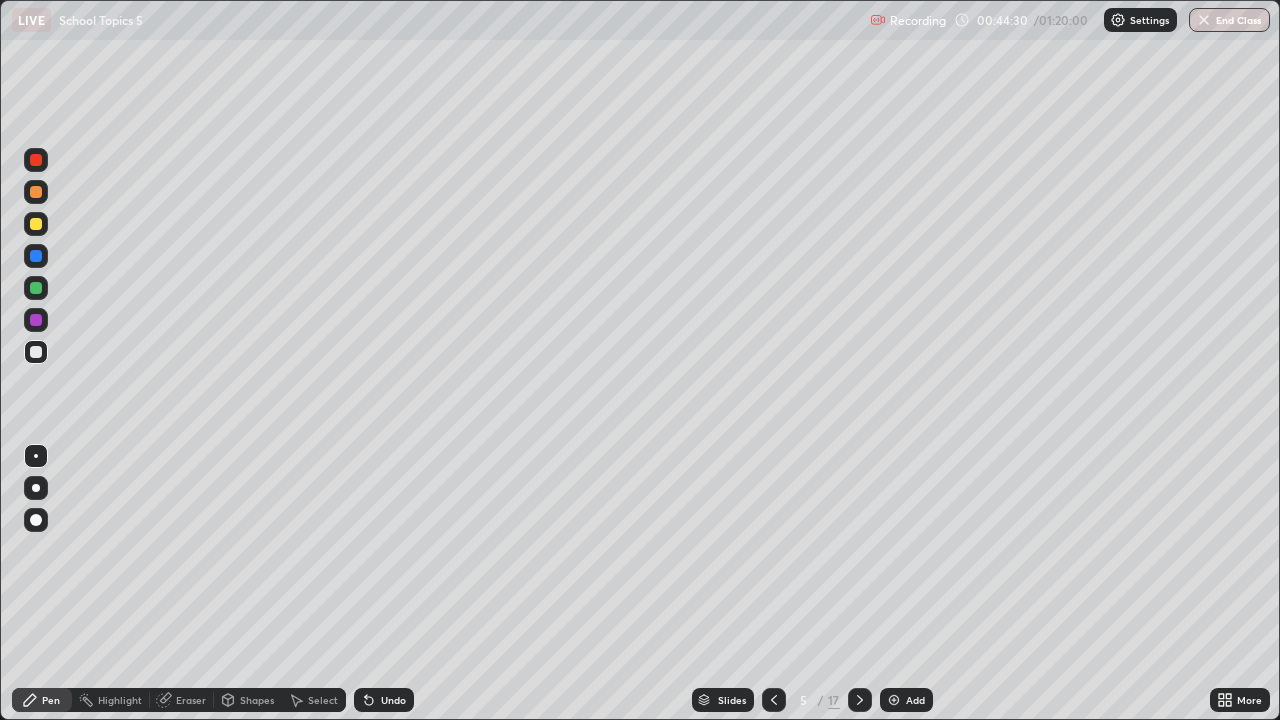 click on "Undo" at bounding box center (393, 700) 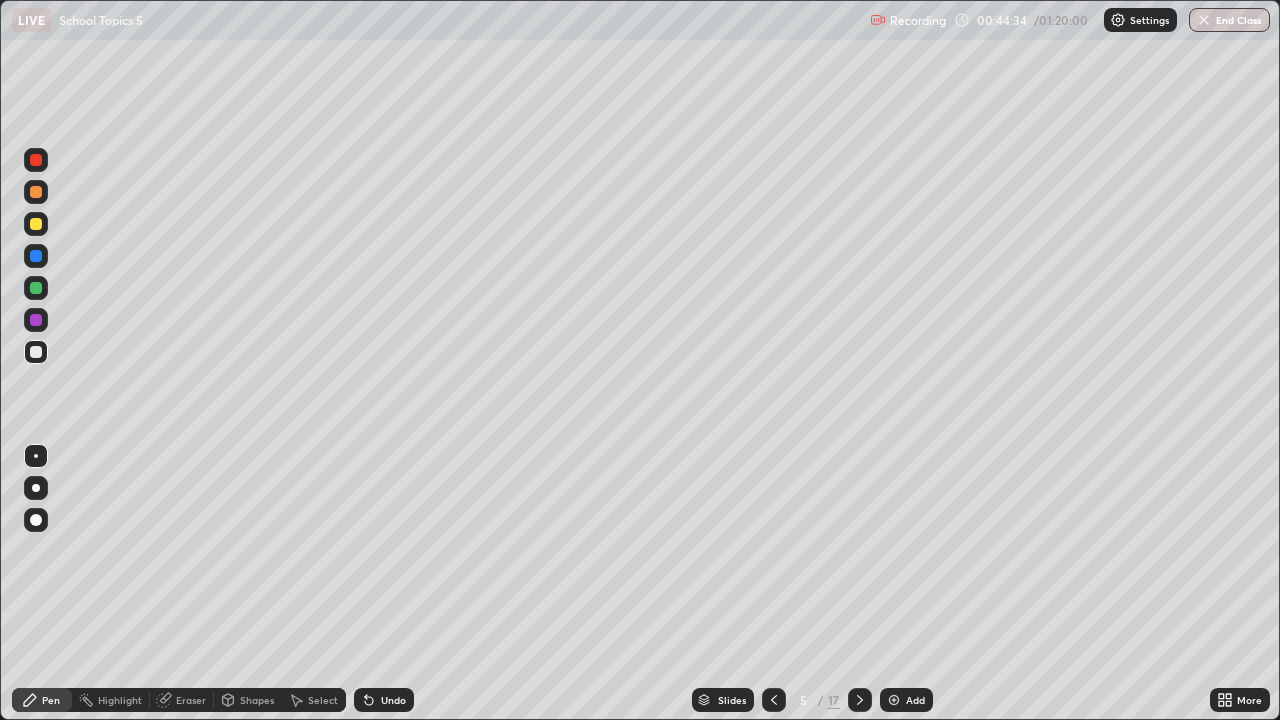 click on "Eraser" at bounding box center (191, 700) 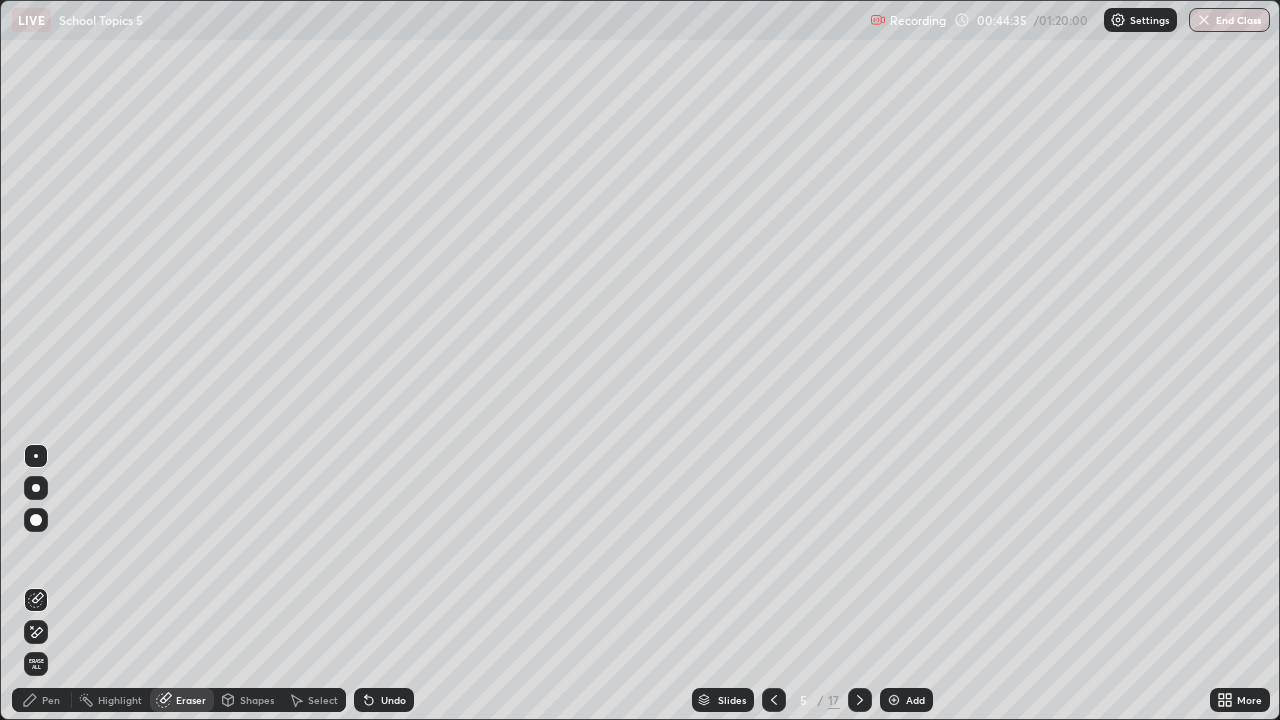 click 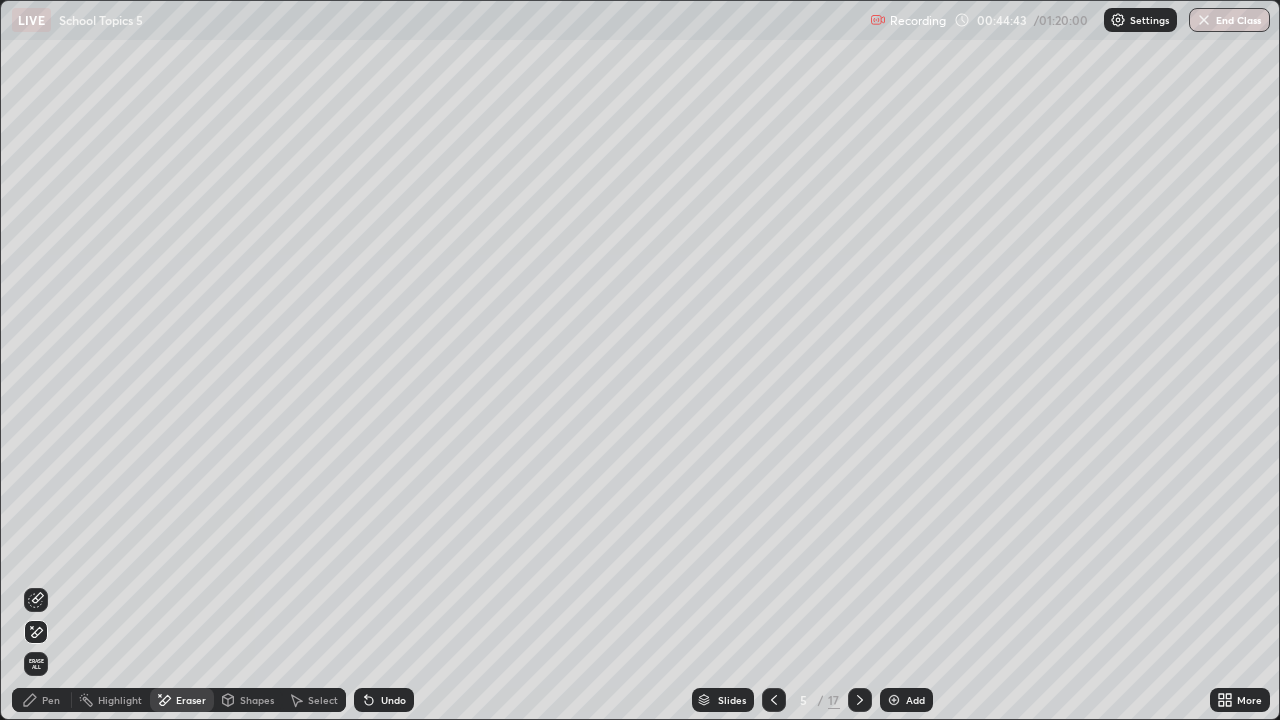 click 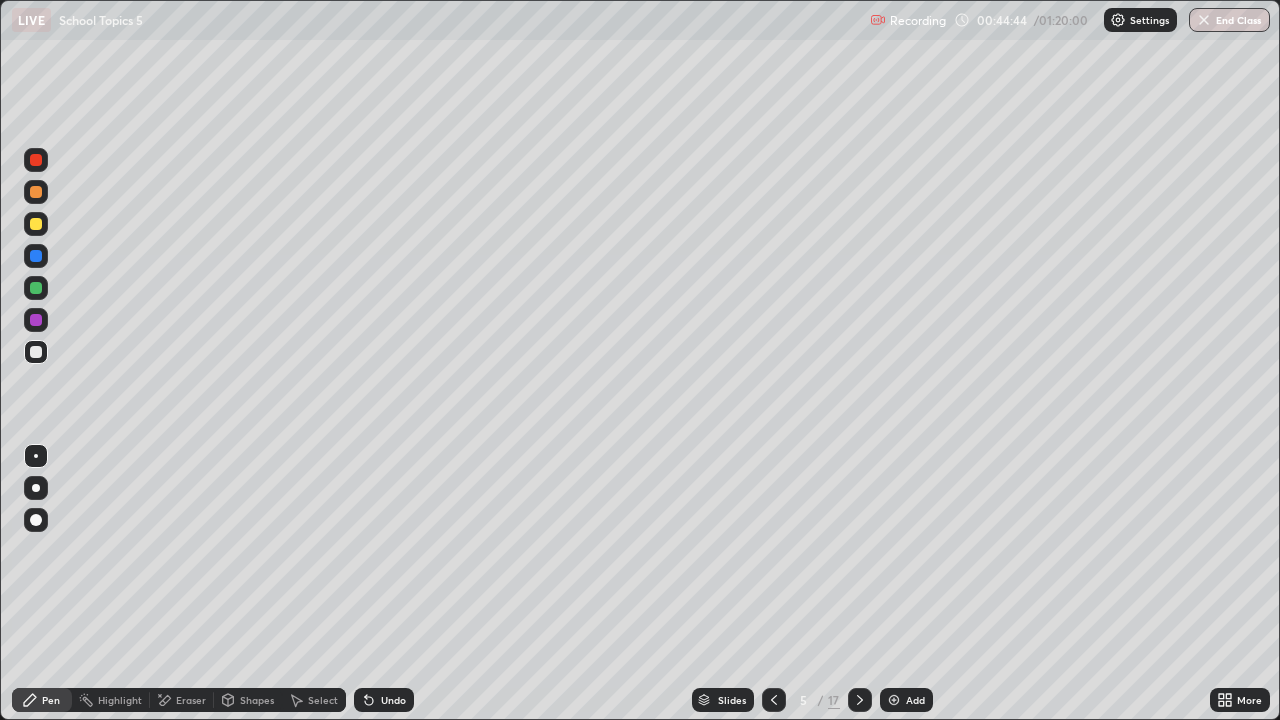 click at bounding box center [36, 352] 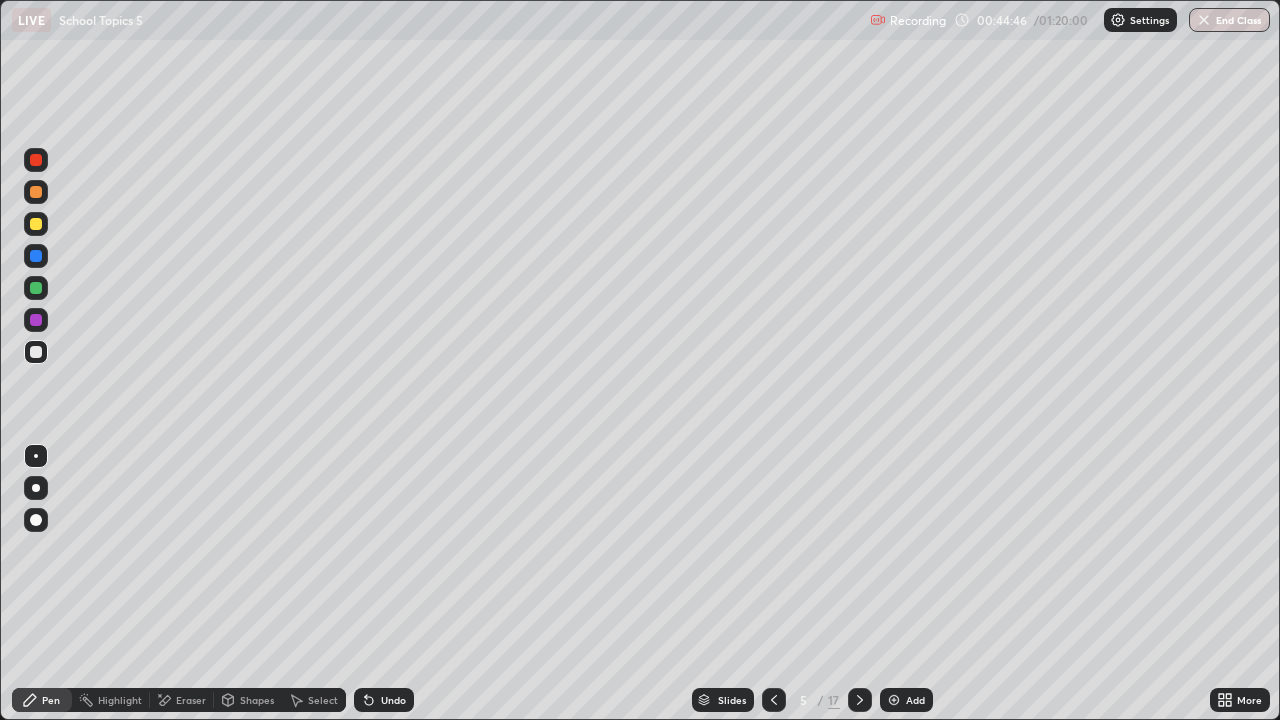 click at bounding box center (36, 288) 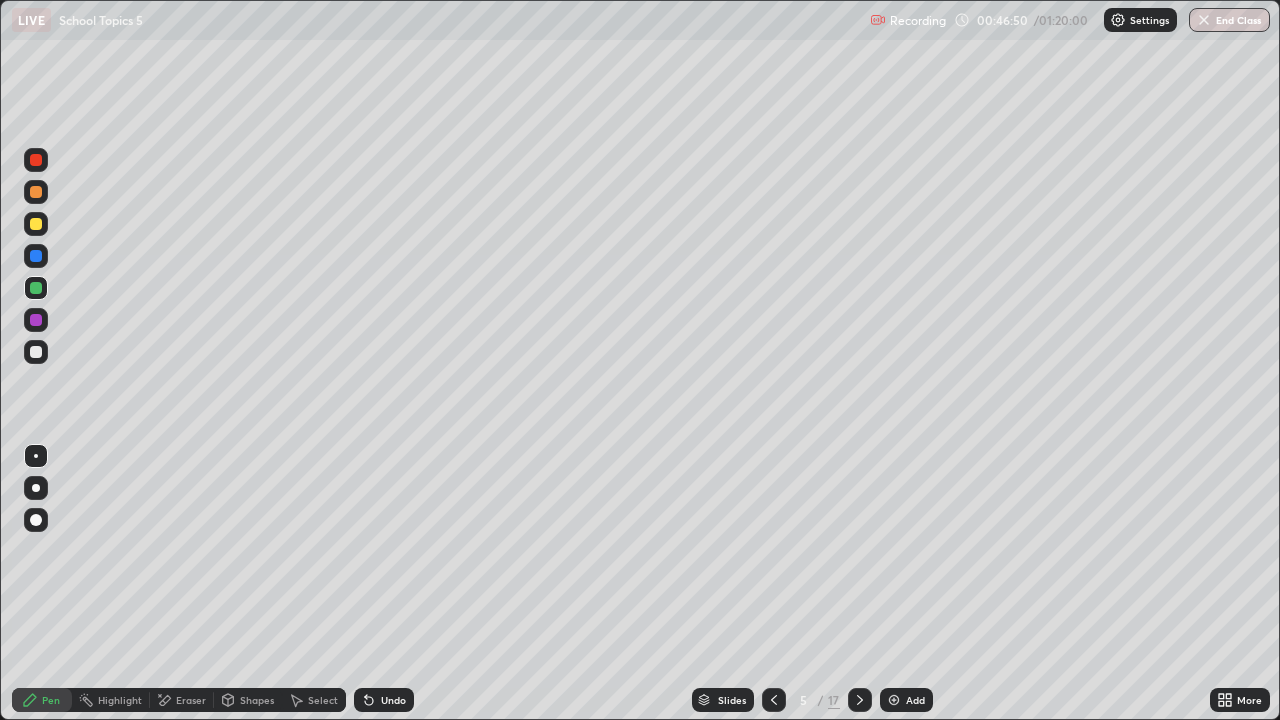 click at bounding box center [36, 224] 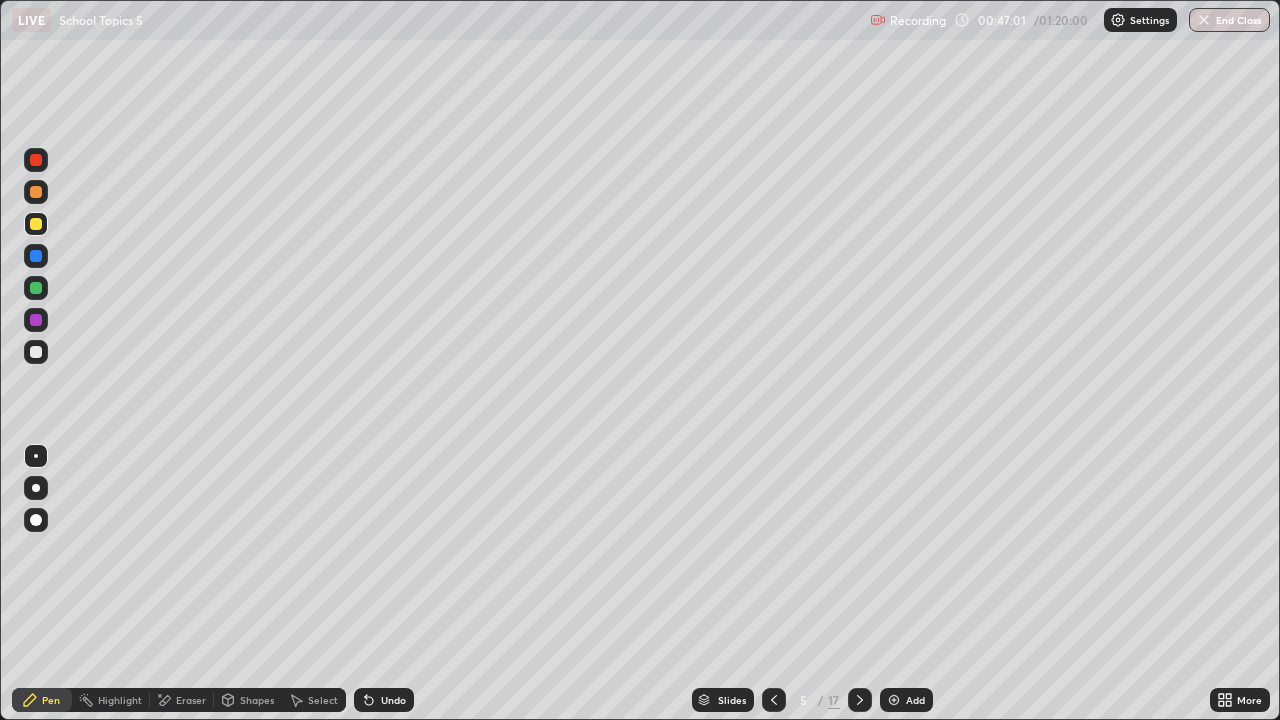 click at bounding box center [36, 288] 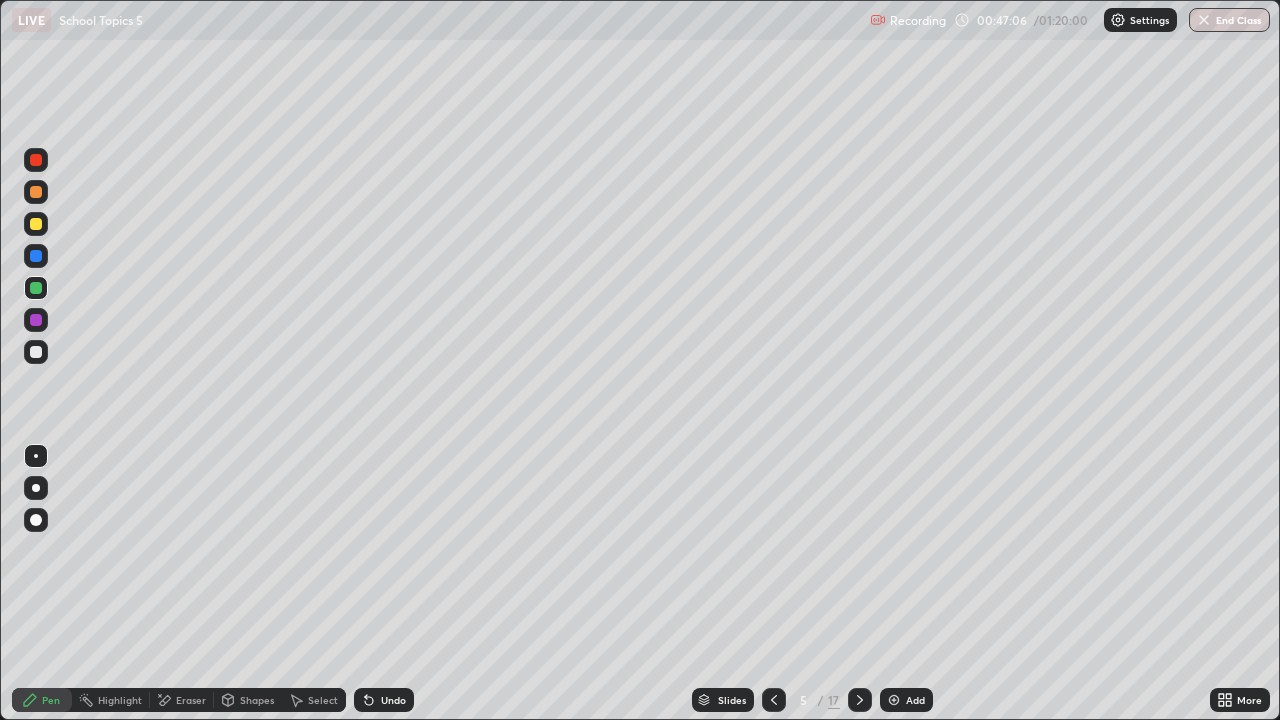 click at bounding box center [36, 224] 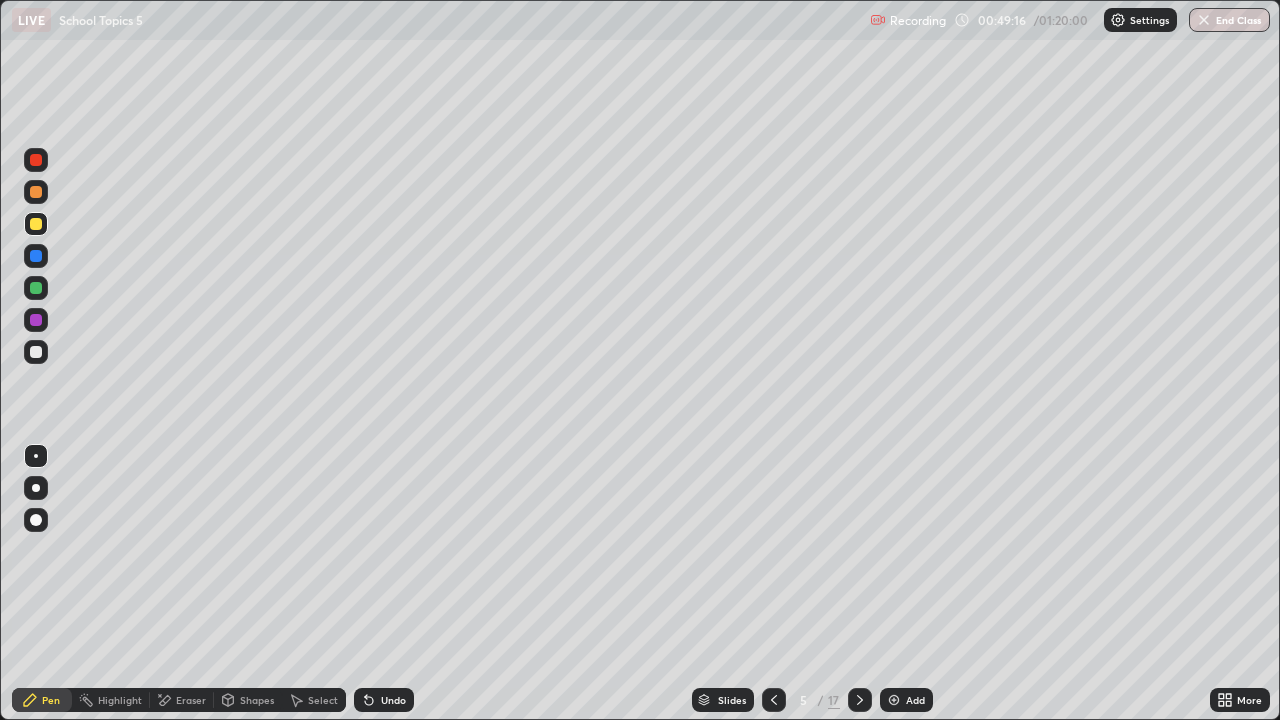 click 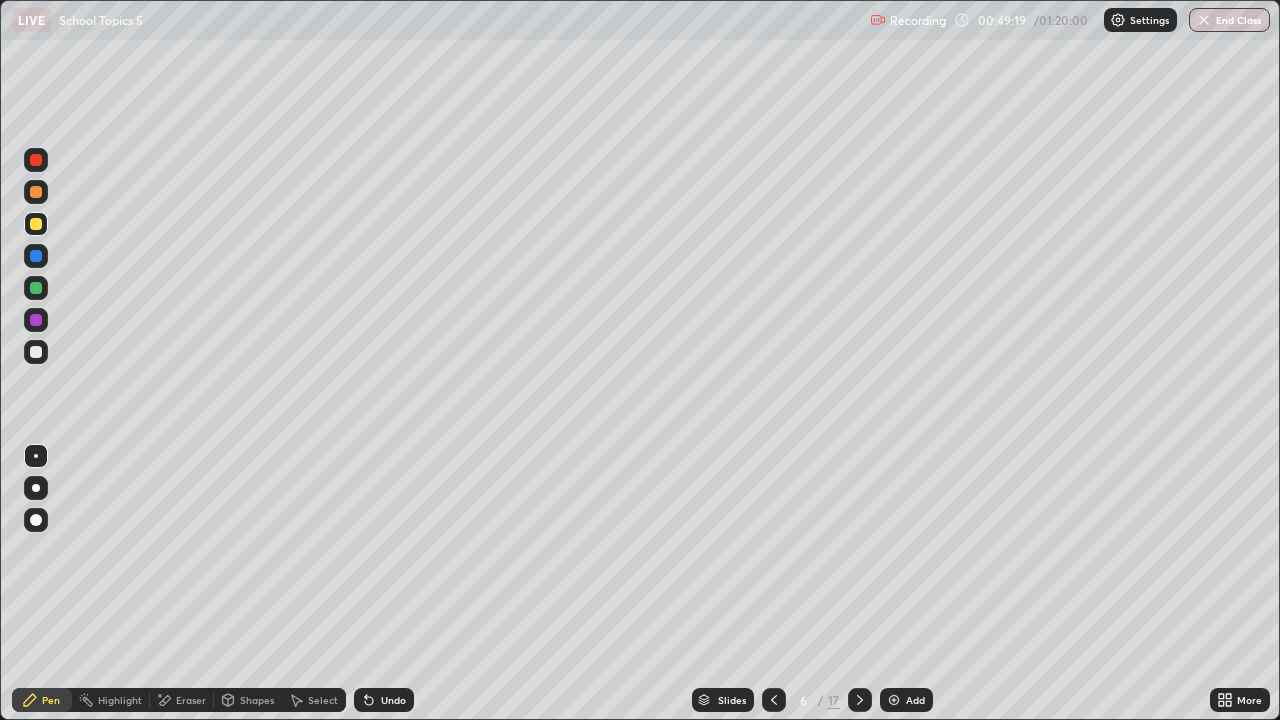 click at bounding box center [36, 224] 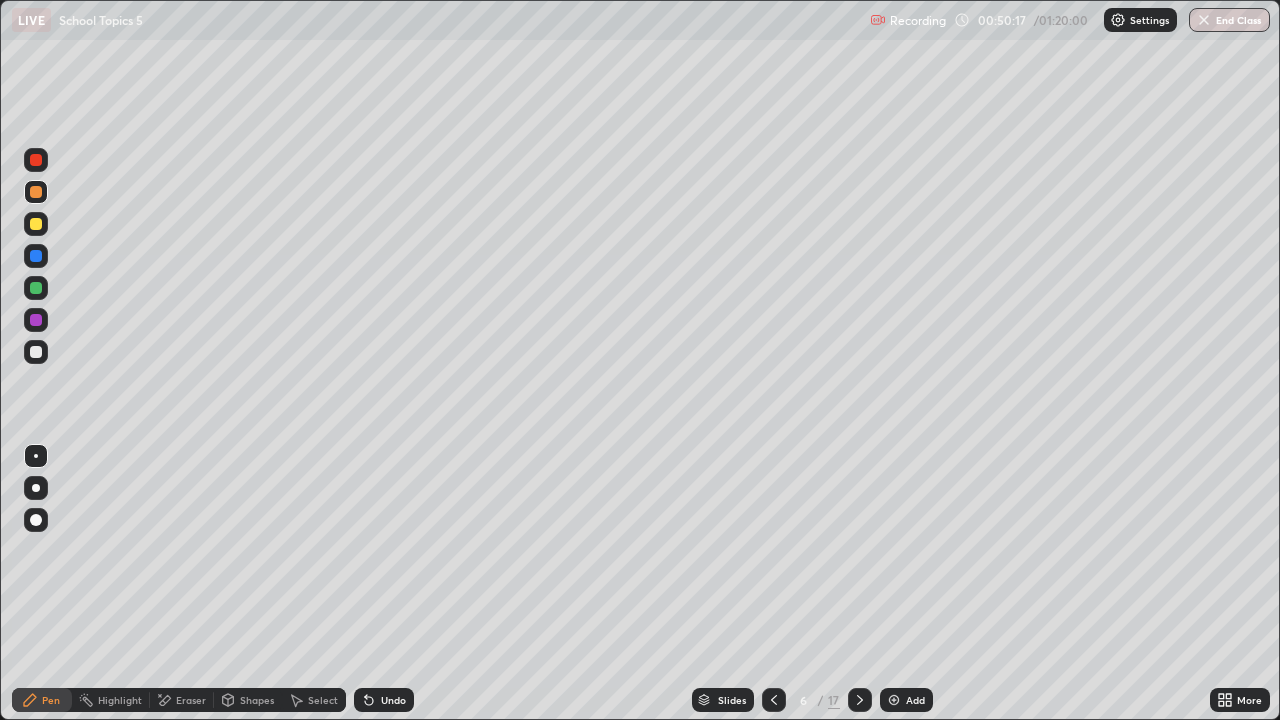 click at bounding box center (36, 352) 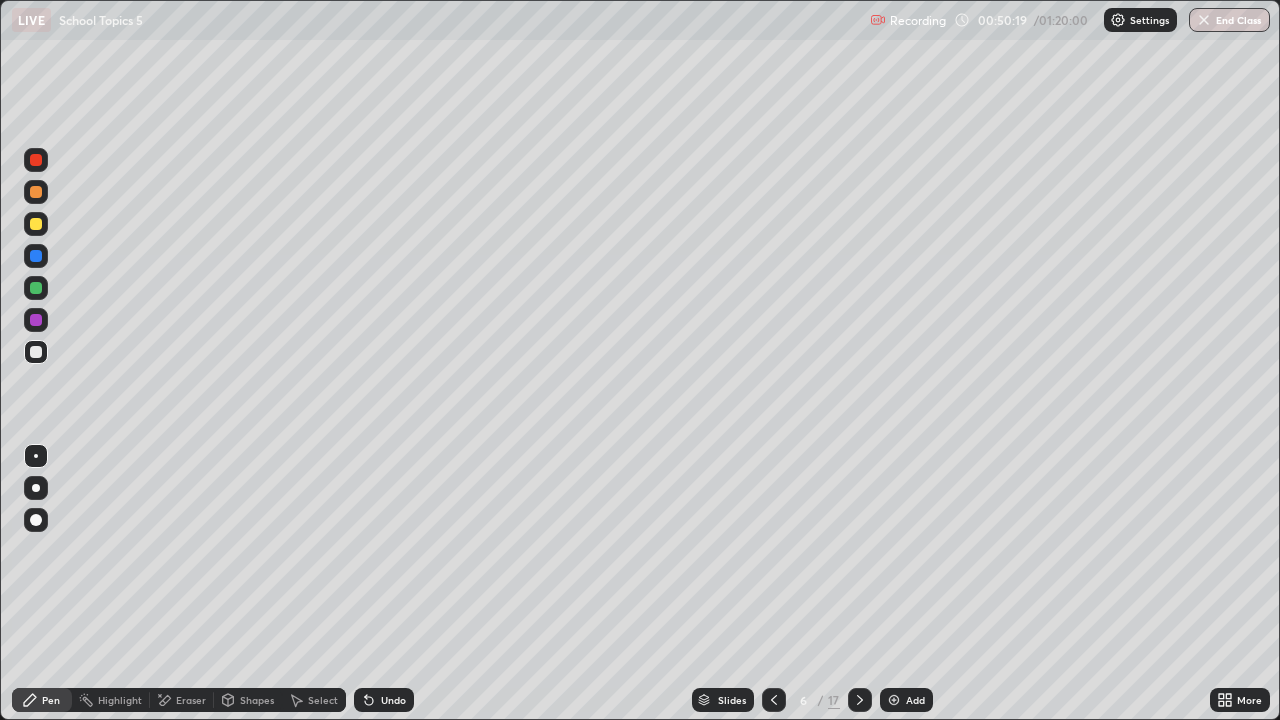 click at bounding box center (36, 224) 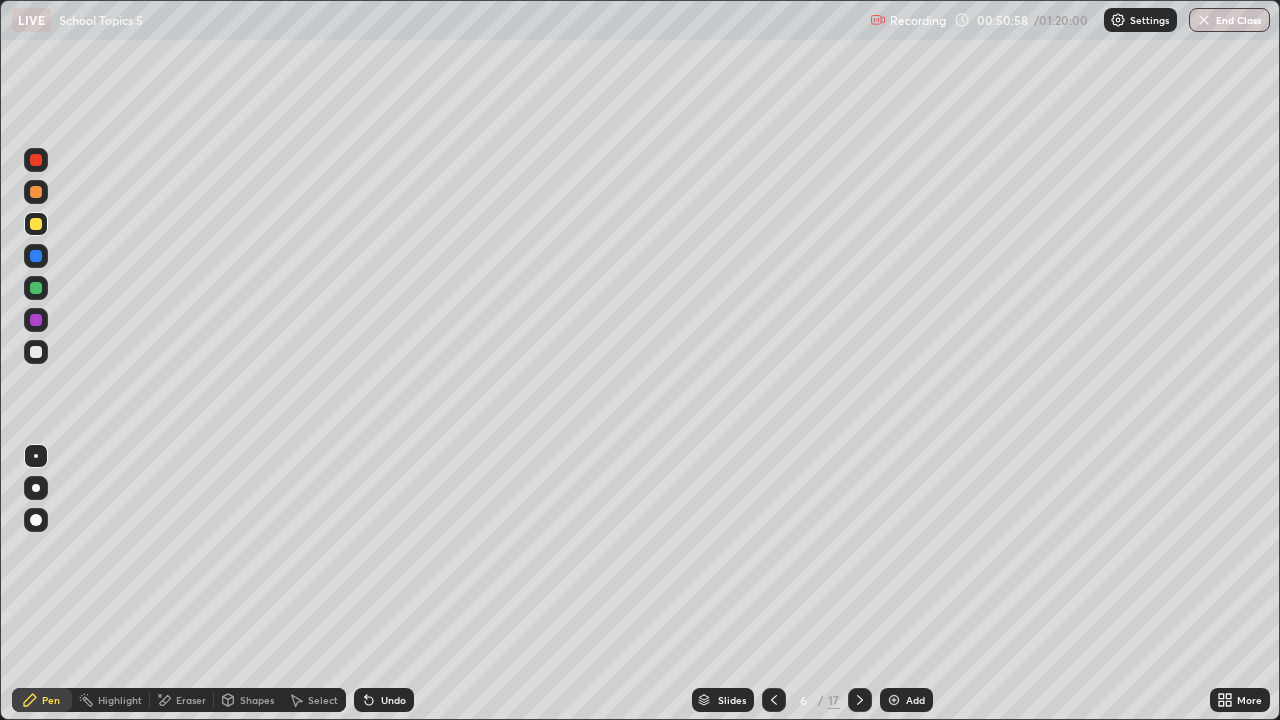 click at bounding box center [36, 288] 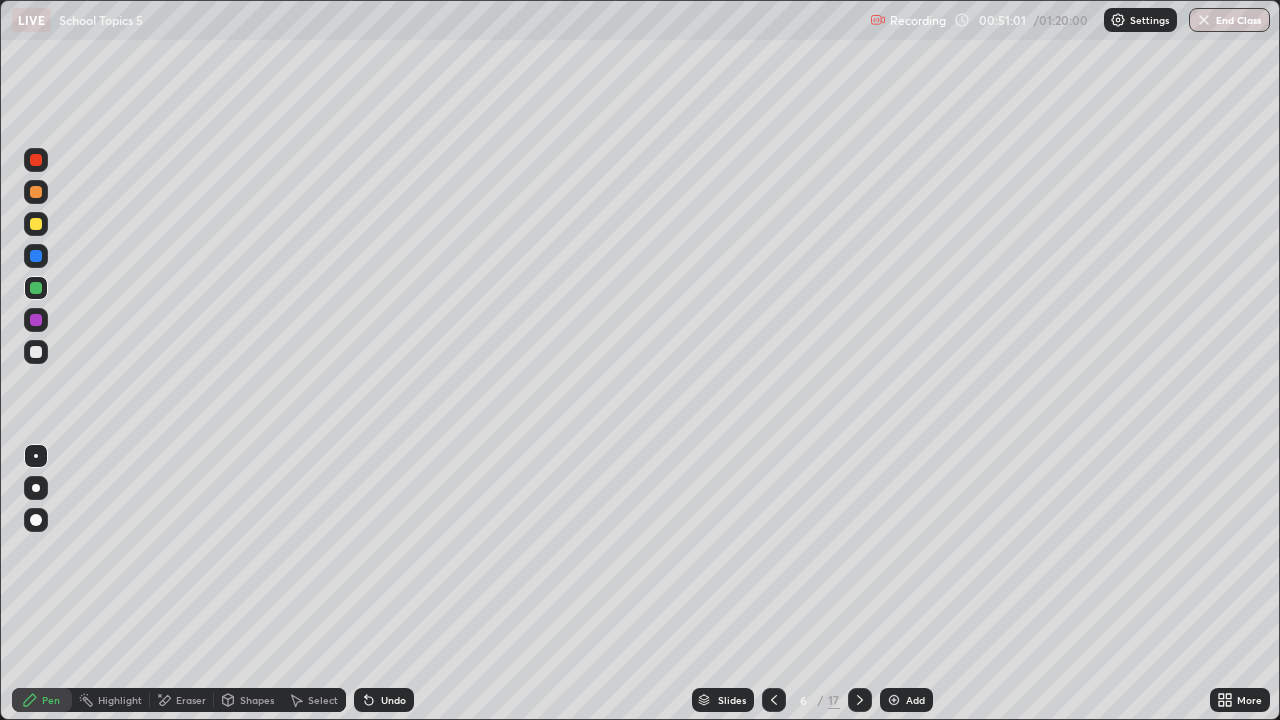 click at bounding box center [36, 288] 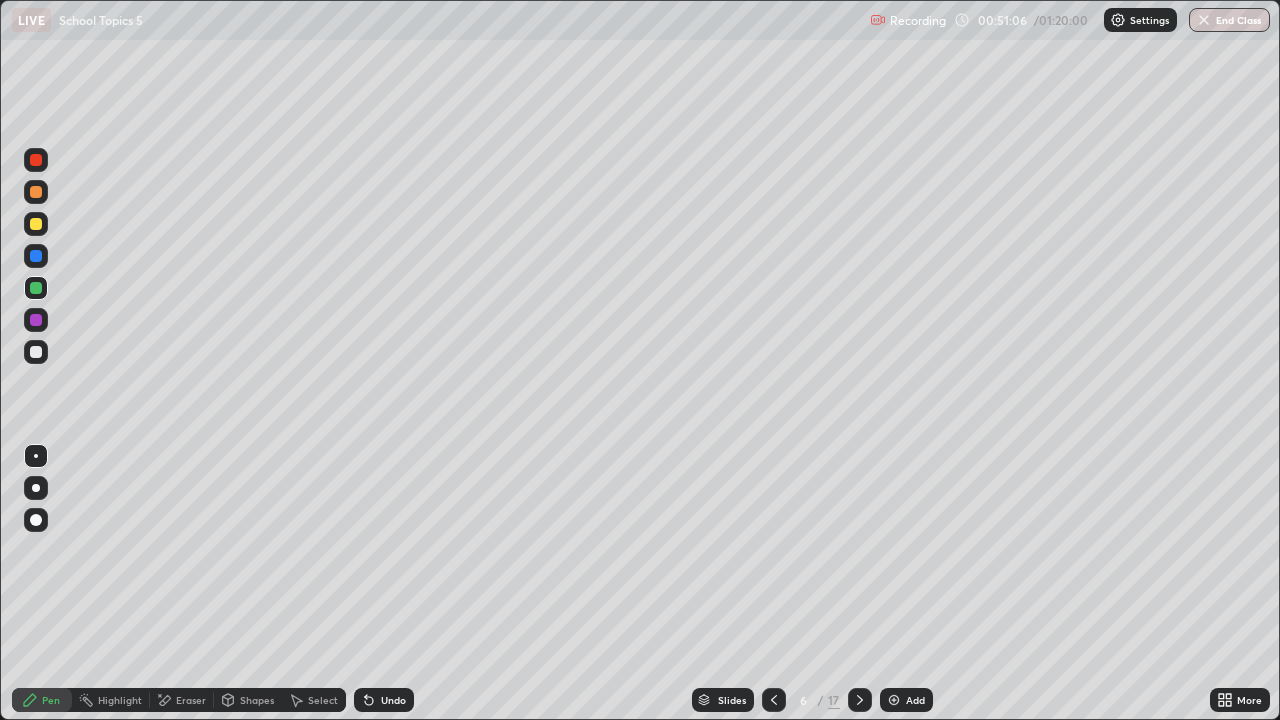 click on "Undo" at bounding box center [393, 700] 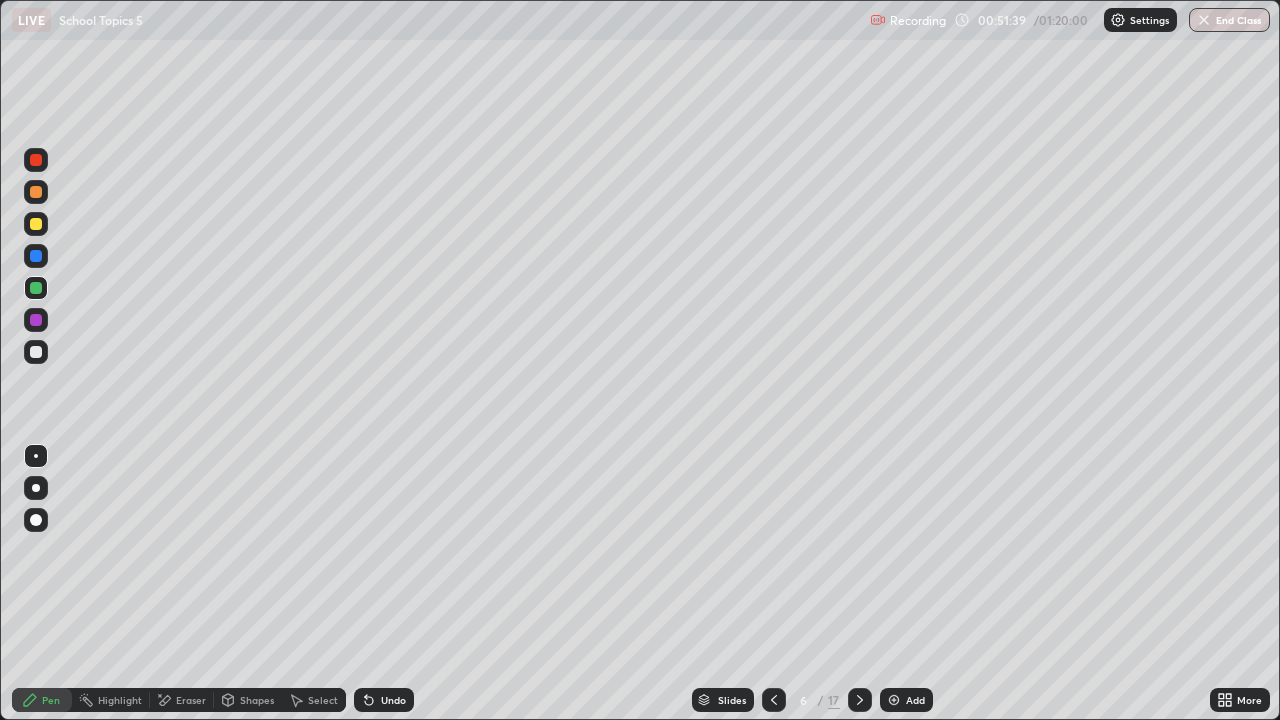 click on "Eraser" at bounding box center (191, 700) 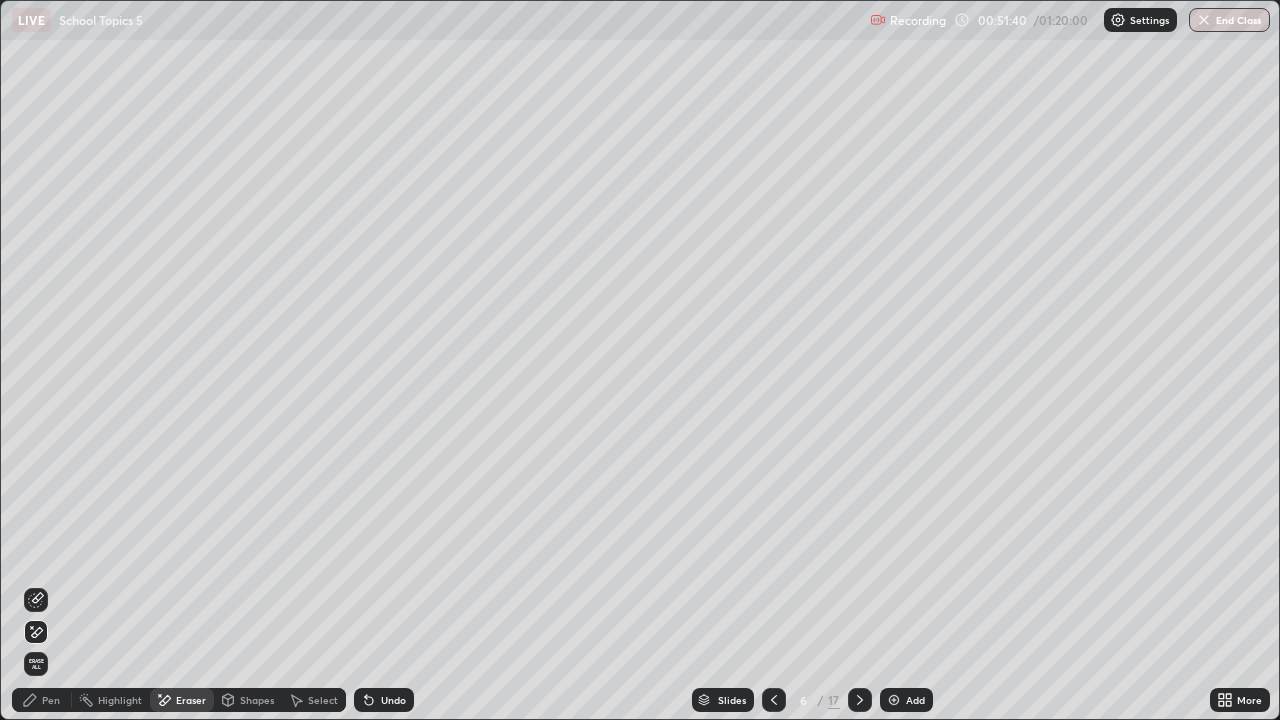 click 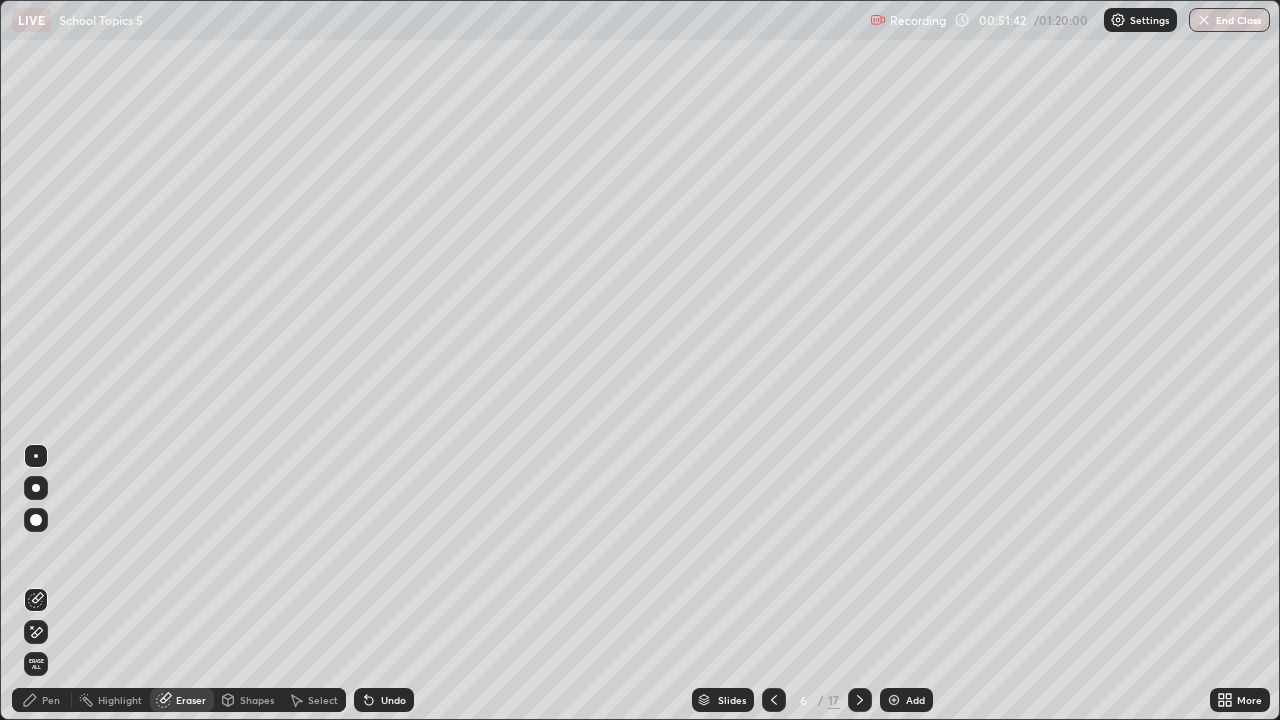 click 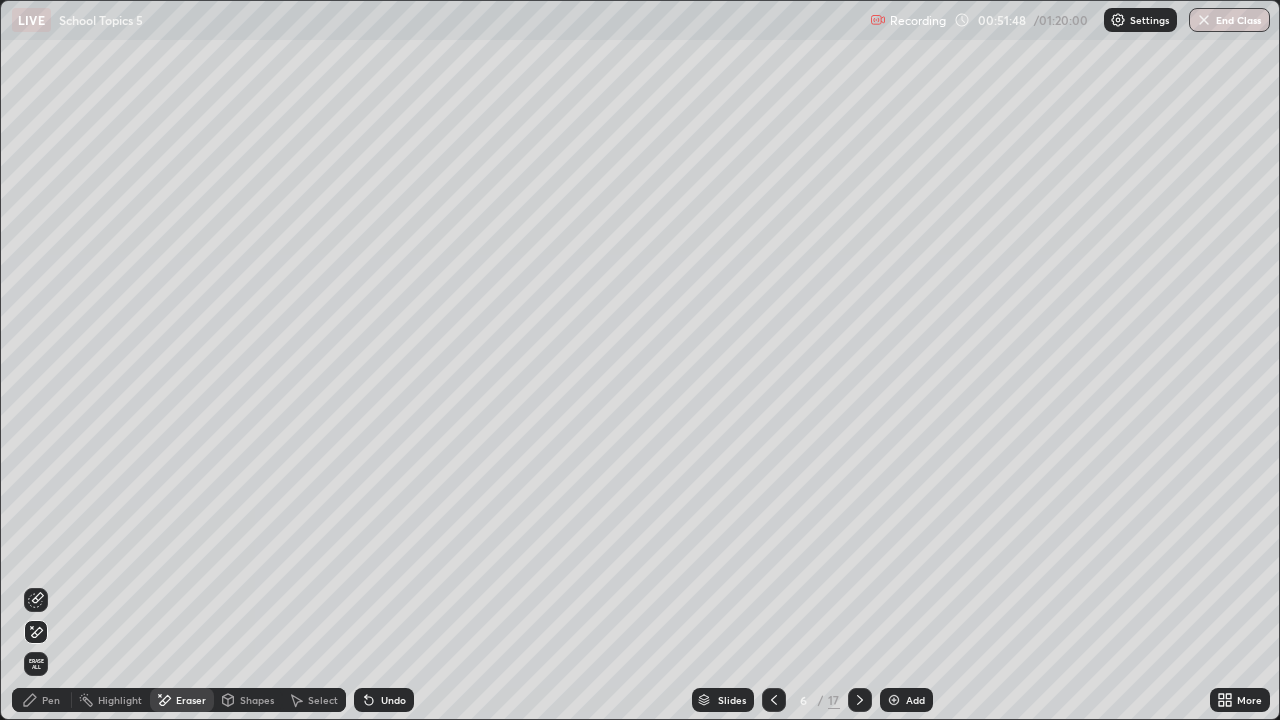 click 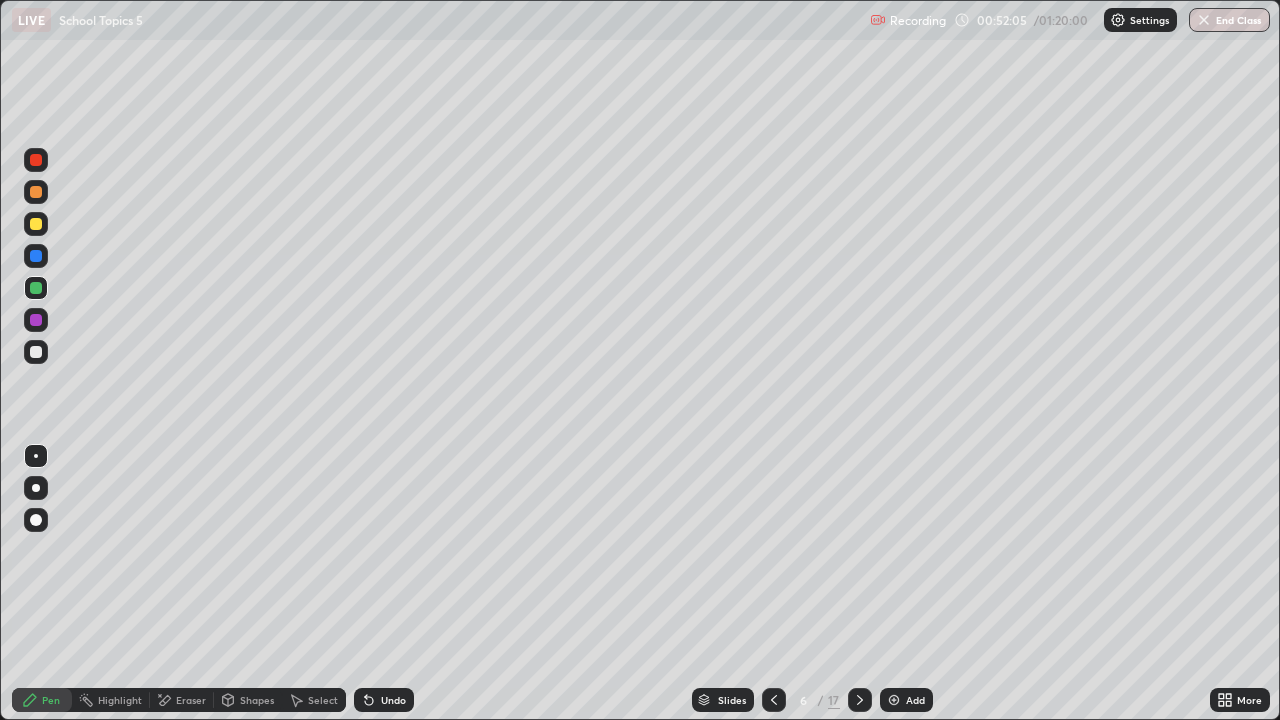 click on "Undo" at bounding box center (384, 700) 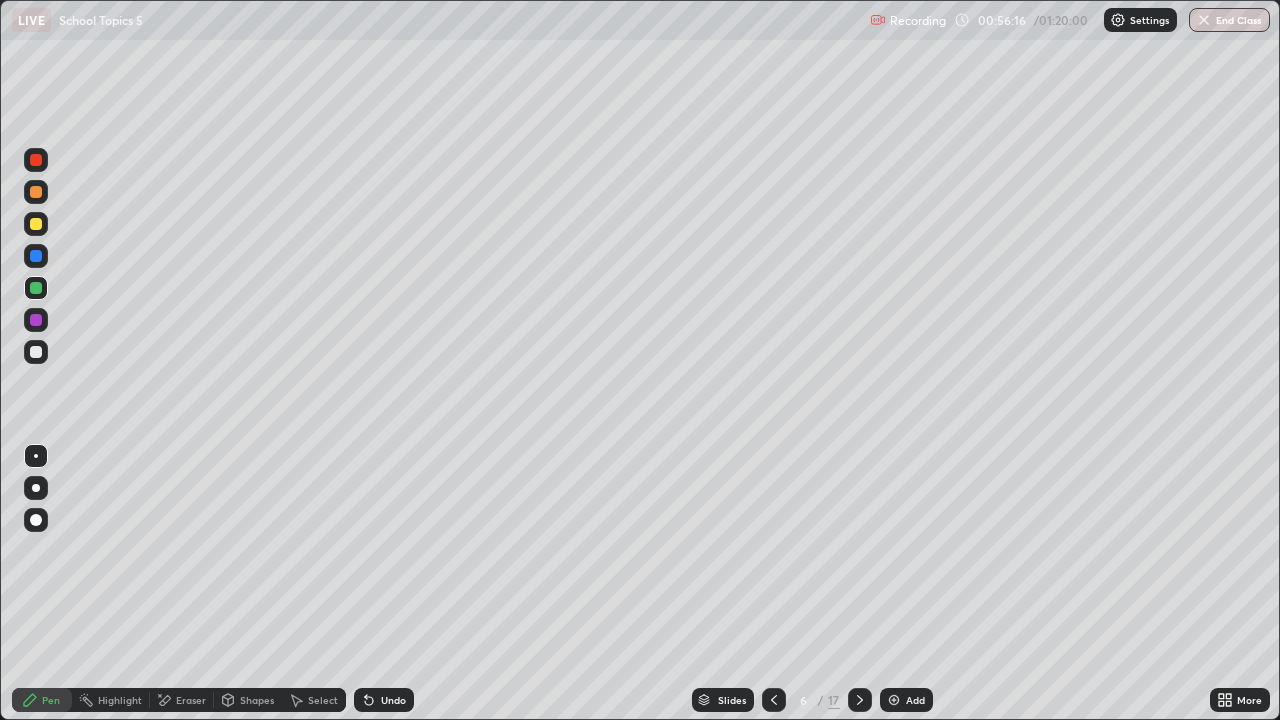 click on "Shapes" at bounding box center (248, 700) 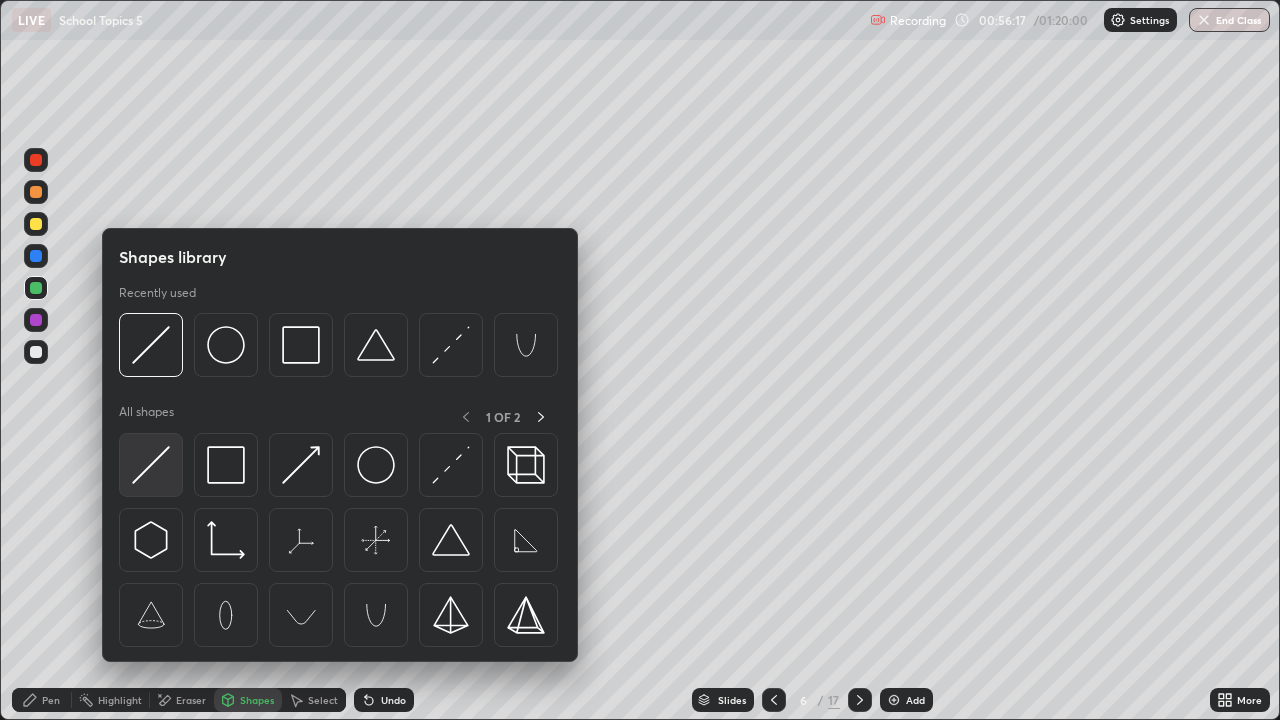 click at bounding box center [151, 465] 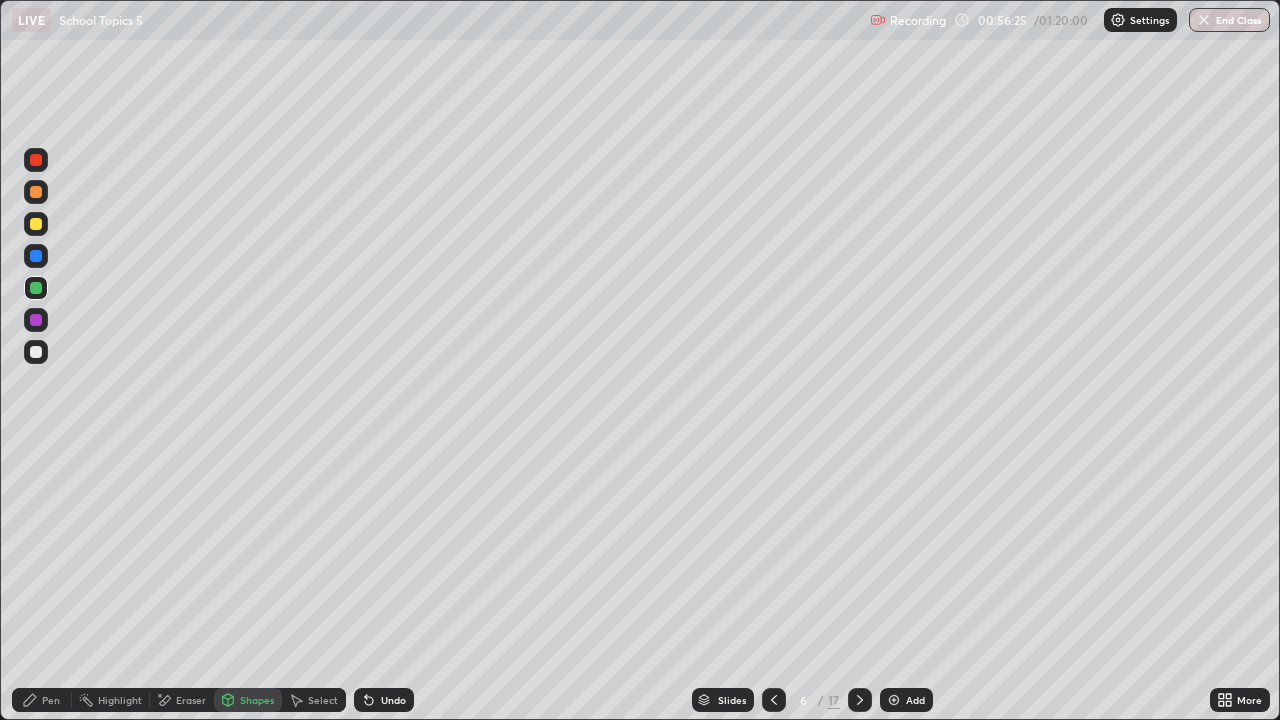 click on "Pen" at bounding box center (42, 700) 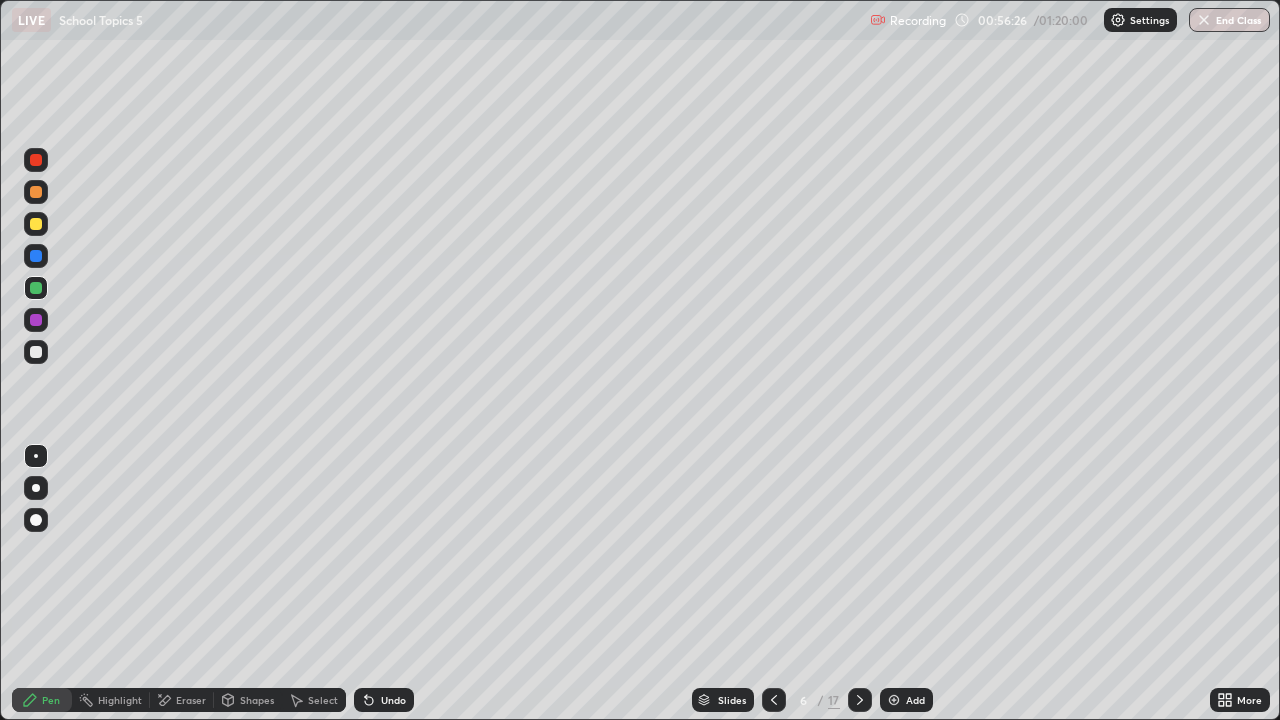 click at bounding box center (36, 352) 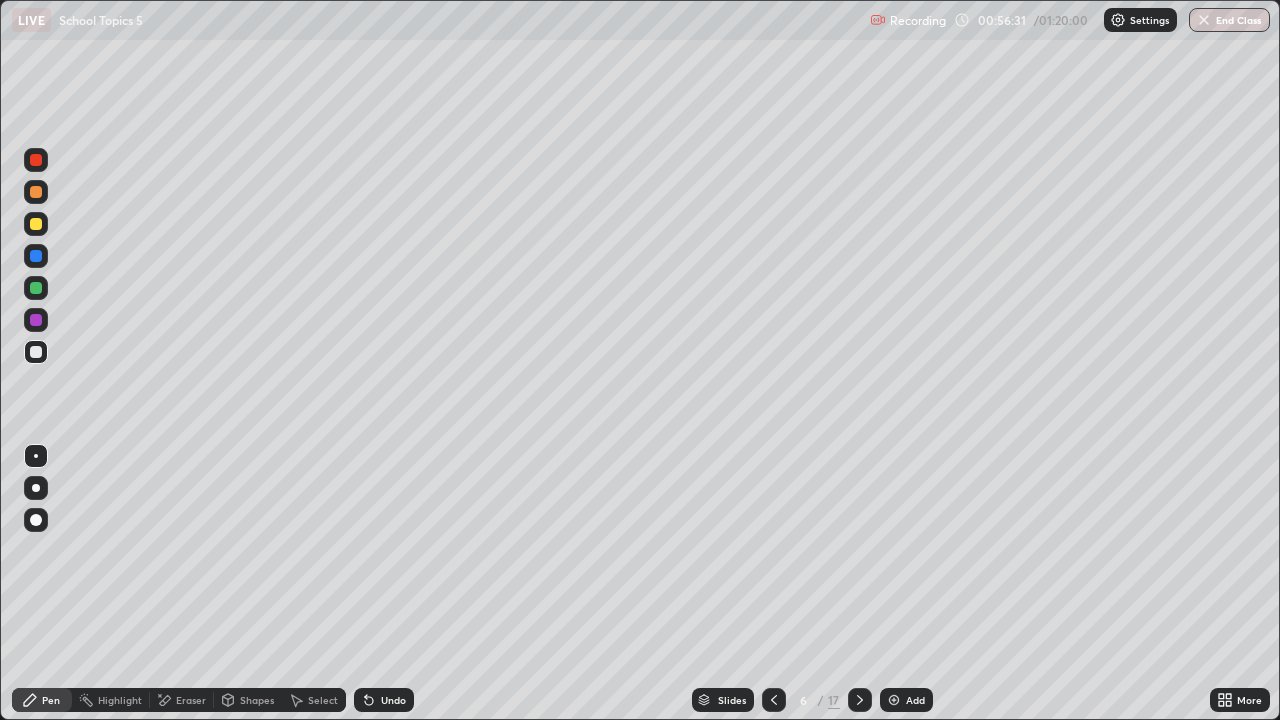 click at bounding box center (36, 352) 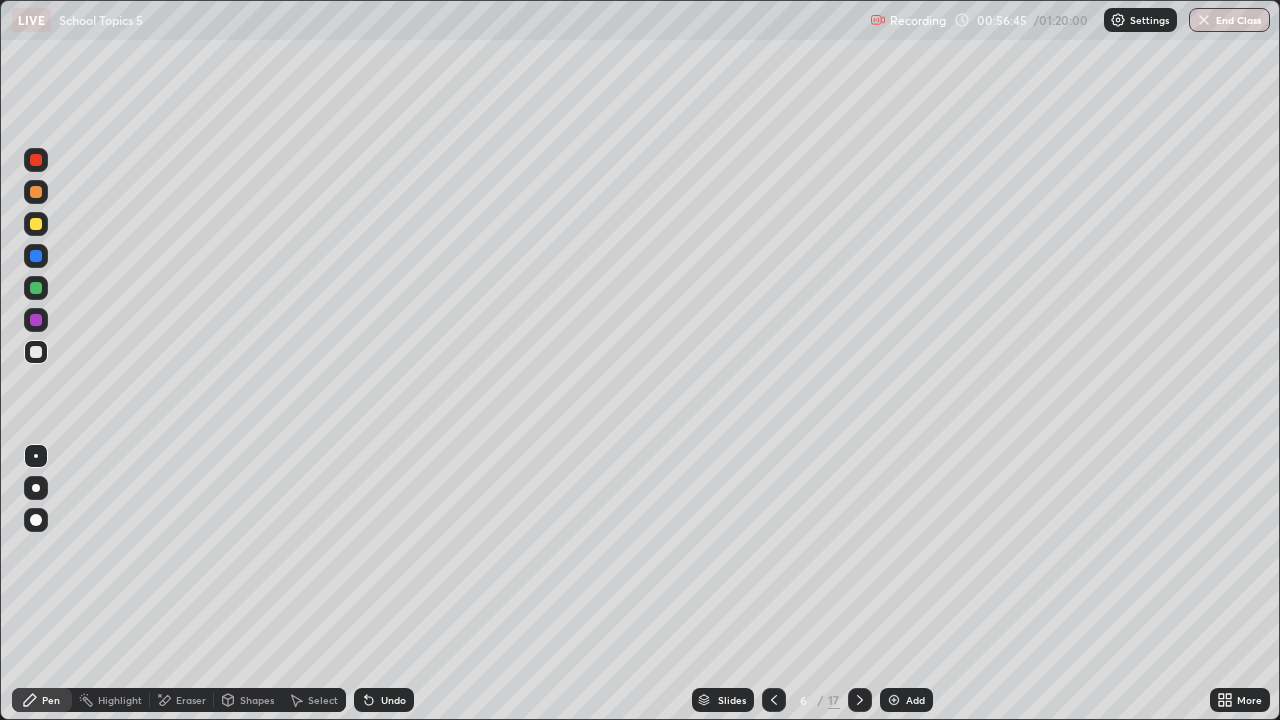 click on "Undo" at bounding box center [393, 700] 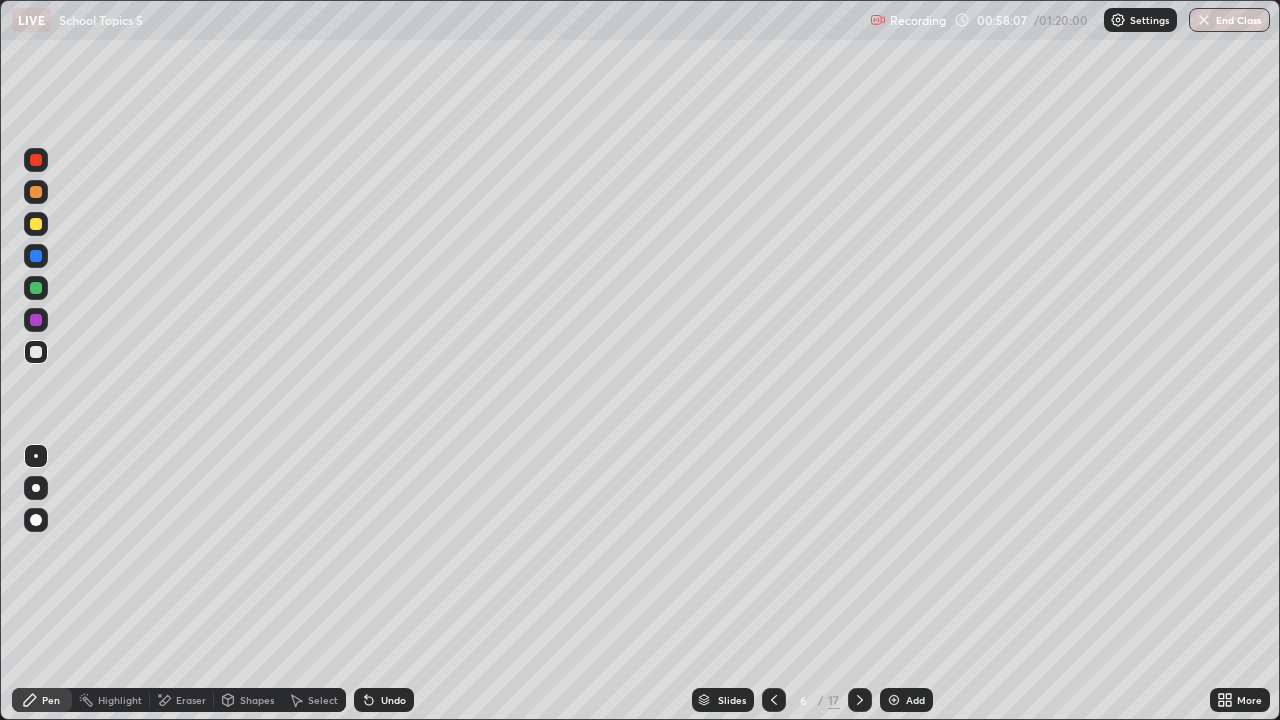click on "Undo" at bounding box center [384, 700] 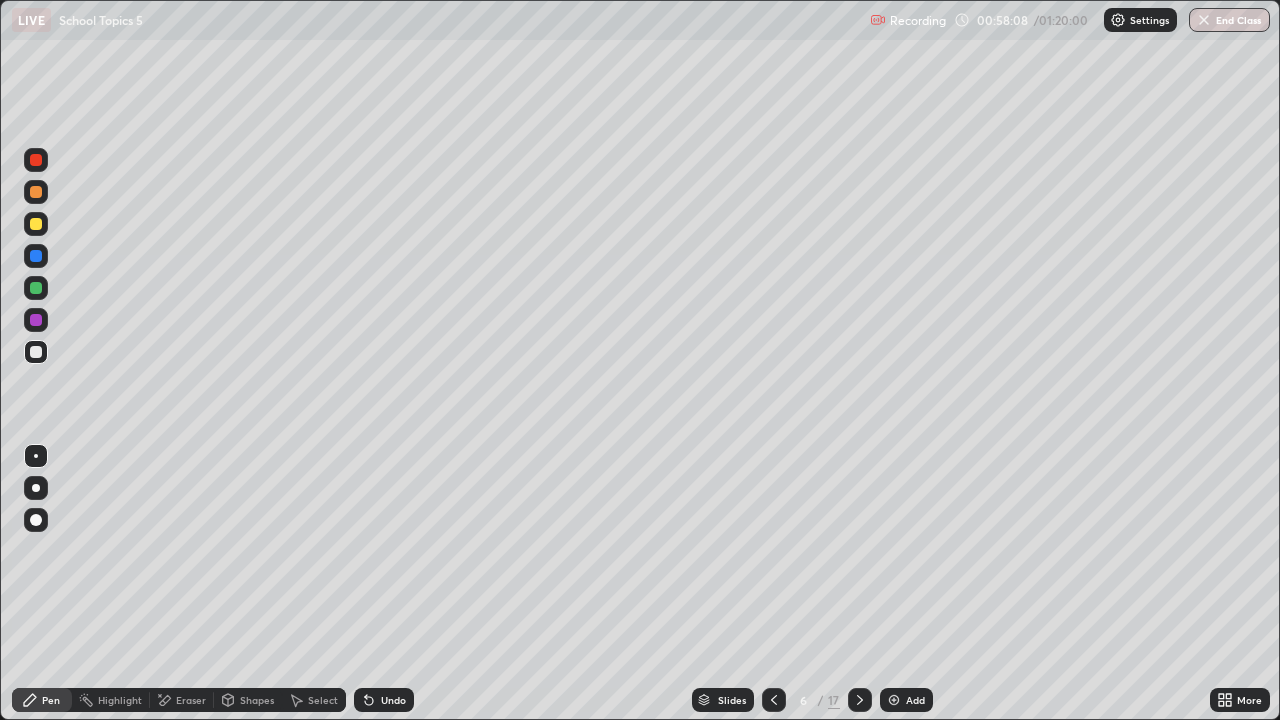 click on "Undo" at bounding box center [384, 700] 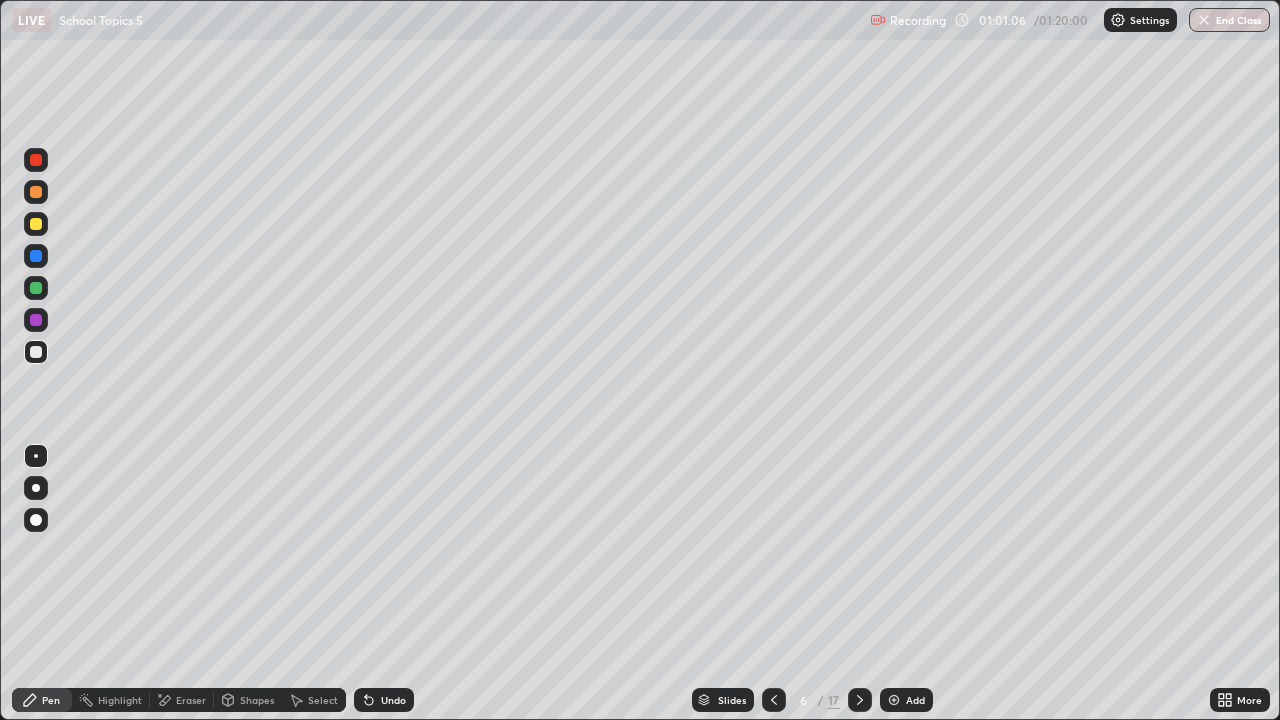 click on "Undo" at bounding box center [384, 700] 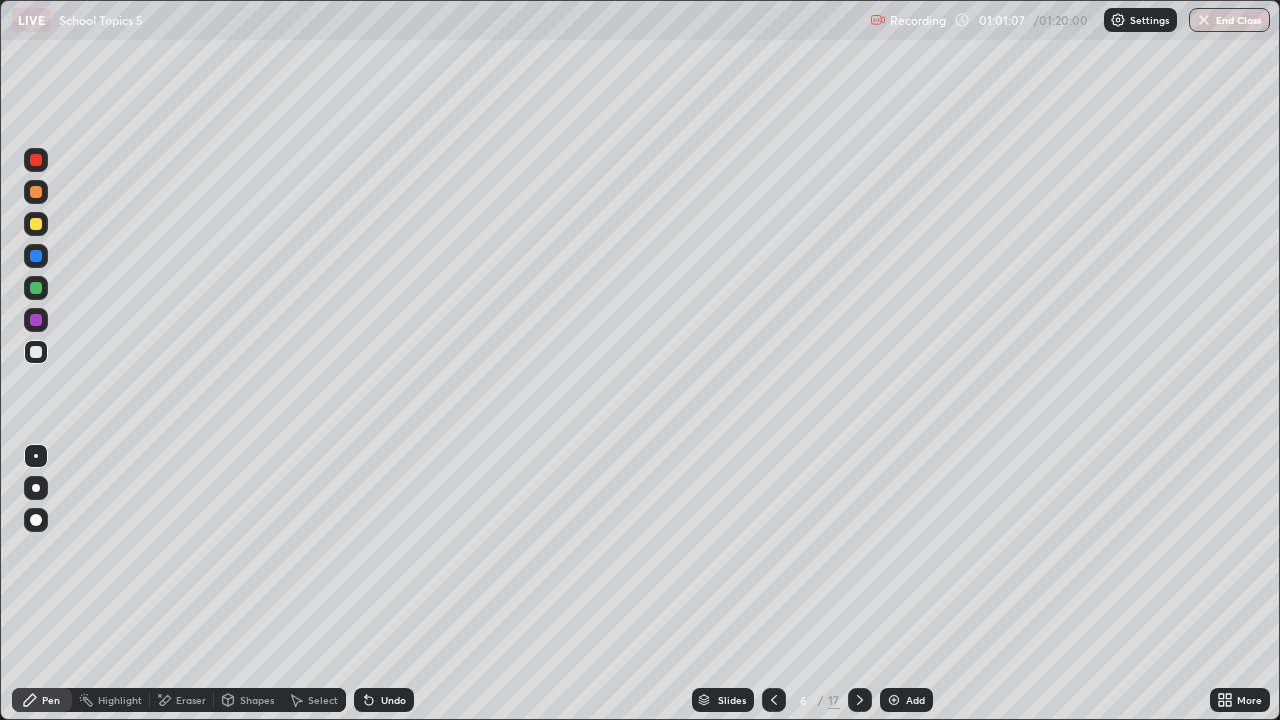 click on "Undo" at bounding box center (393, 700) 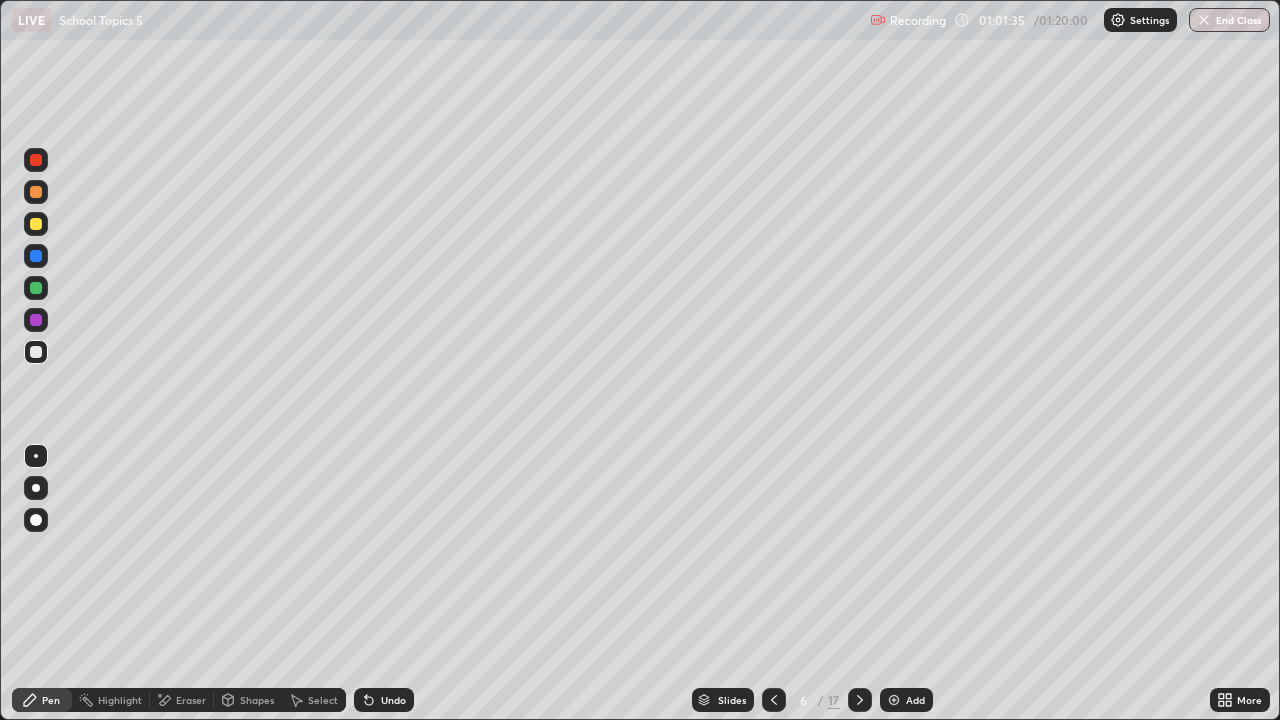 click on "Eraser" at bounding box center [191, 700] 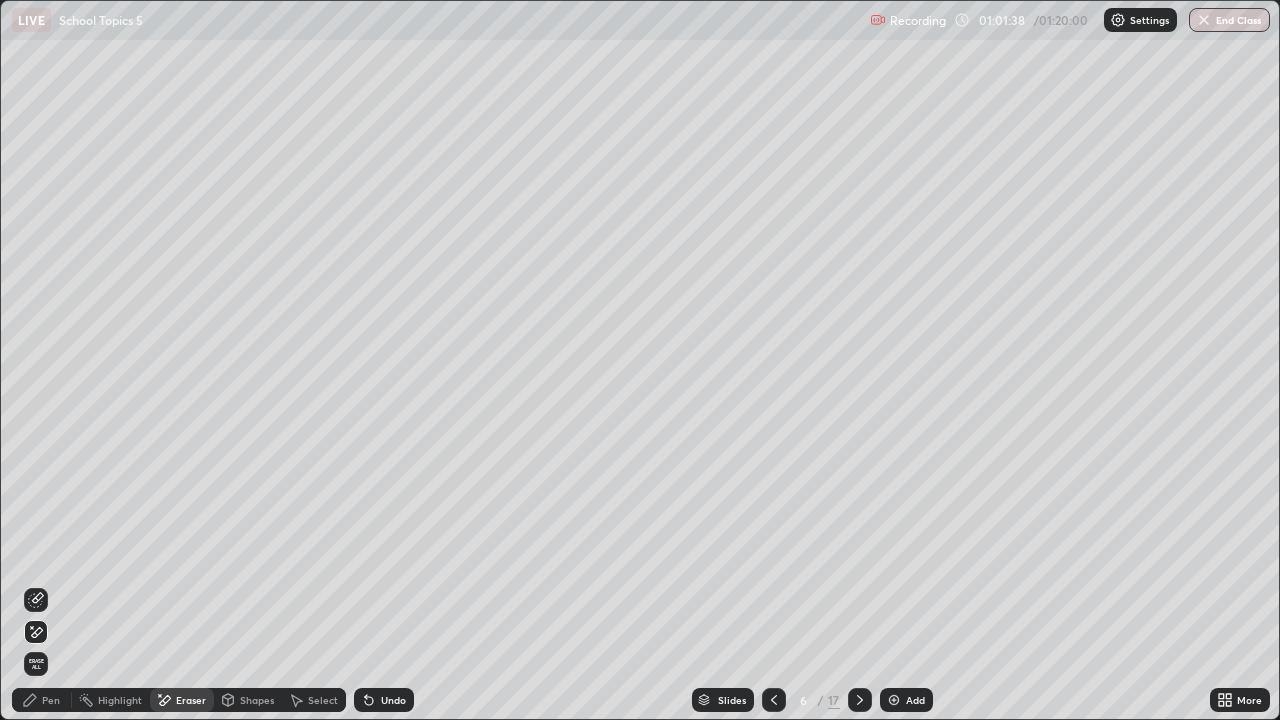 click on "Pen" at bounding box center (51, 700) 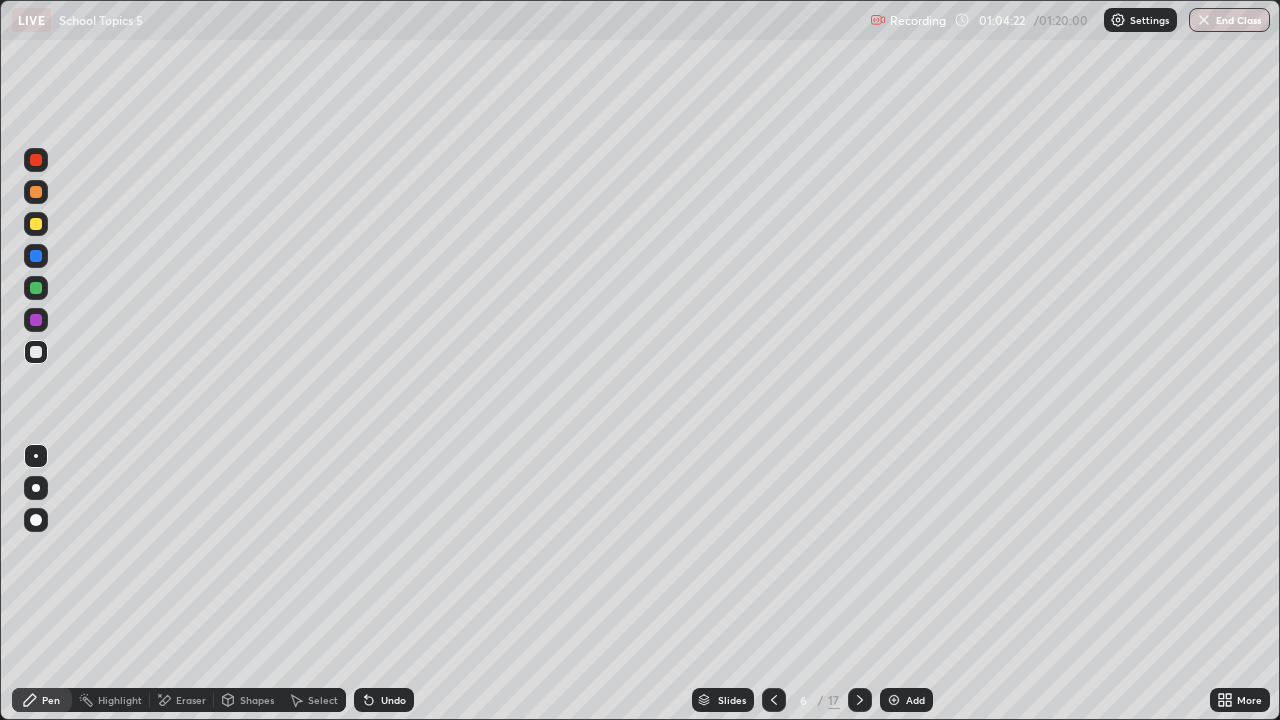 click 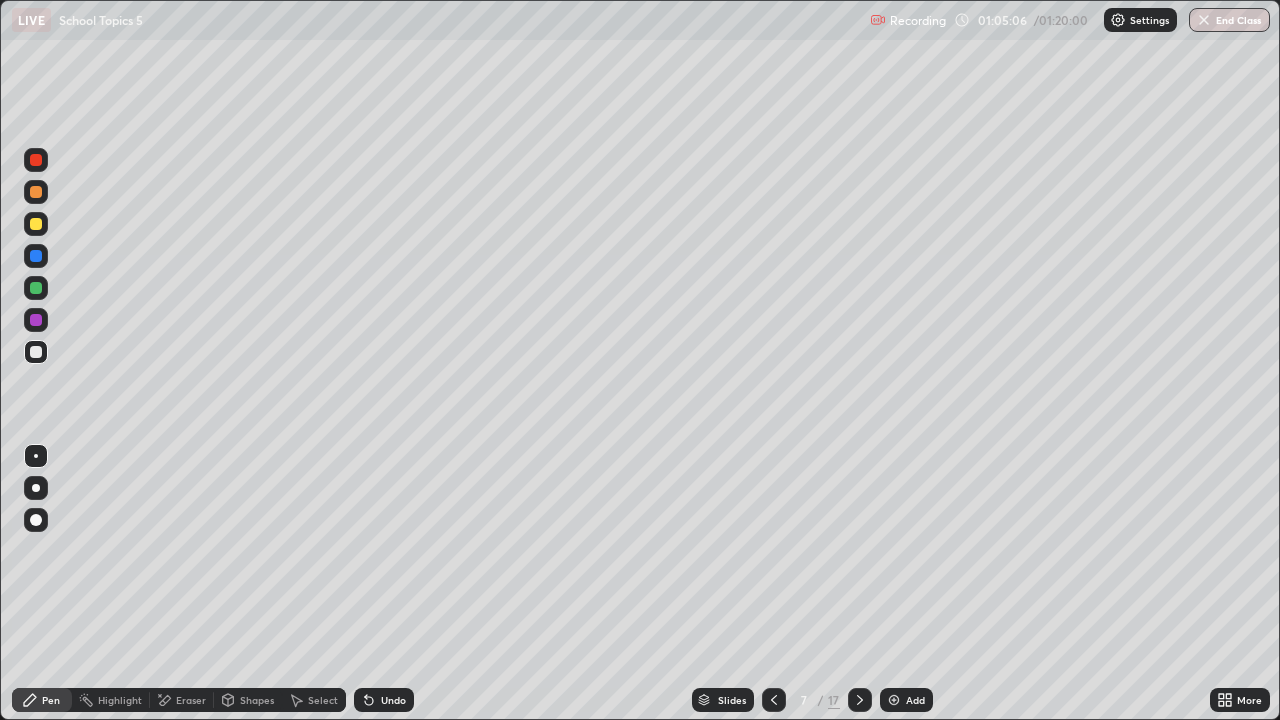 click on "Undo" at bounding box center [393, 700] 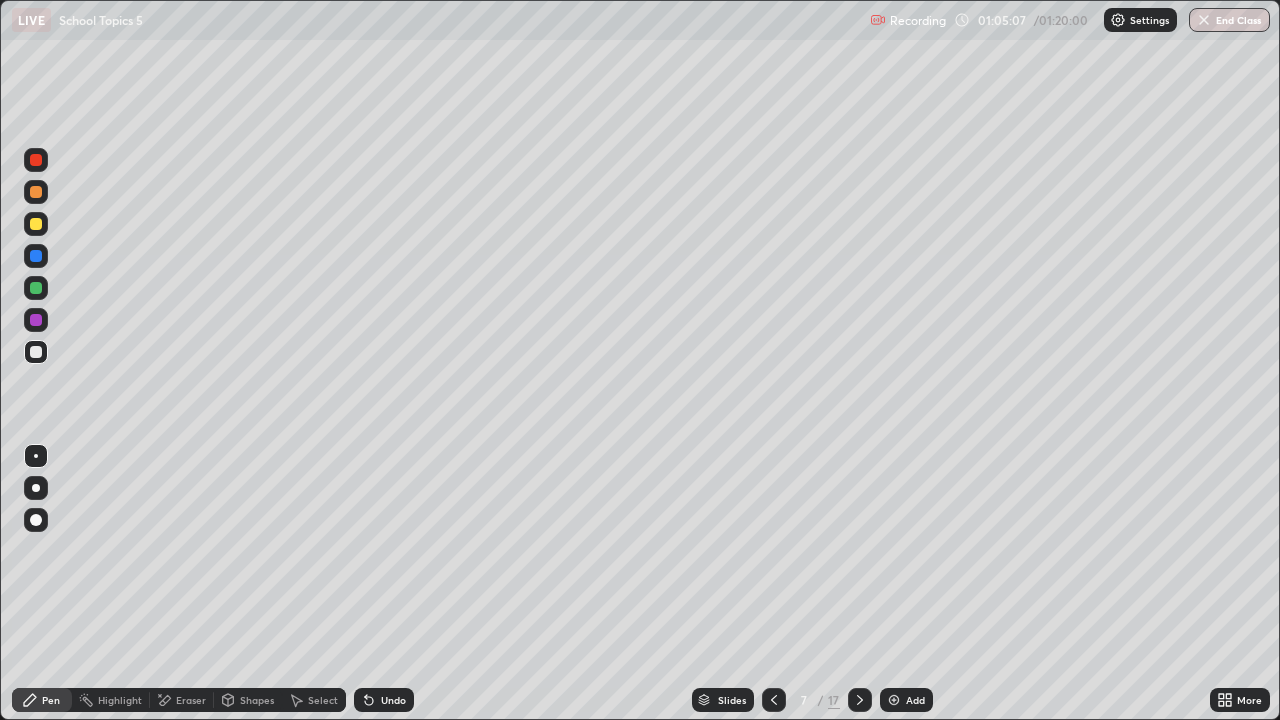 click on "Undo" at bounding box center [393, 700] 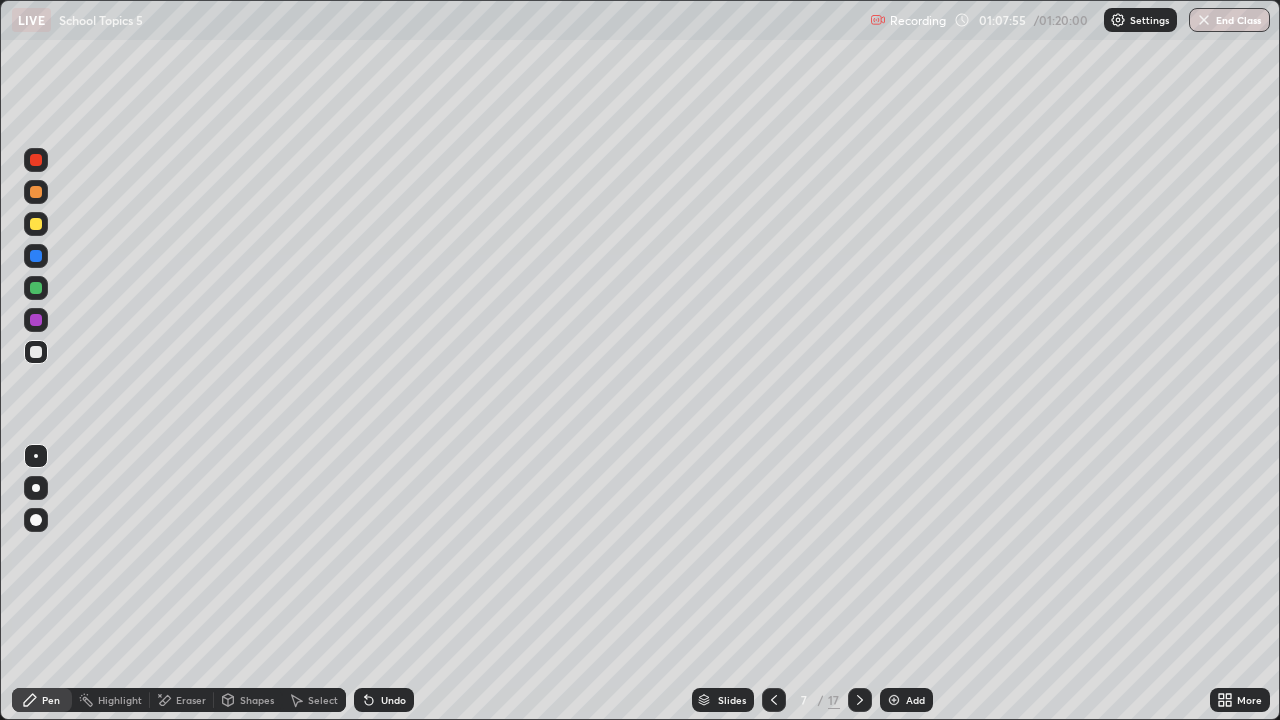 click on "Shapes" at bounding box center [257, 700] 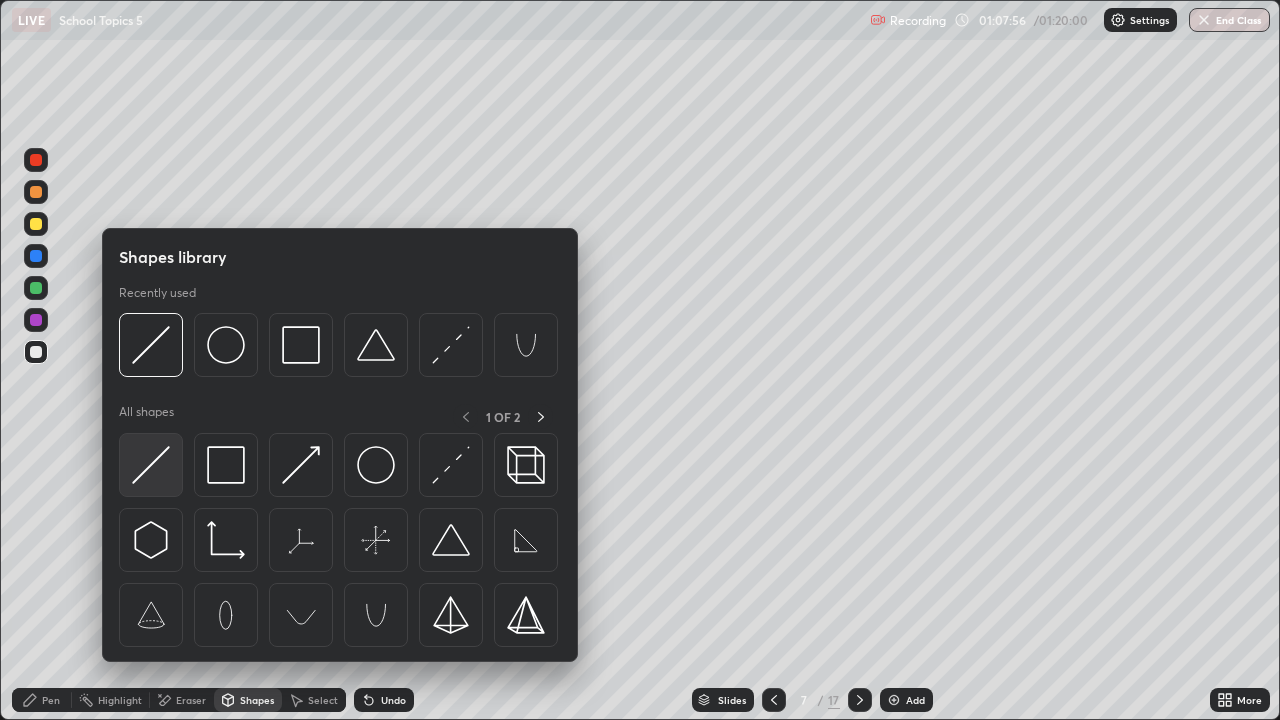 click at bounding box center [151, 465] 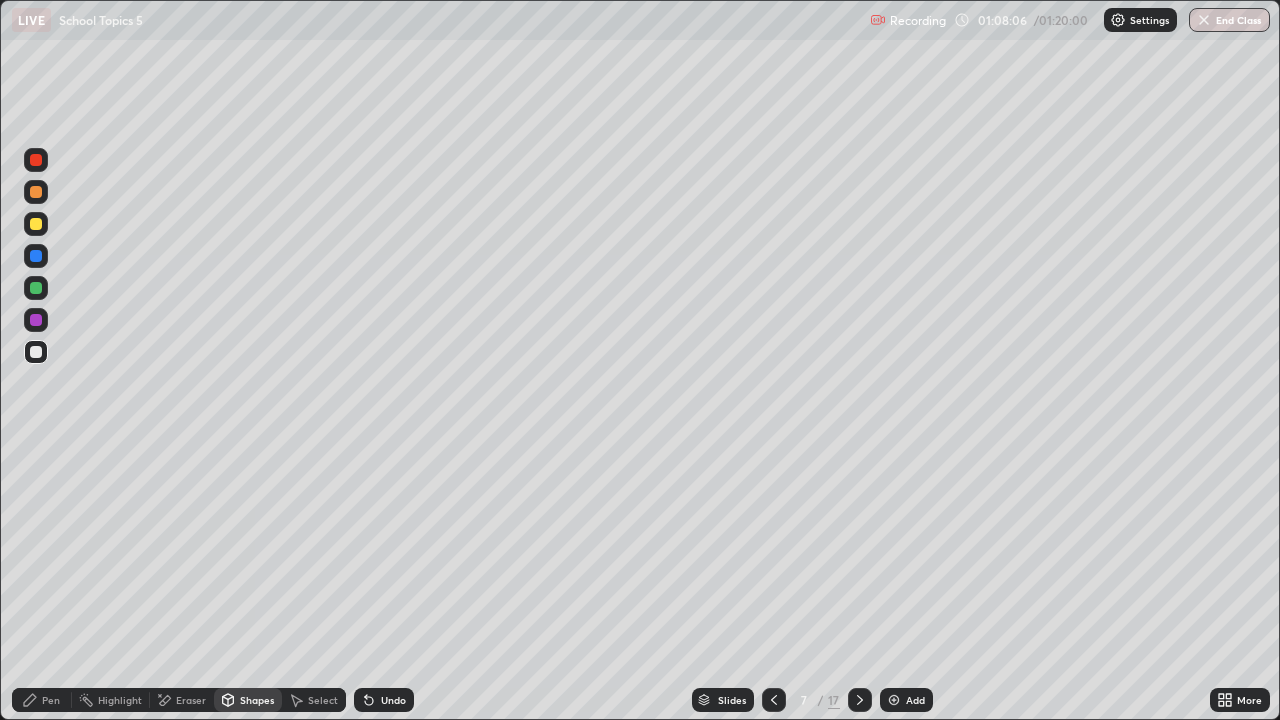 click at bounding box center [36, 224] 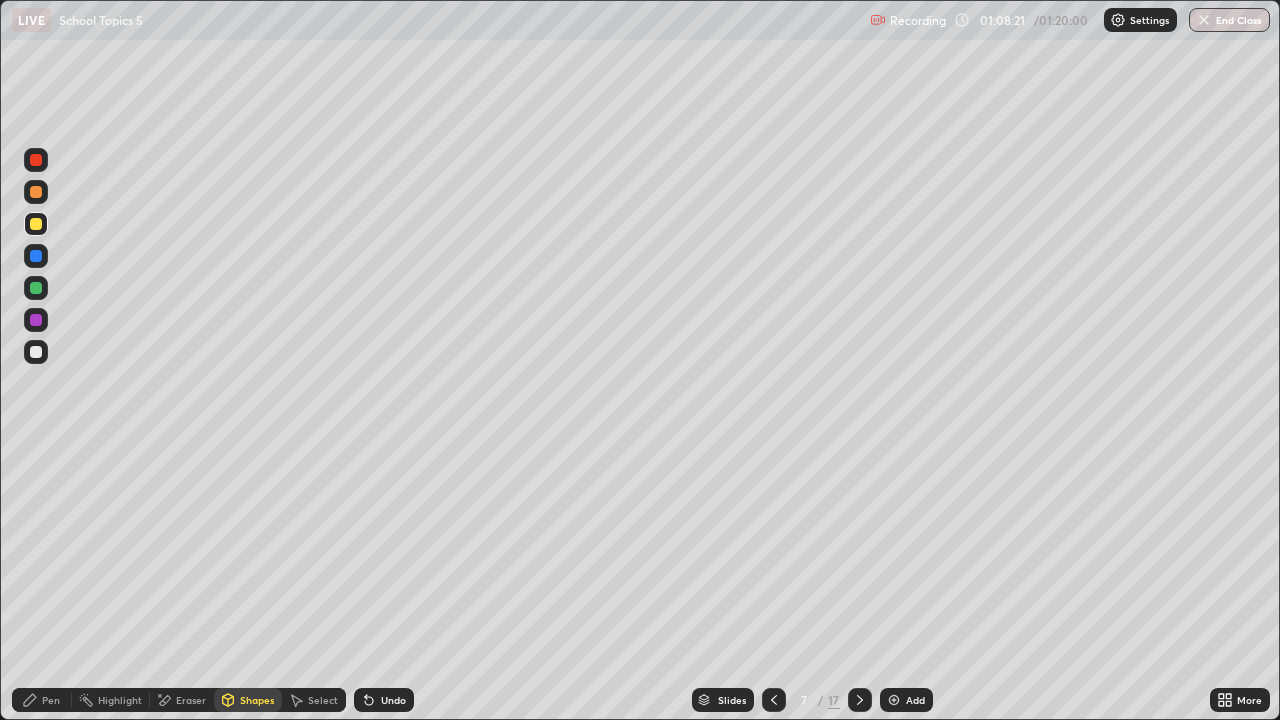 click at bounding box center [36, 320] 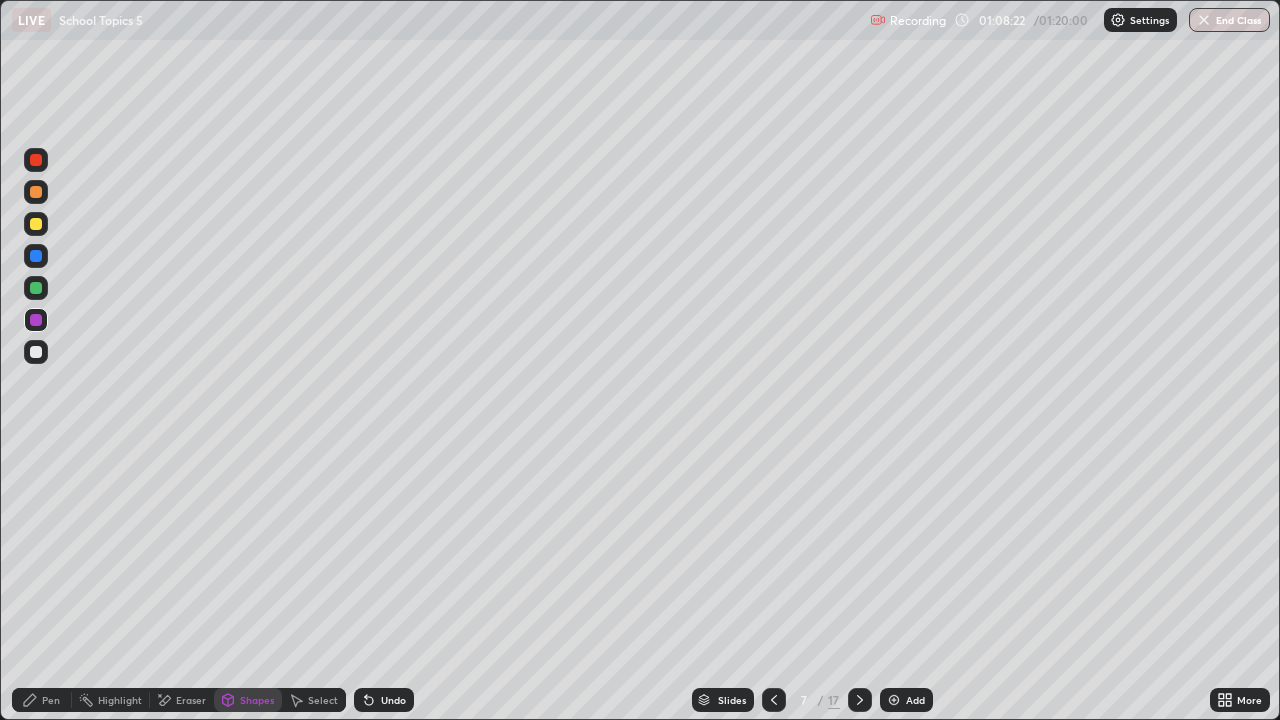 click 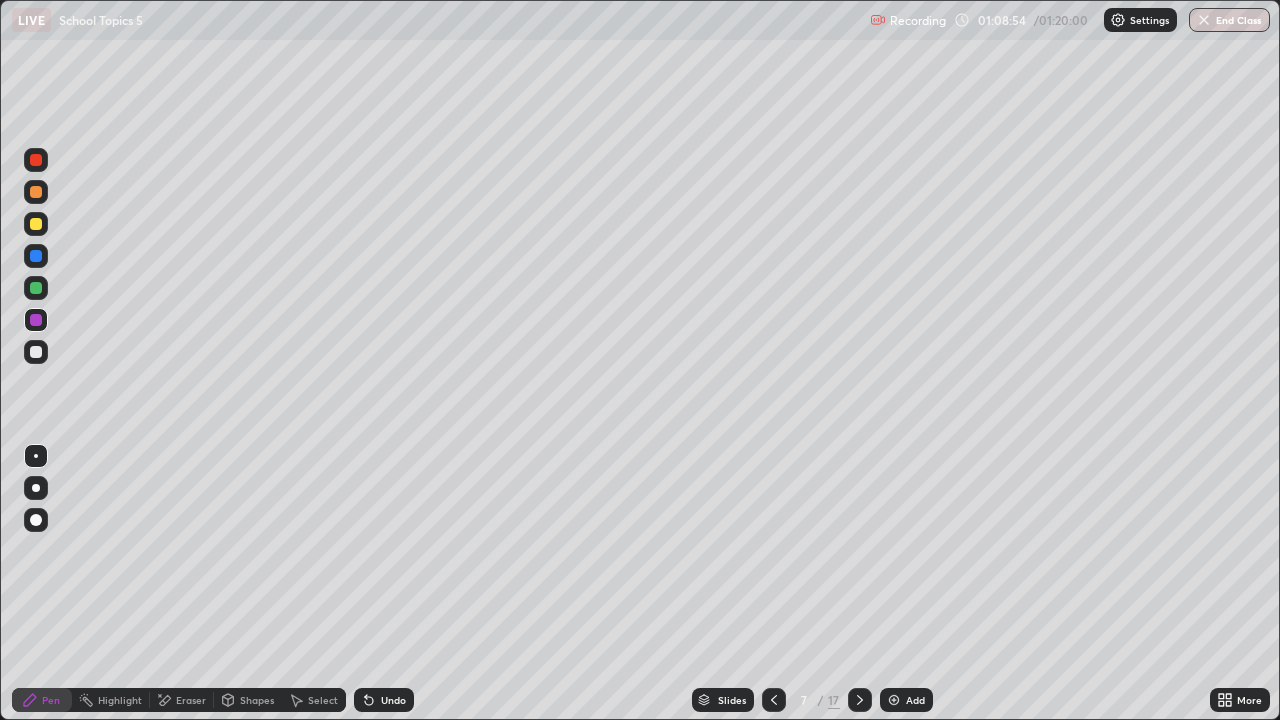 click at bounding box center [36, 256] 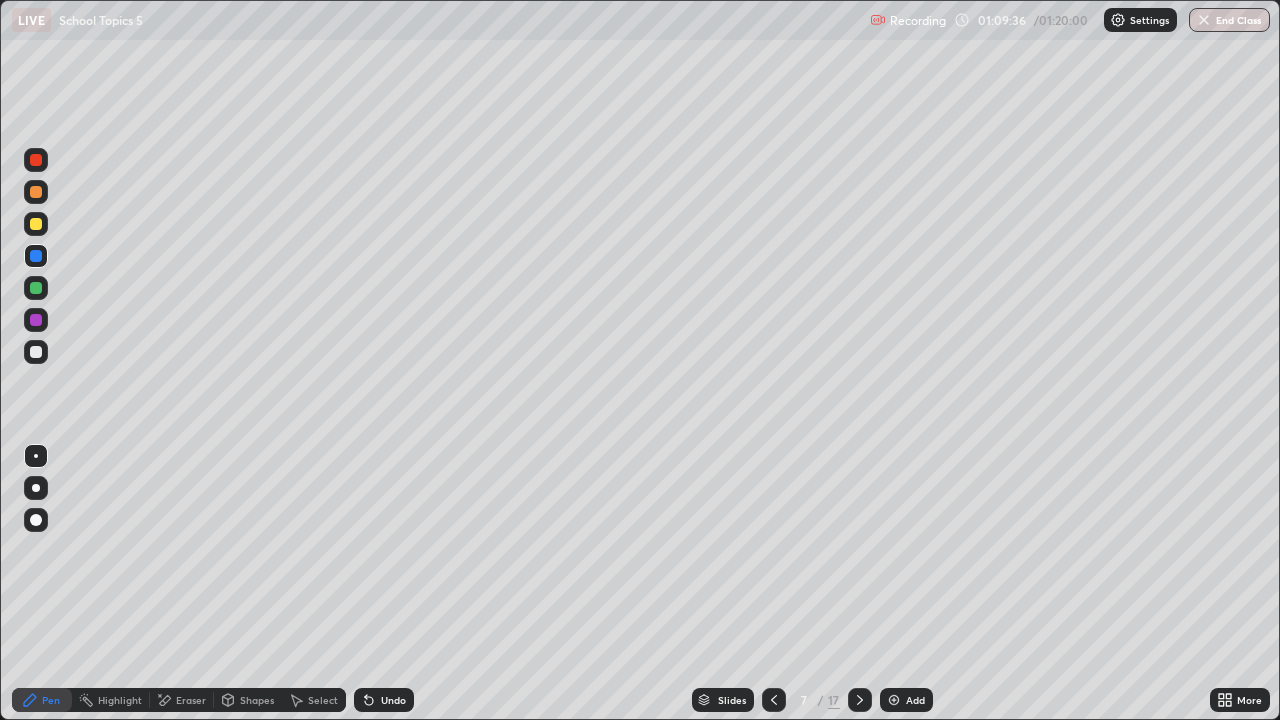 click at bounding box center [36, 352] 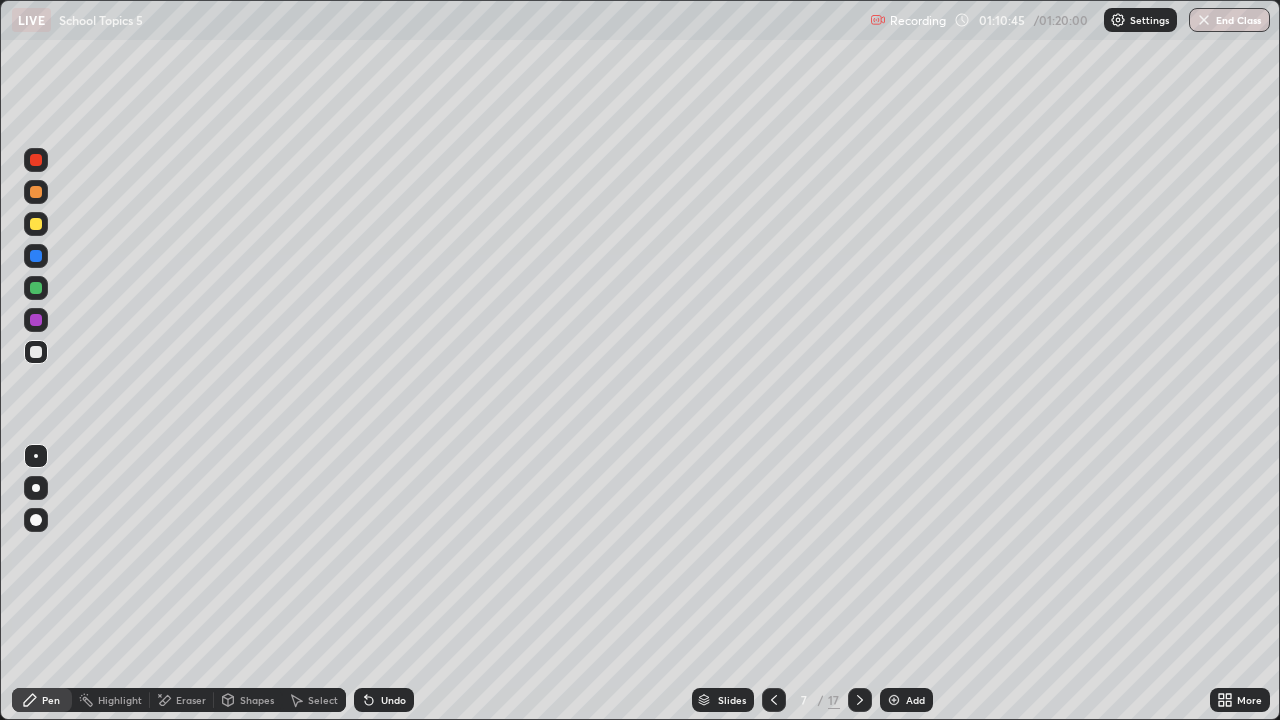 click at bounding box center [36, 224] 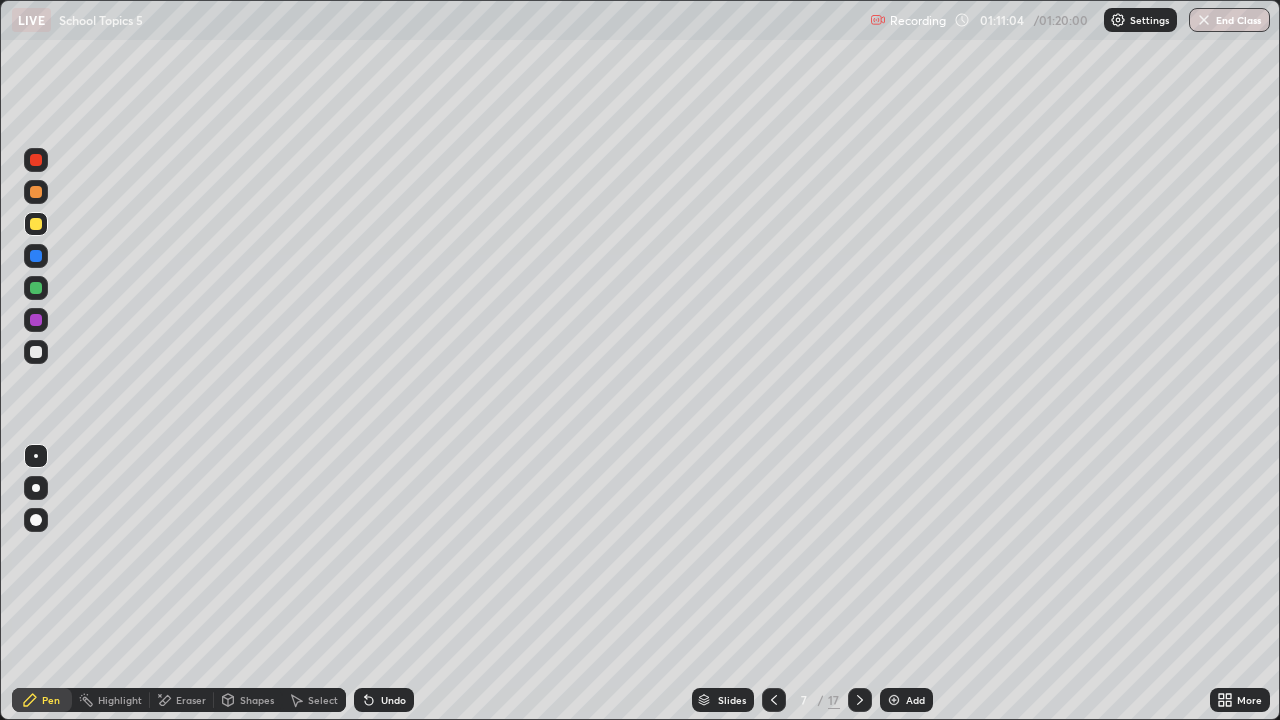click at bounding box center [36, 352] 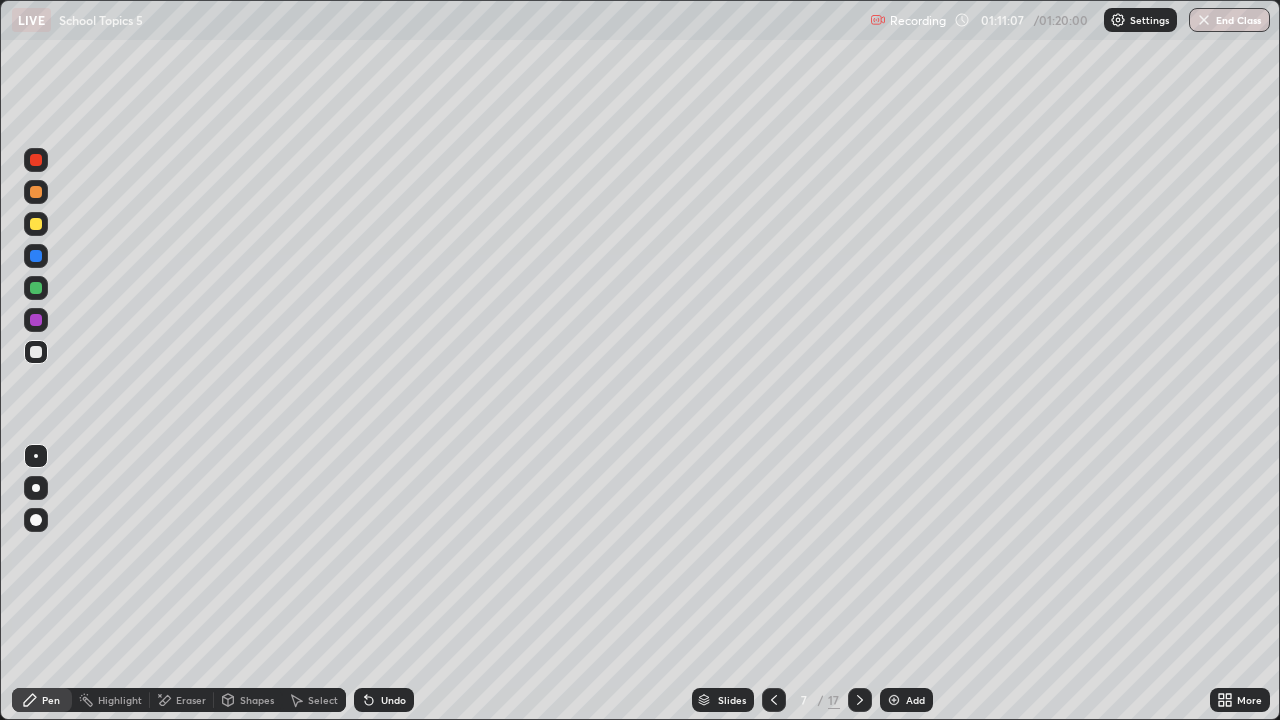 click at bounding box center (36, 192) 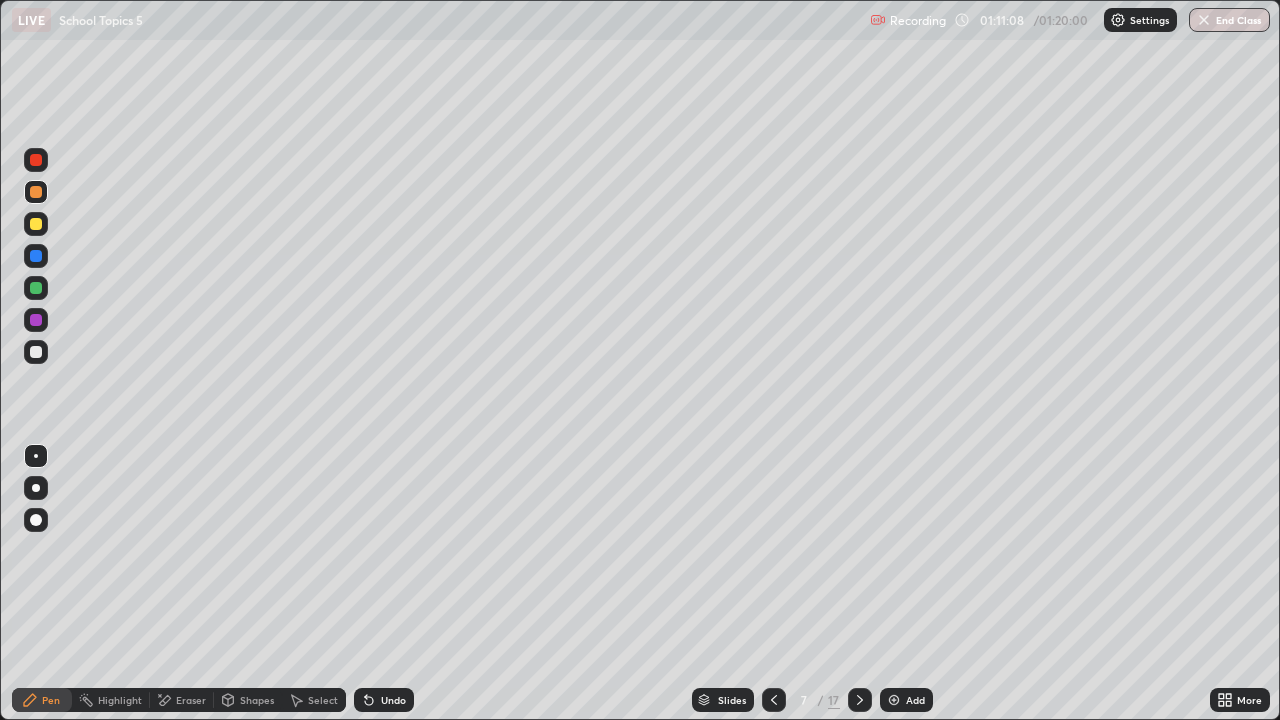 click at bounding box center [36, 352] 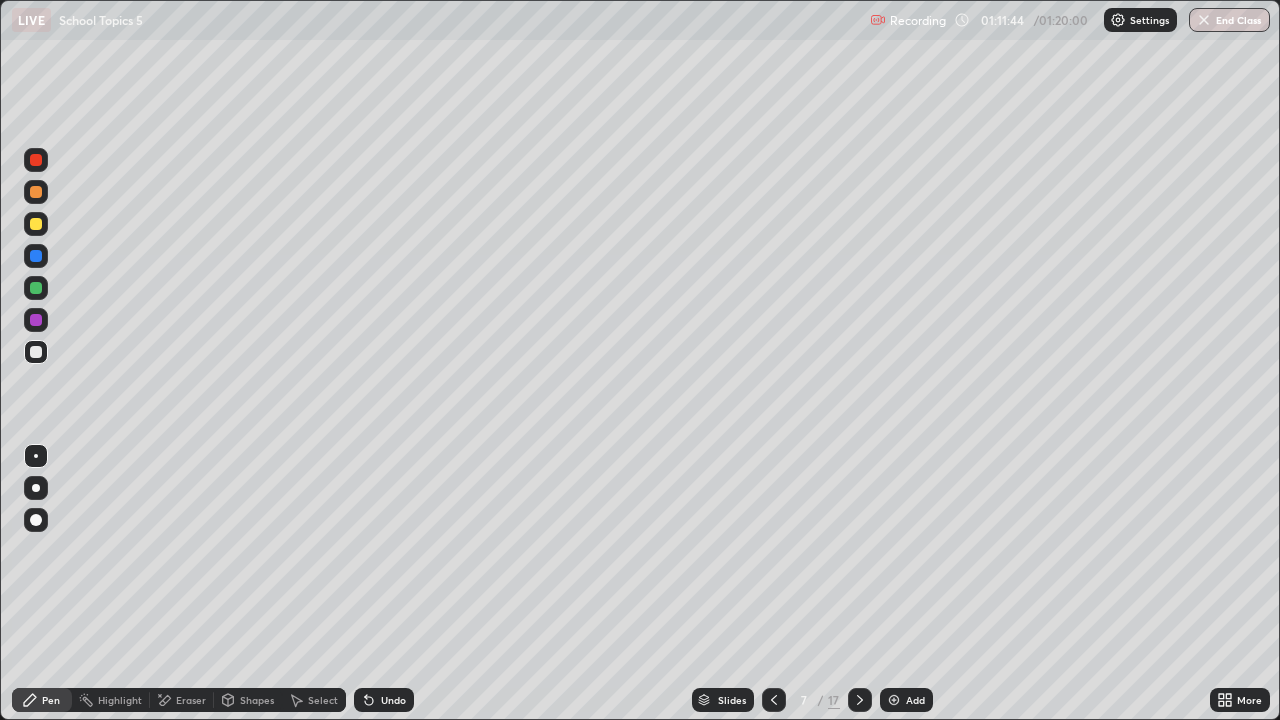 click at bounding box center [36, 288] 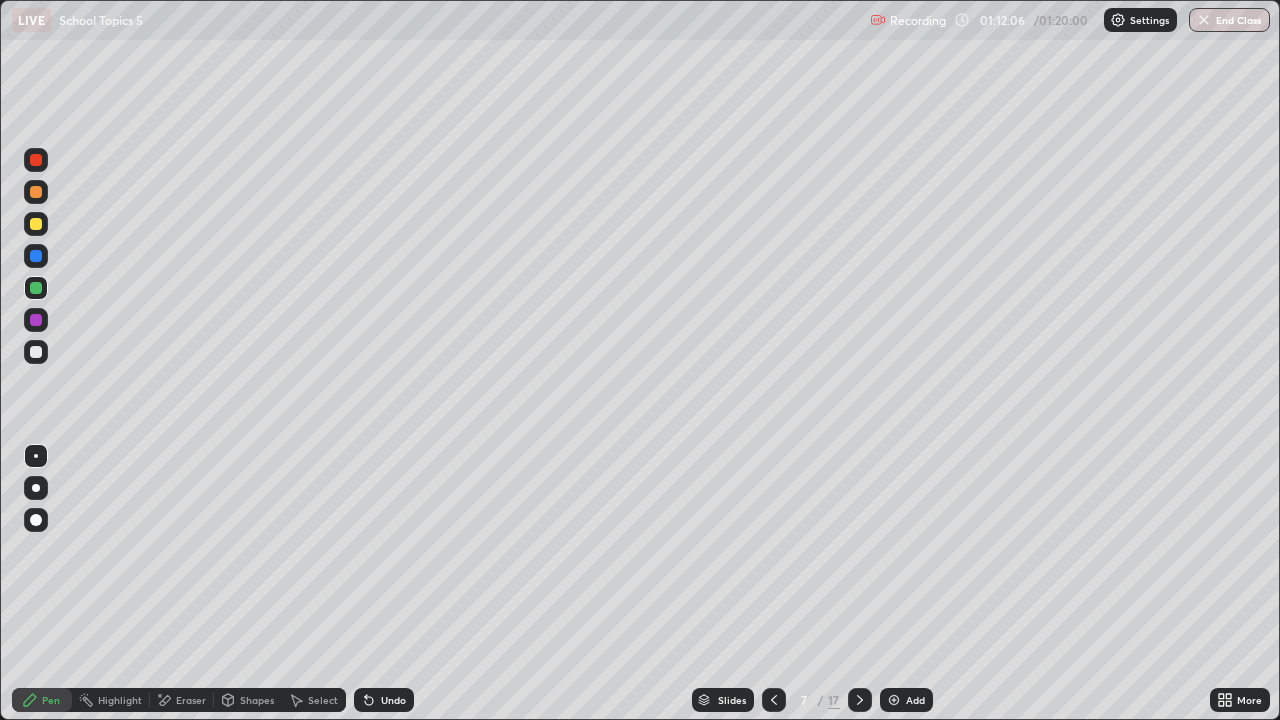 click on "Undo" at bounding box center (393, 700) 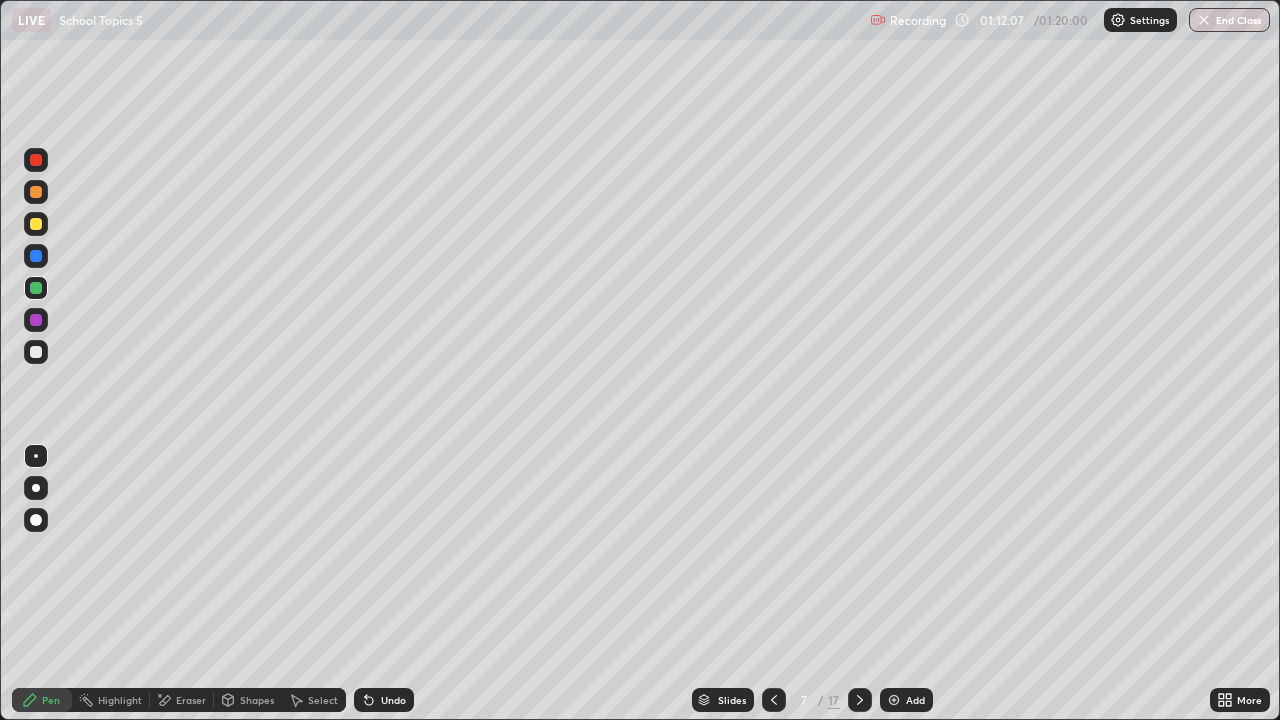 click on "Undo" at bounding box center (384, 700) 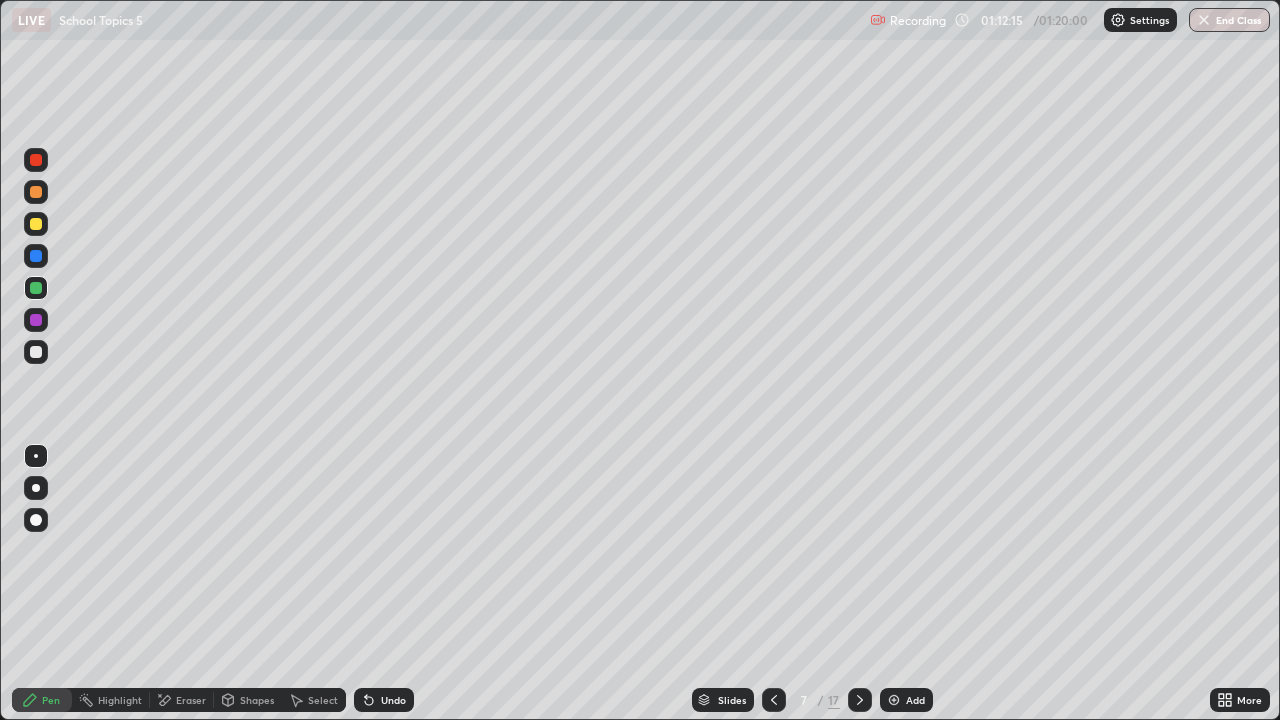 click at bounding box center [36, 352] 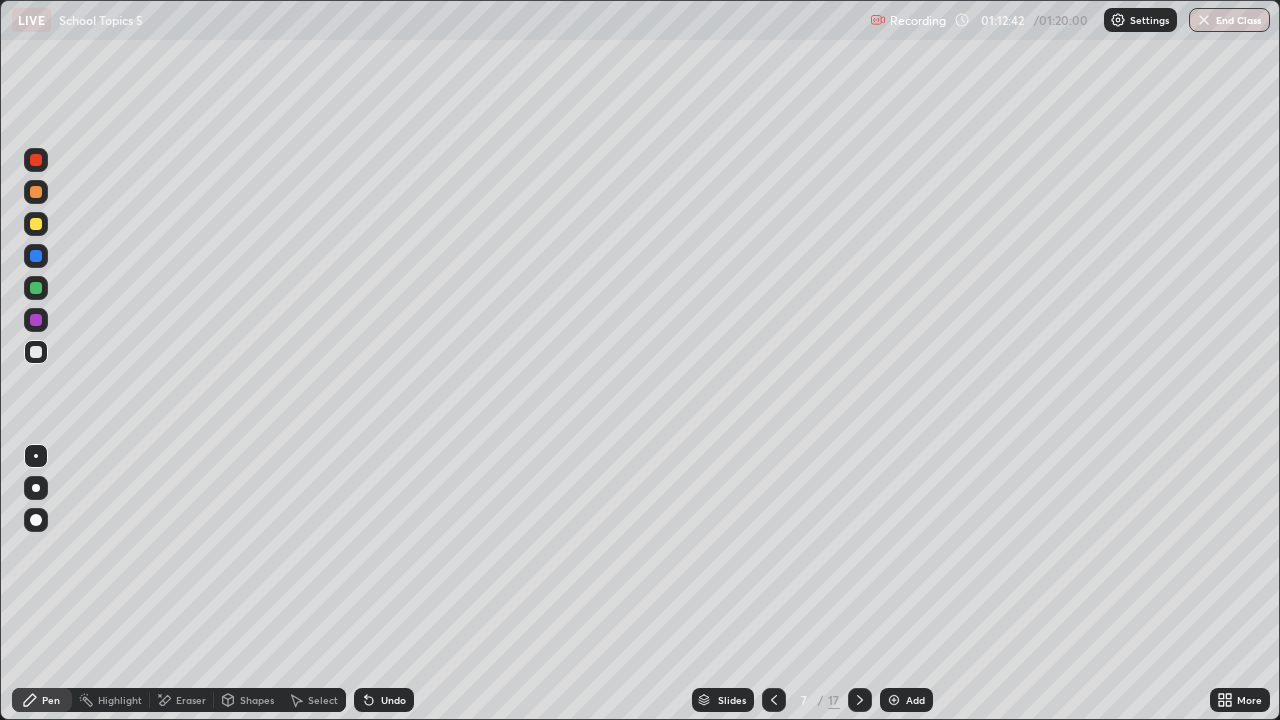 click 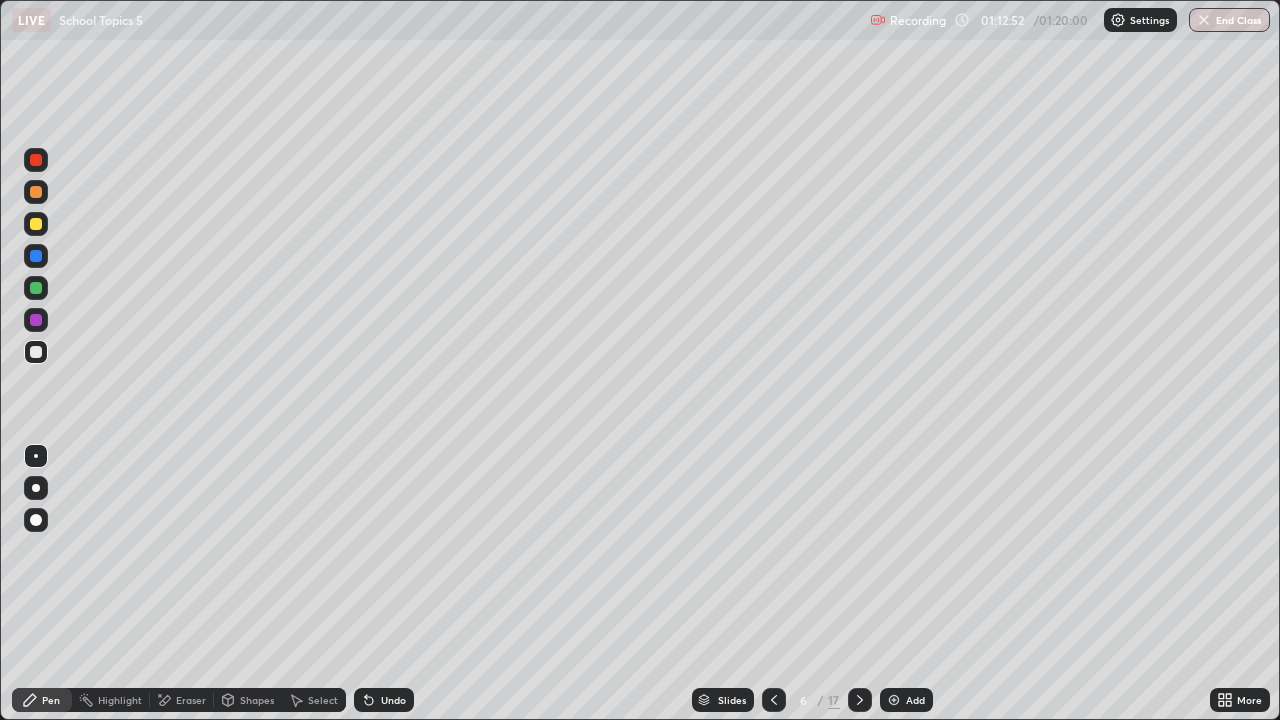 click at bounding box center [860, 700] 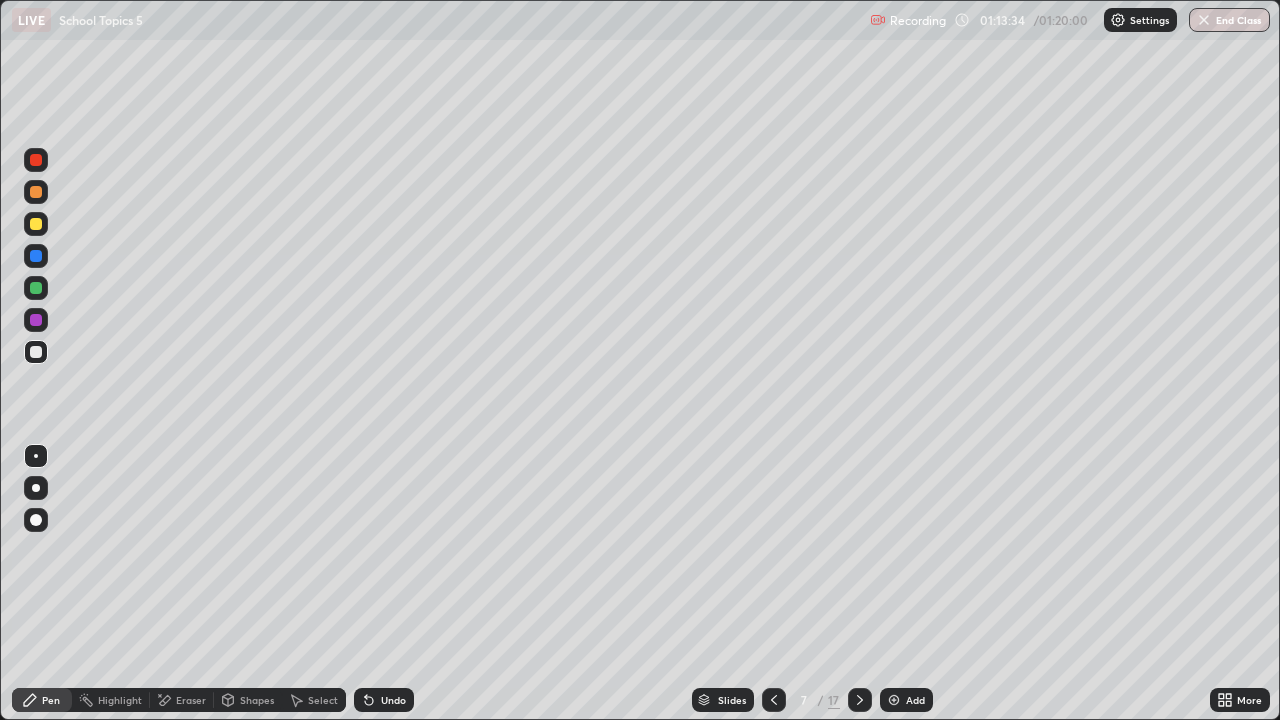 click on "Eraser" at bounding box center (182, 700) 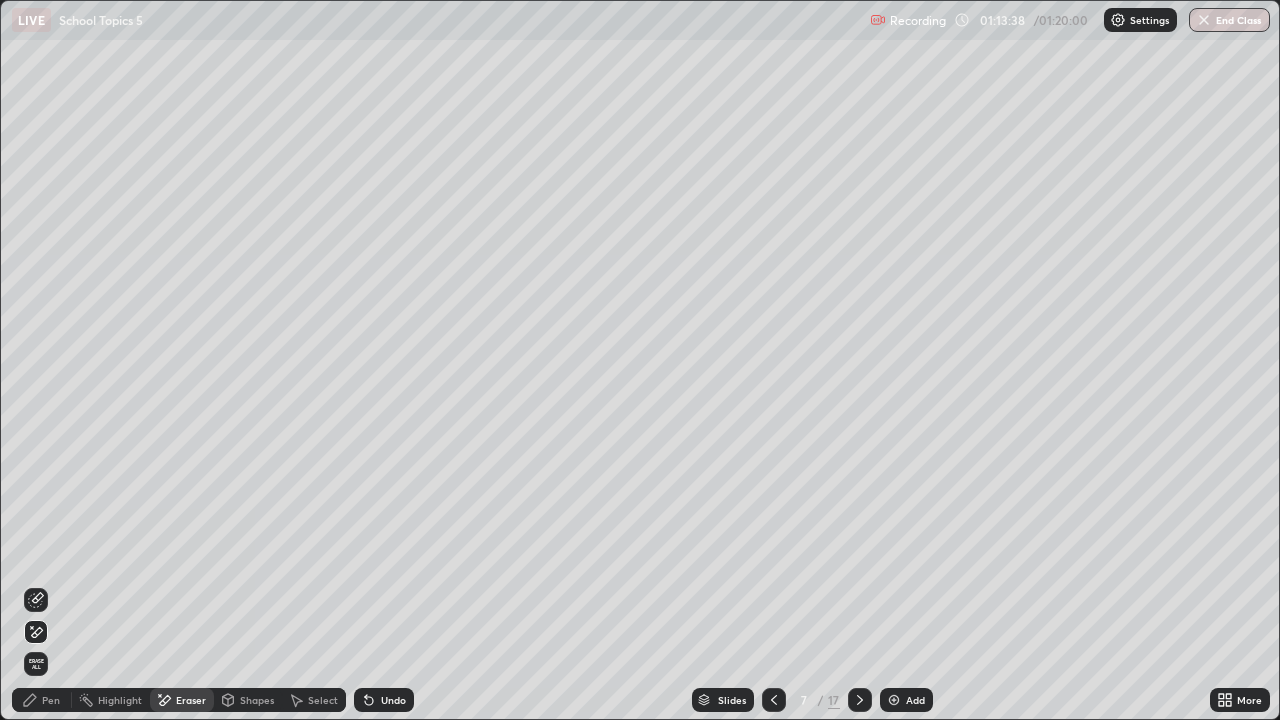 click on "Pen" at bounding box center [42, 700] 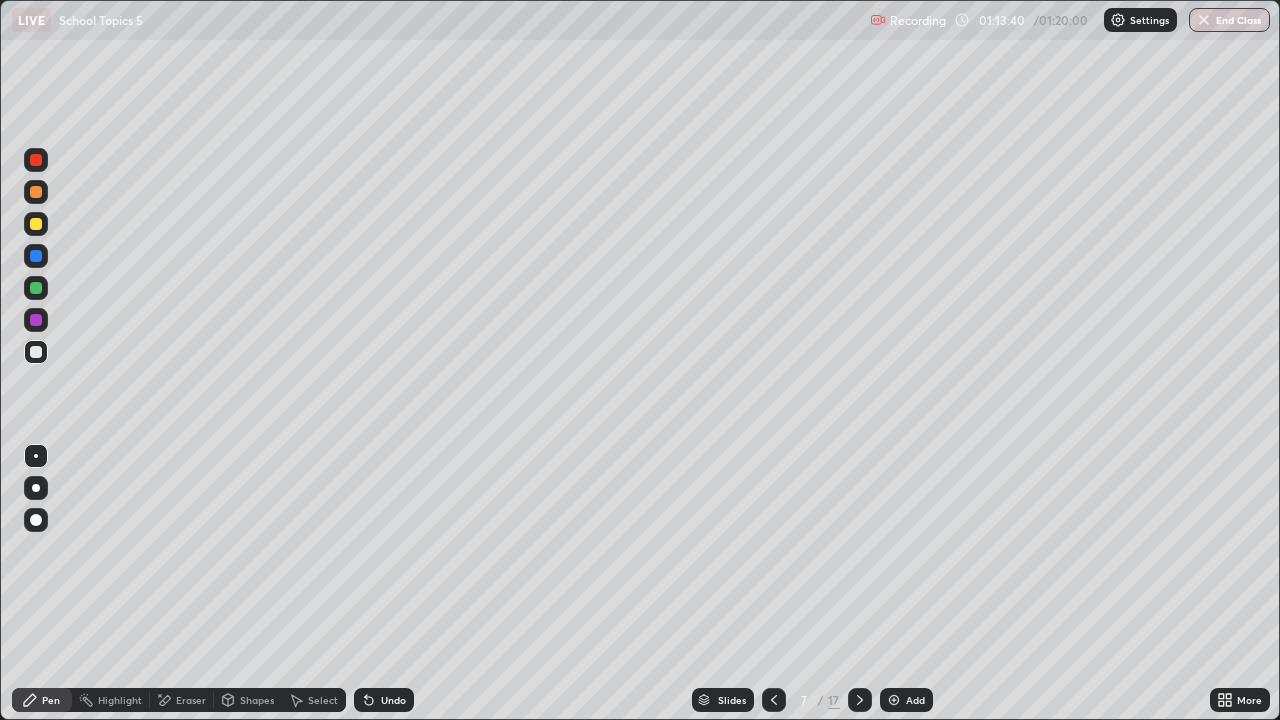 click 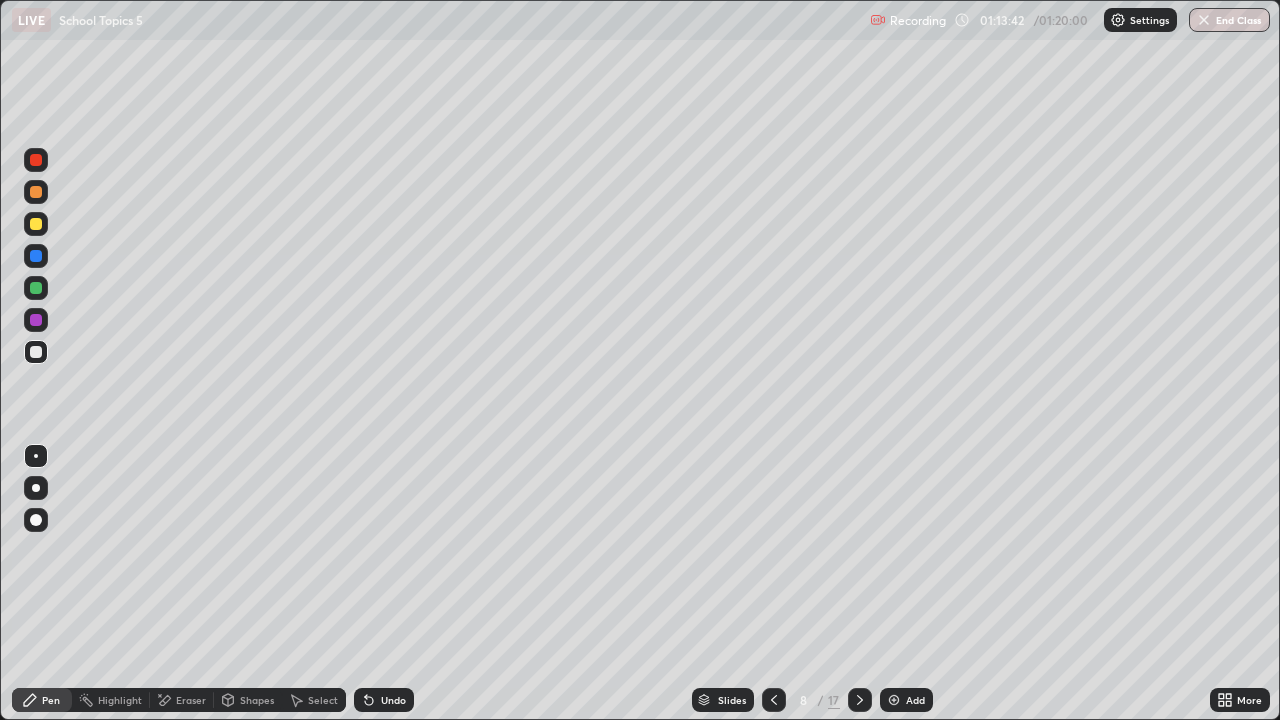click at bounding box center [36, 192] 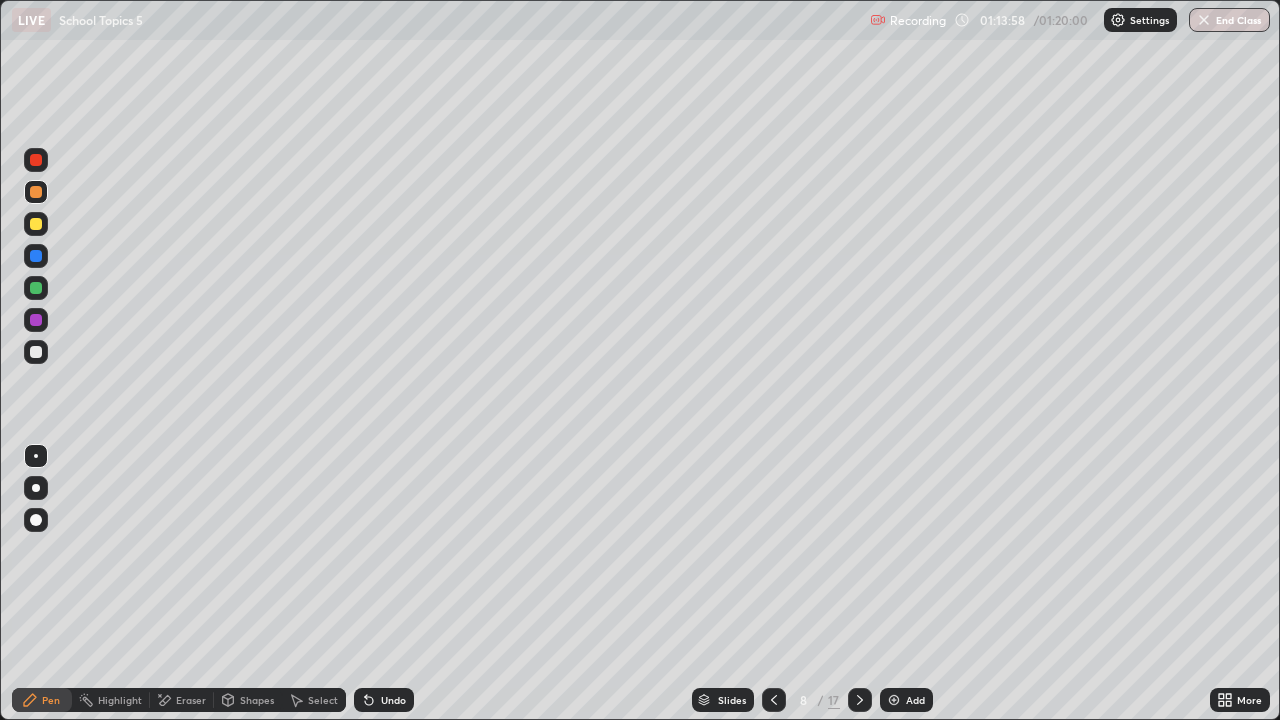 click on "Undo" at bounding box center [393, 700] 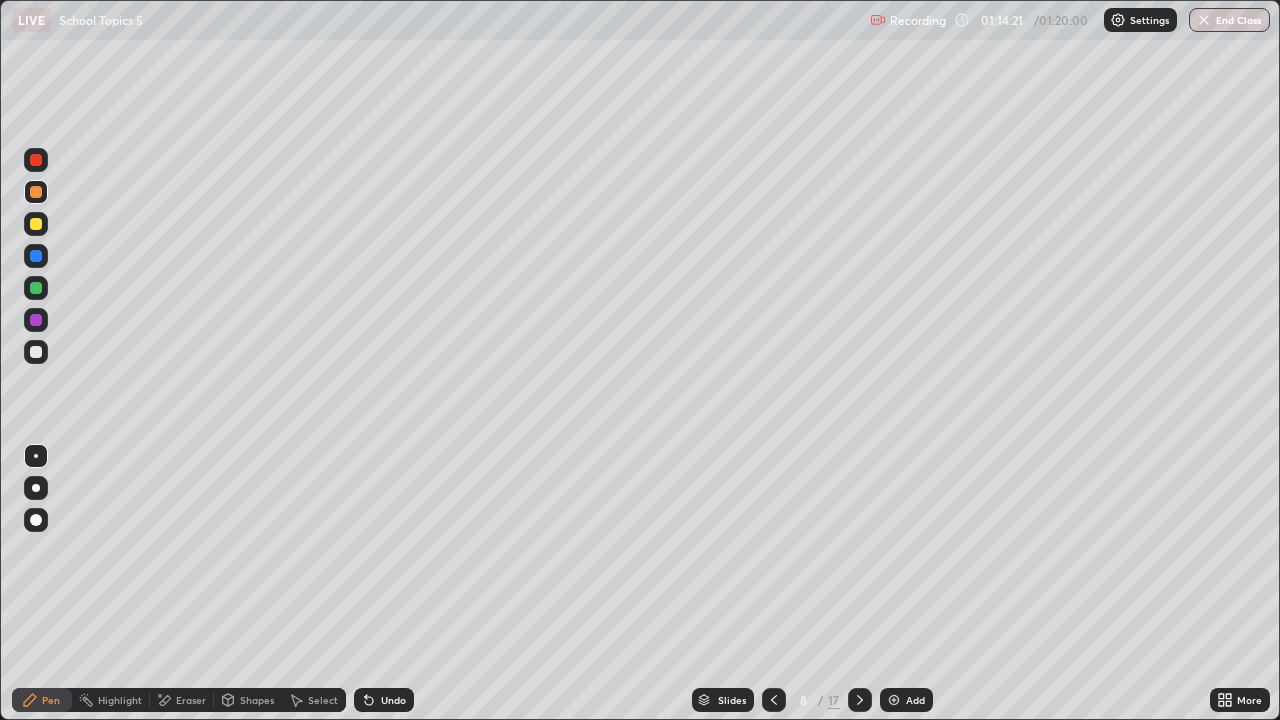 click at bounding box center (36, 352) 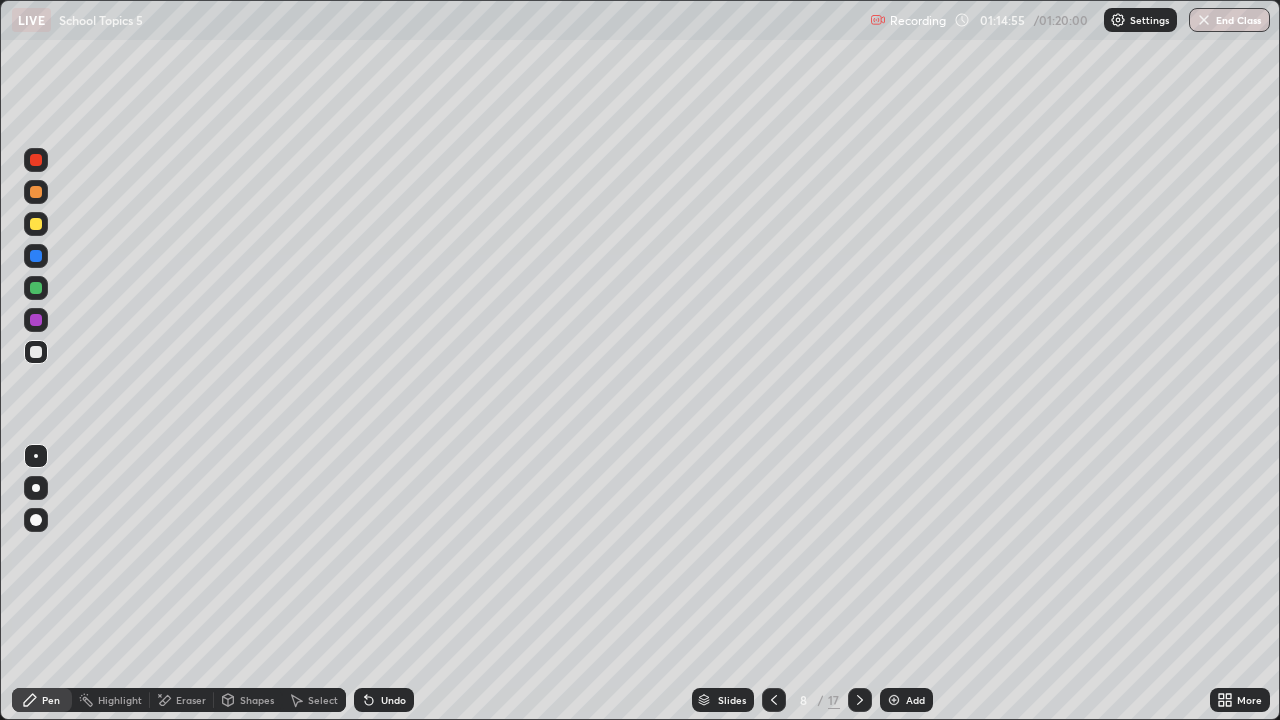 click at bounding box center (36, 288) 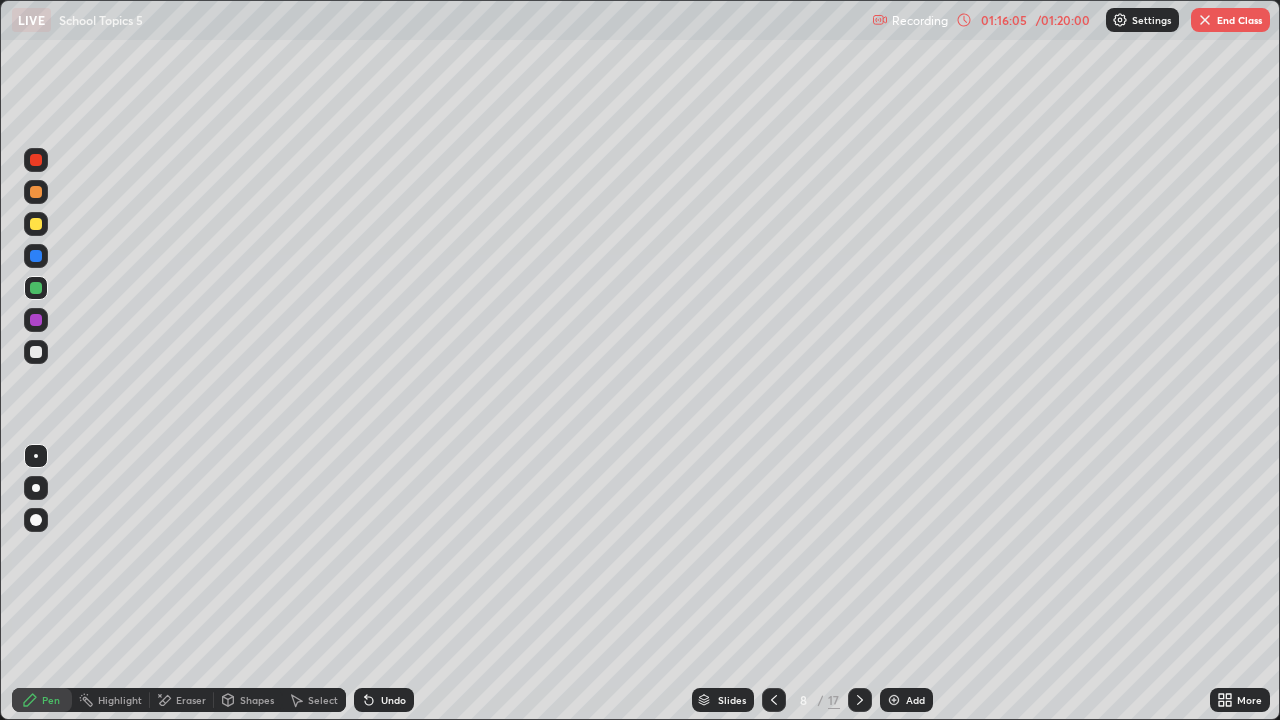 click on "Eraser" at bounding box center (191, 700) 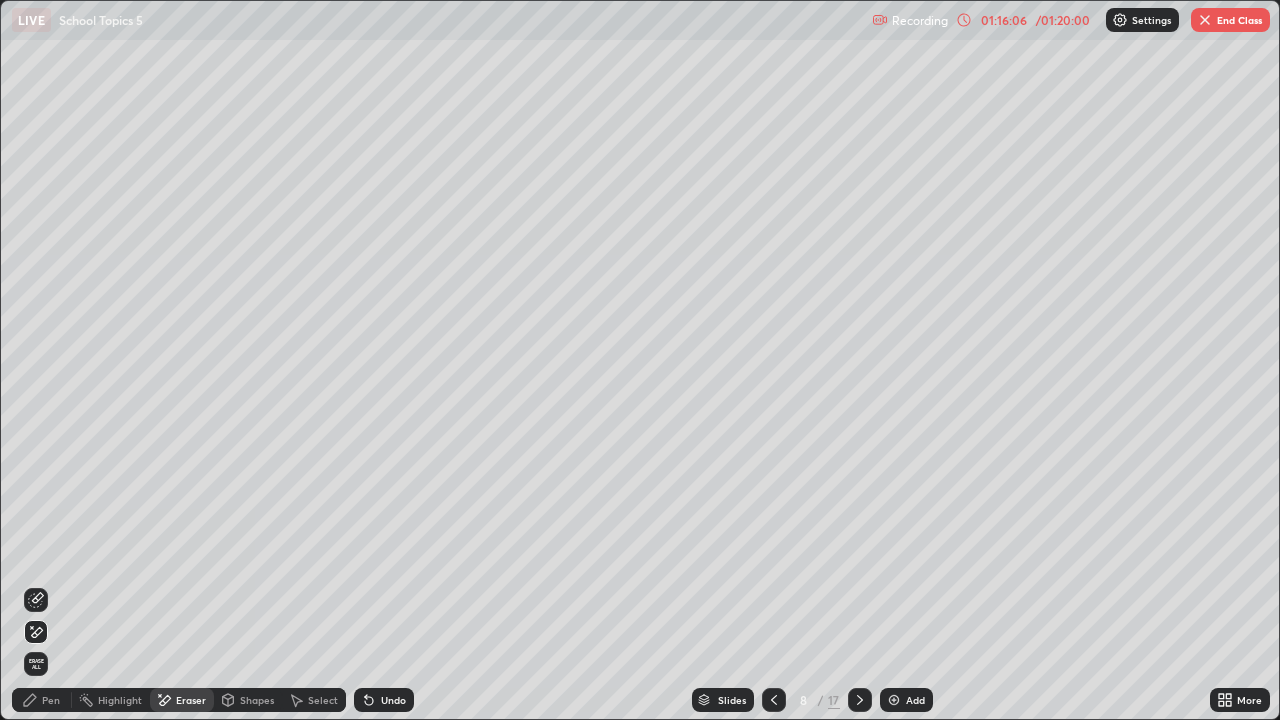 click at bounding box center [36, 632] 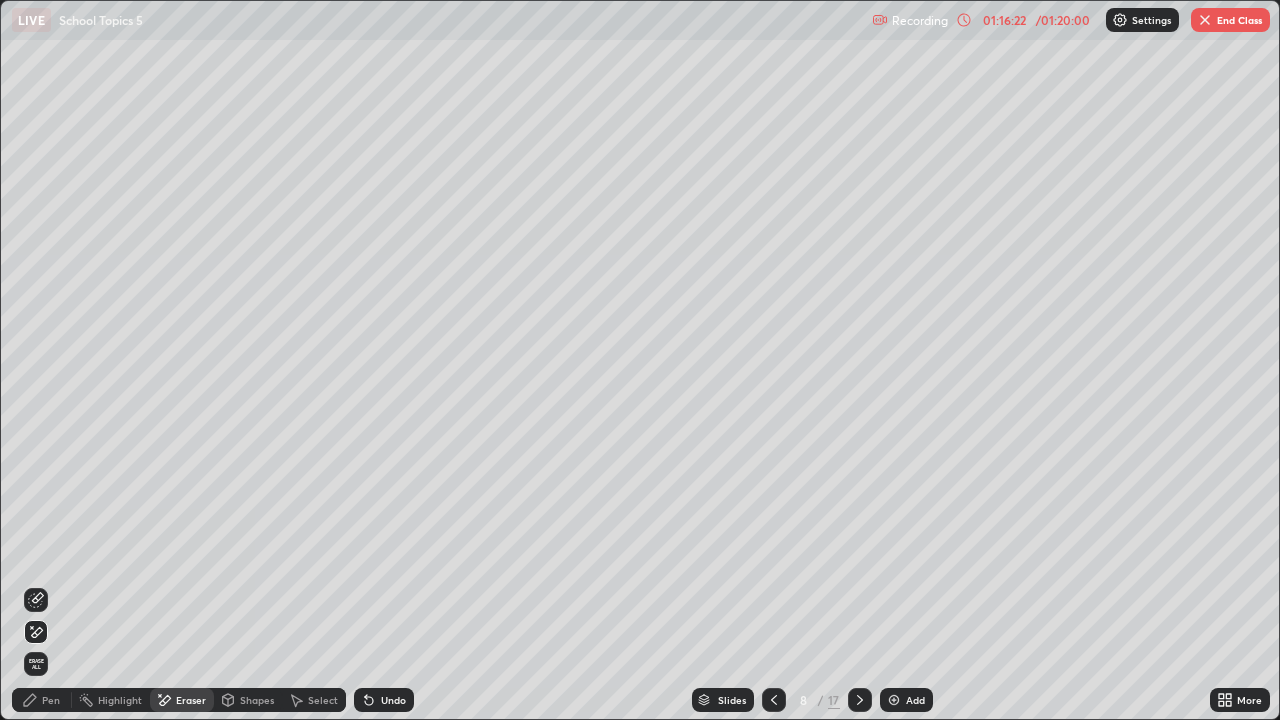 click on "End Class" at bounding box center (1230, 20) 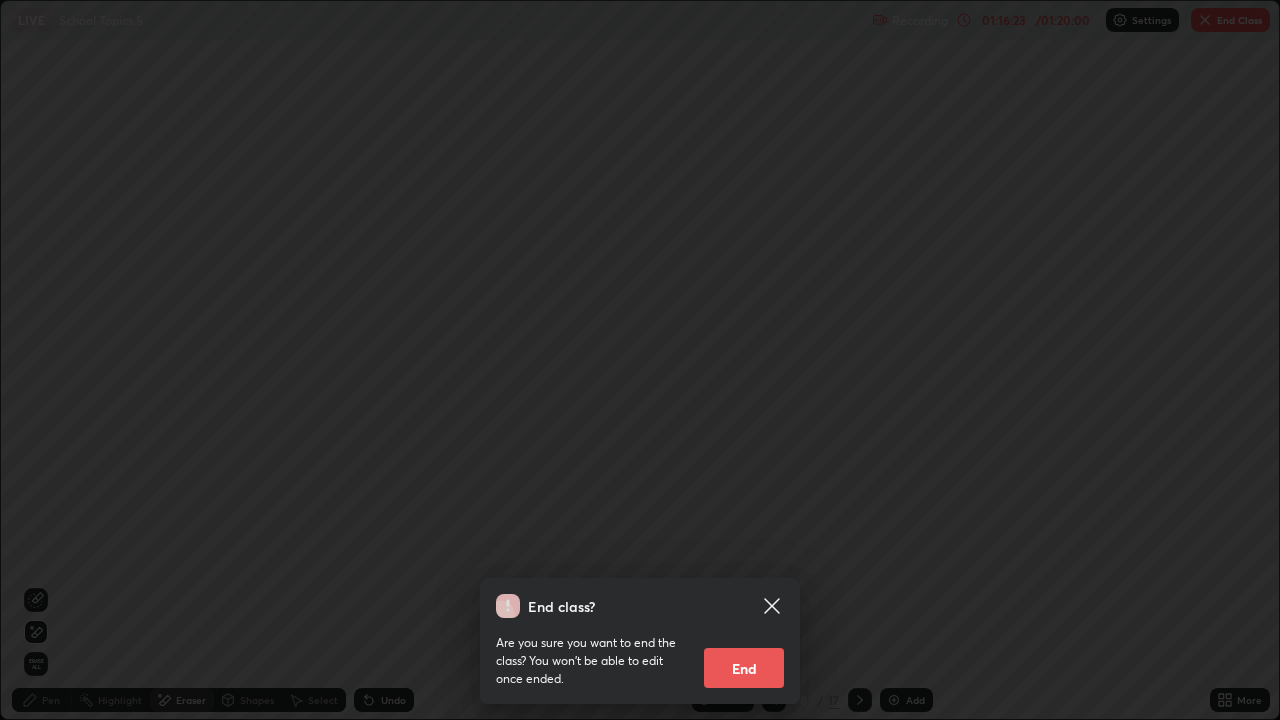 click on "End" at bounding box center (744, 668) 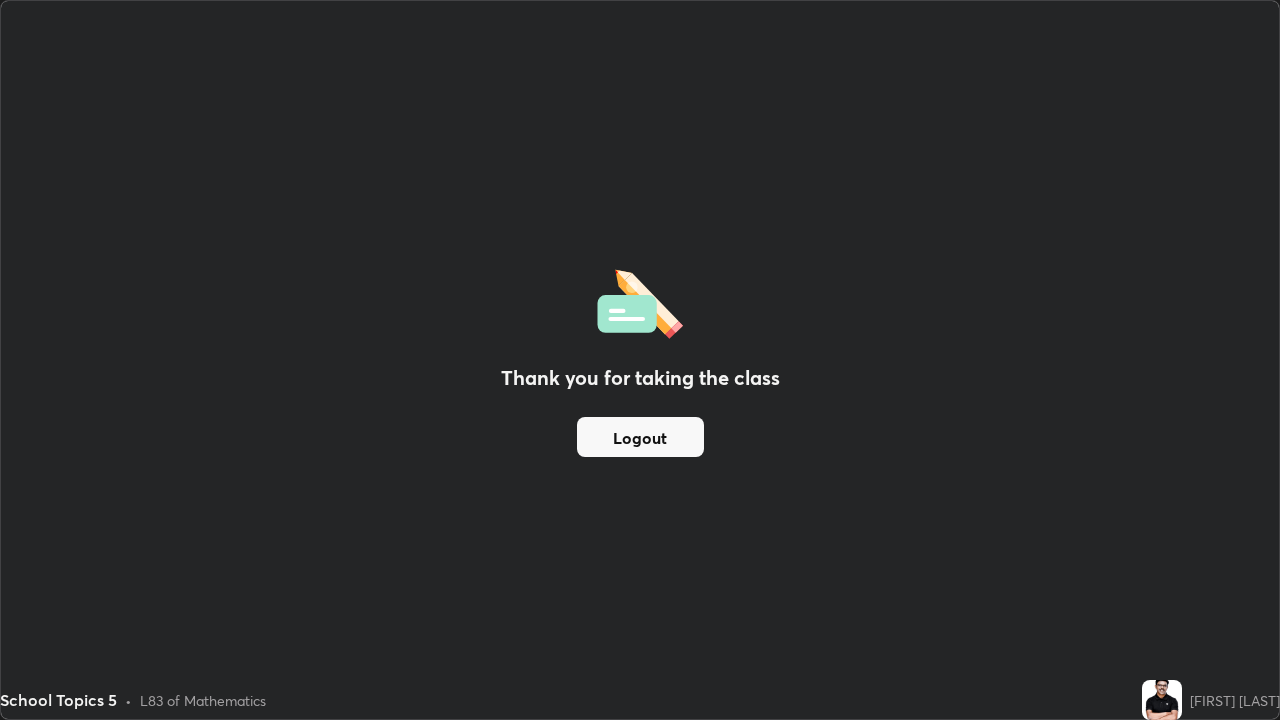 click on "Logout" at bounding box center [640, 437] 